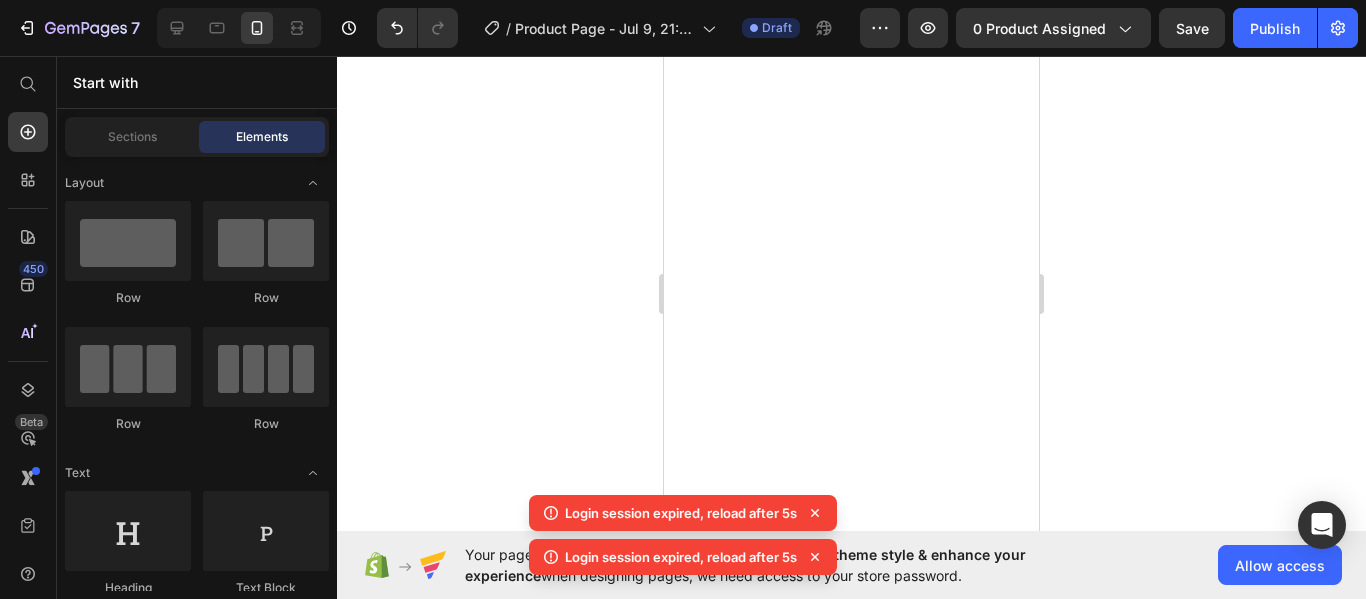scroll, scrollTop: 0, scrollLeft: 0, axis: both 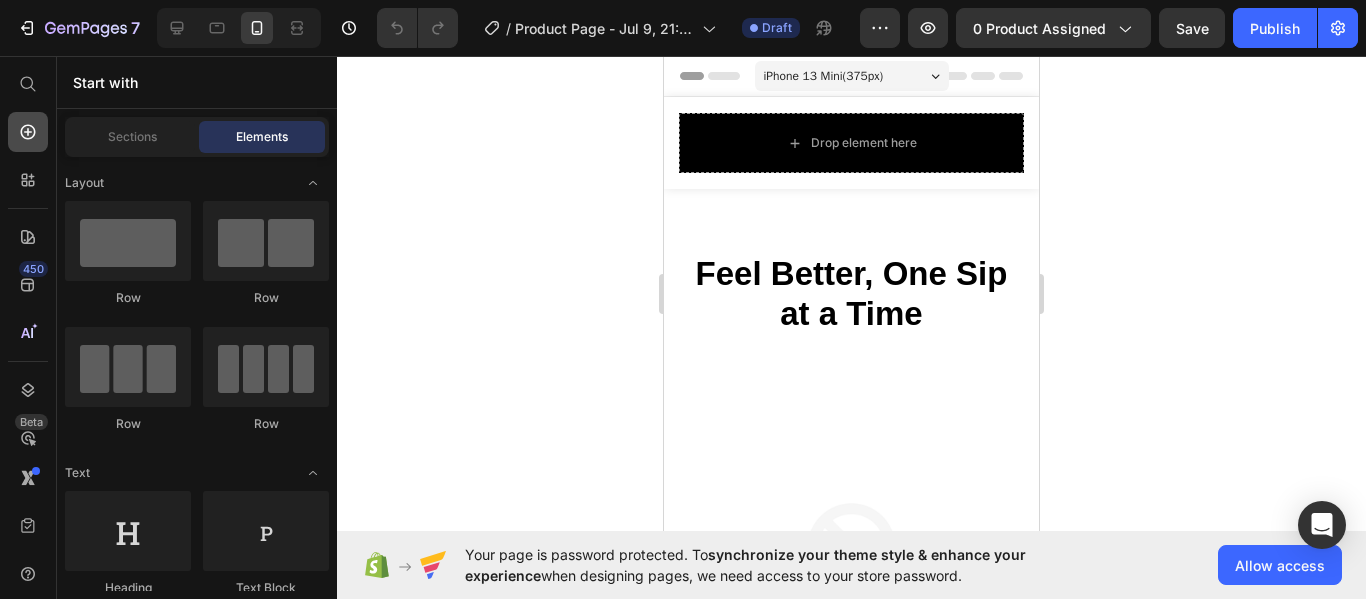 click 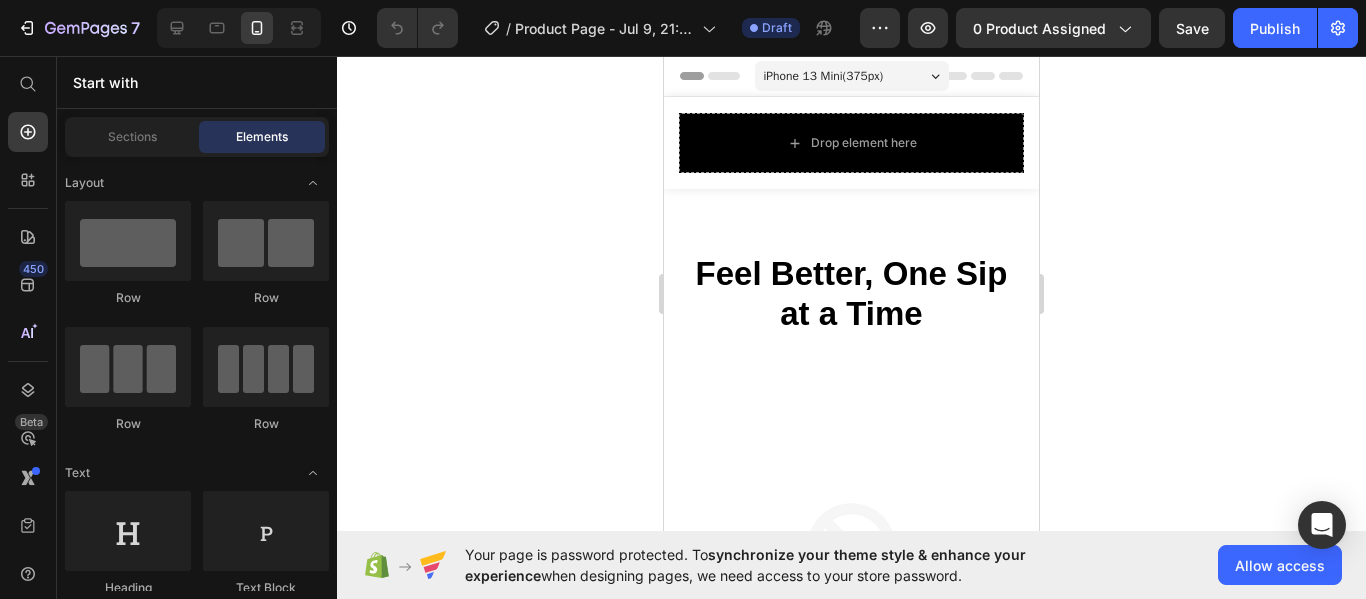 click on "Start with" at bounding box center (197, 82) 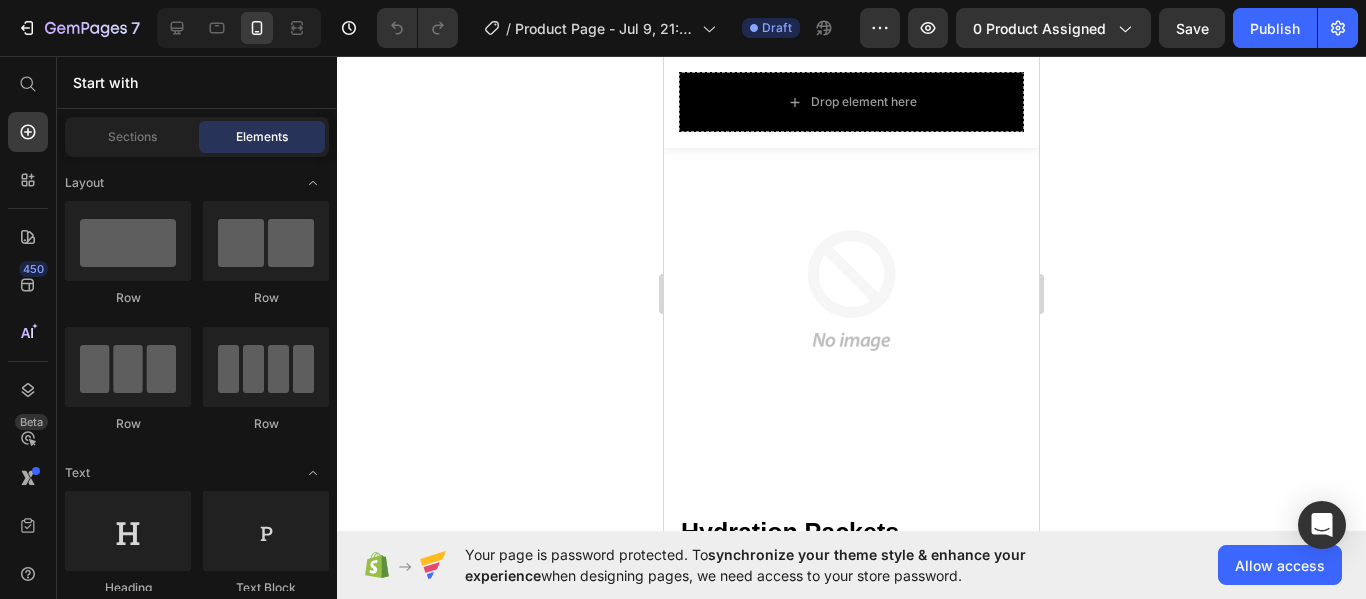 scroll, scrollTop: 250, scrollLeft: 0, axis: vertical 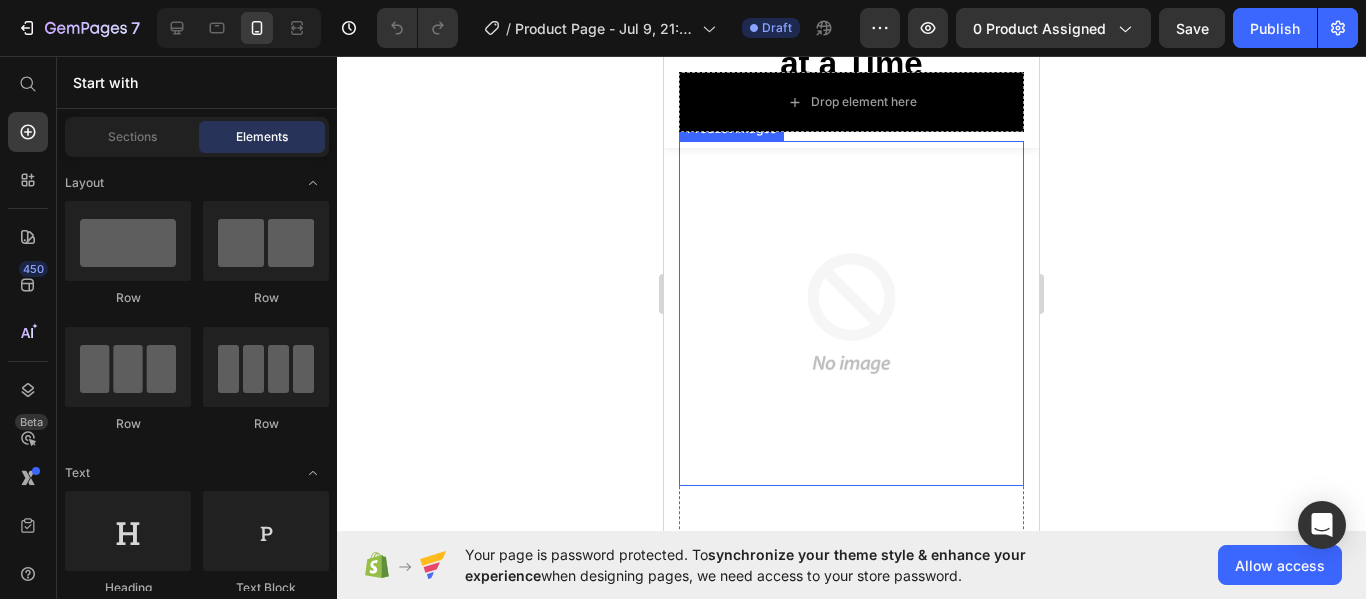 click at bounding box center (851, 313) 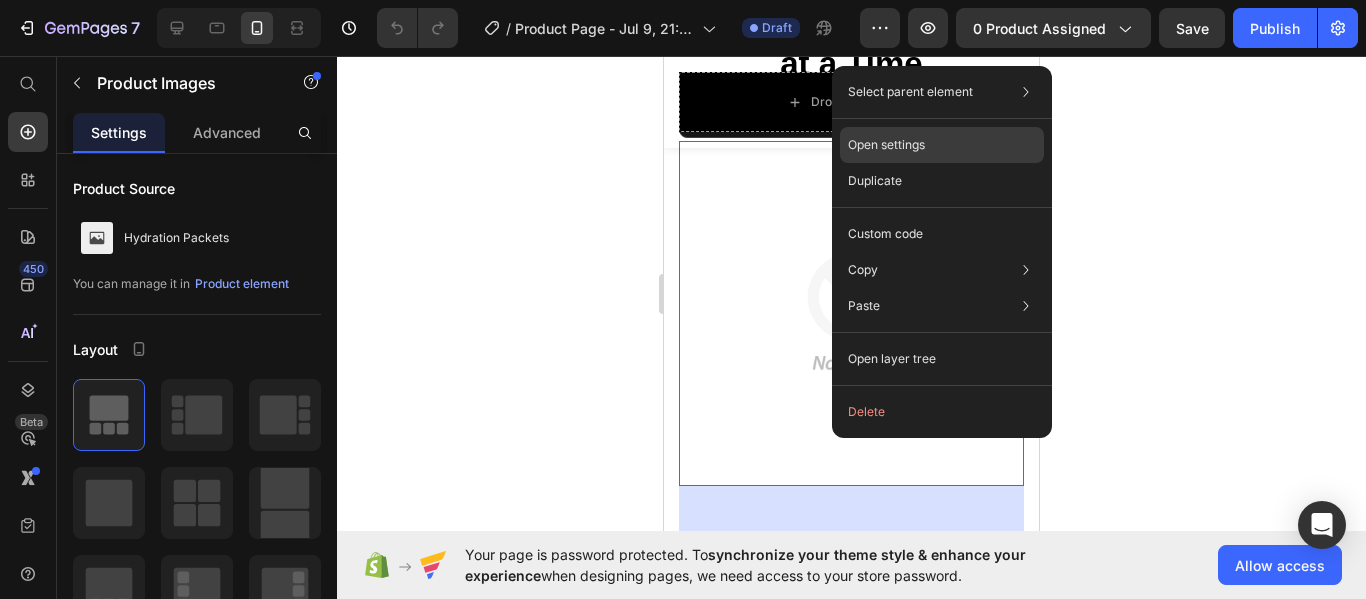 click on "Open settings" 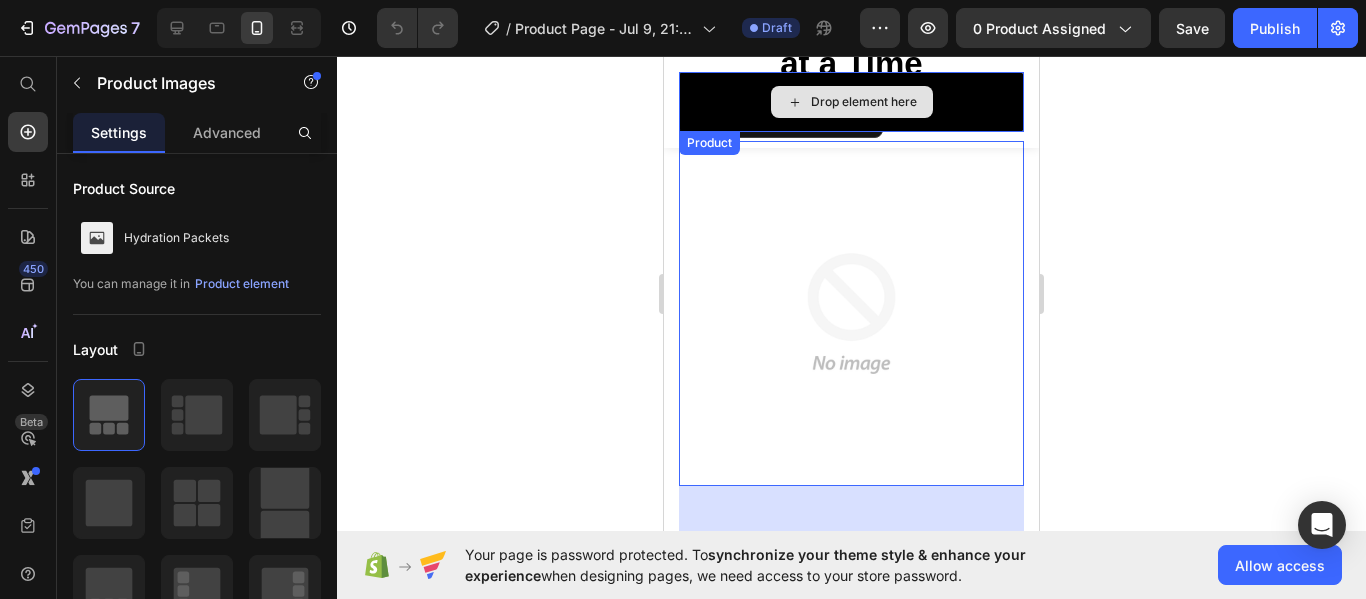 click on "Drop element here" at bounding box center [864, 102] 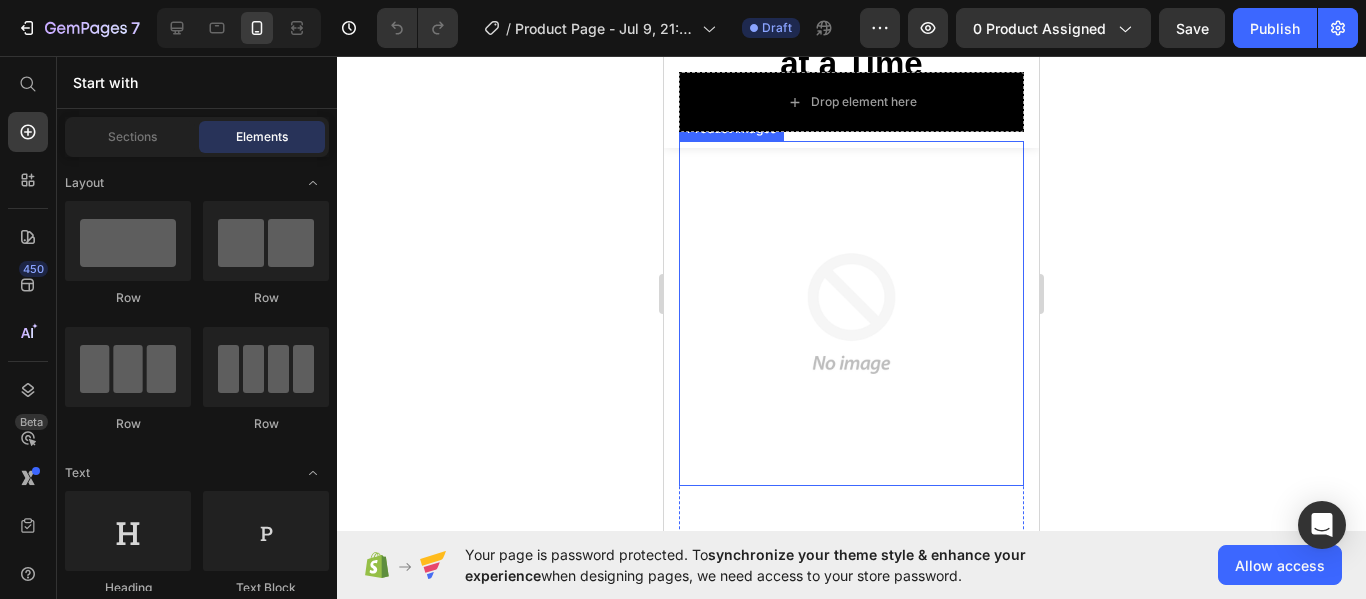 click at bounding box center [851, 313] 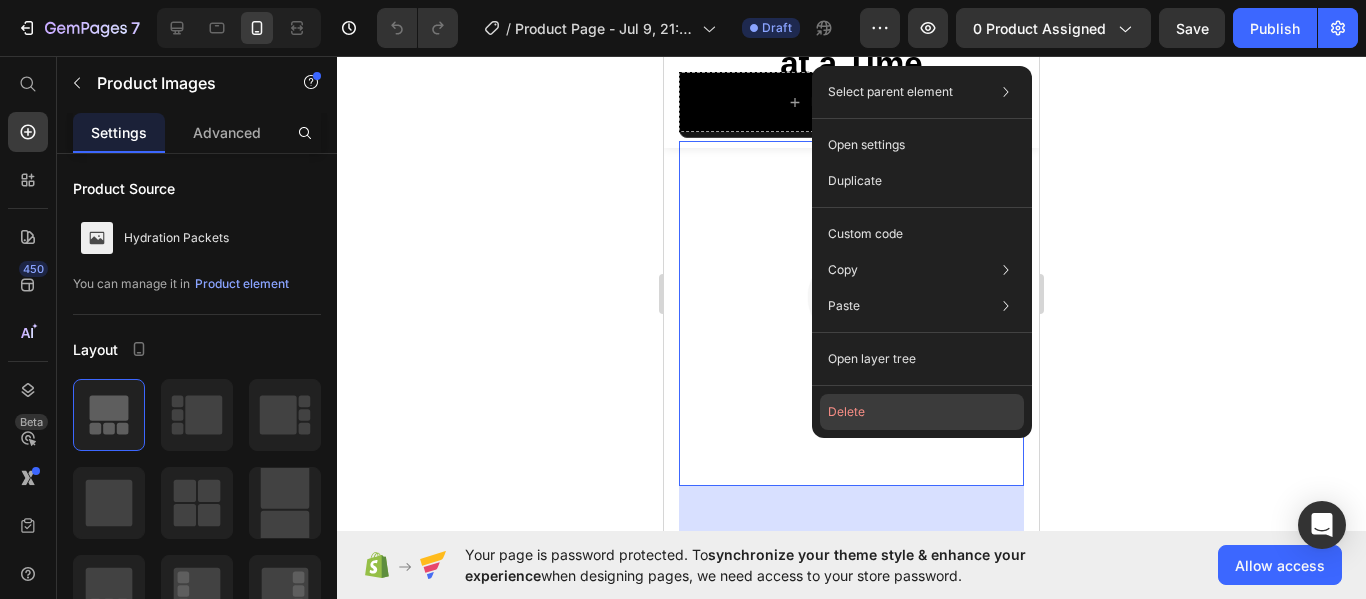click on "Delete" 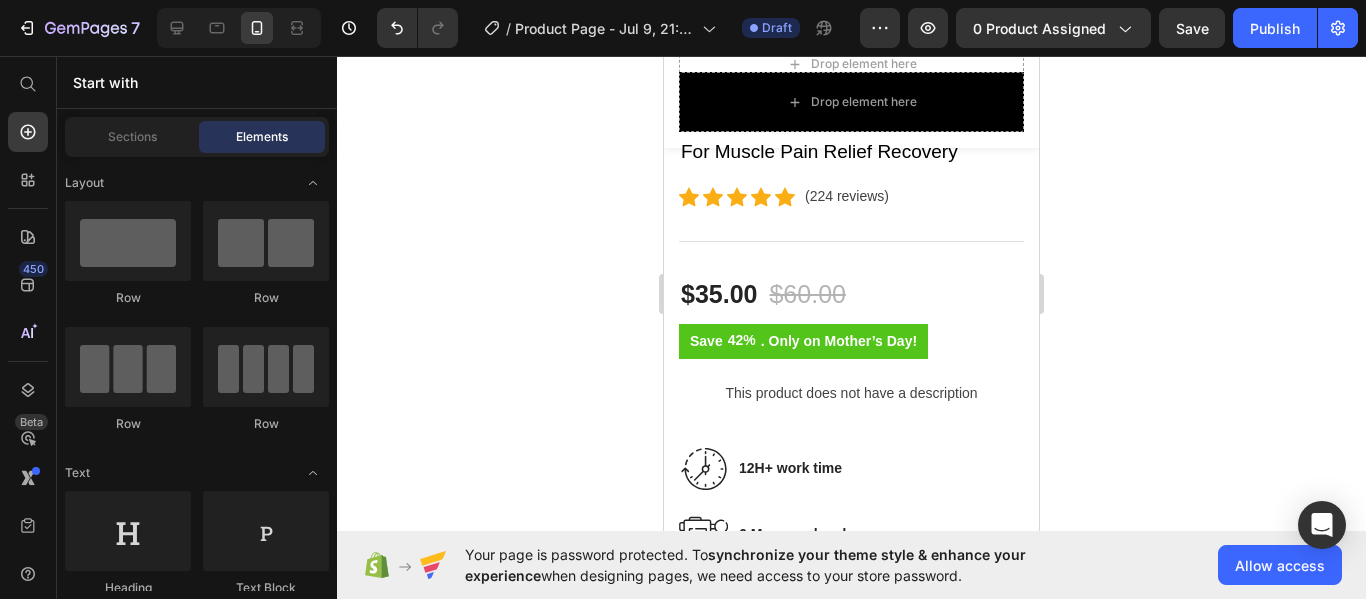 scroll, scrollTop: 0, scrollLeft: 0, axis: both 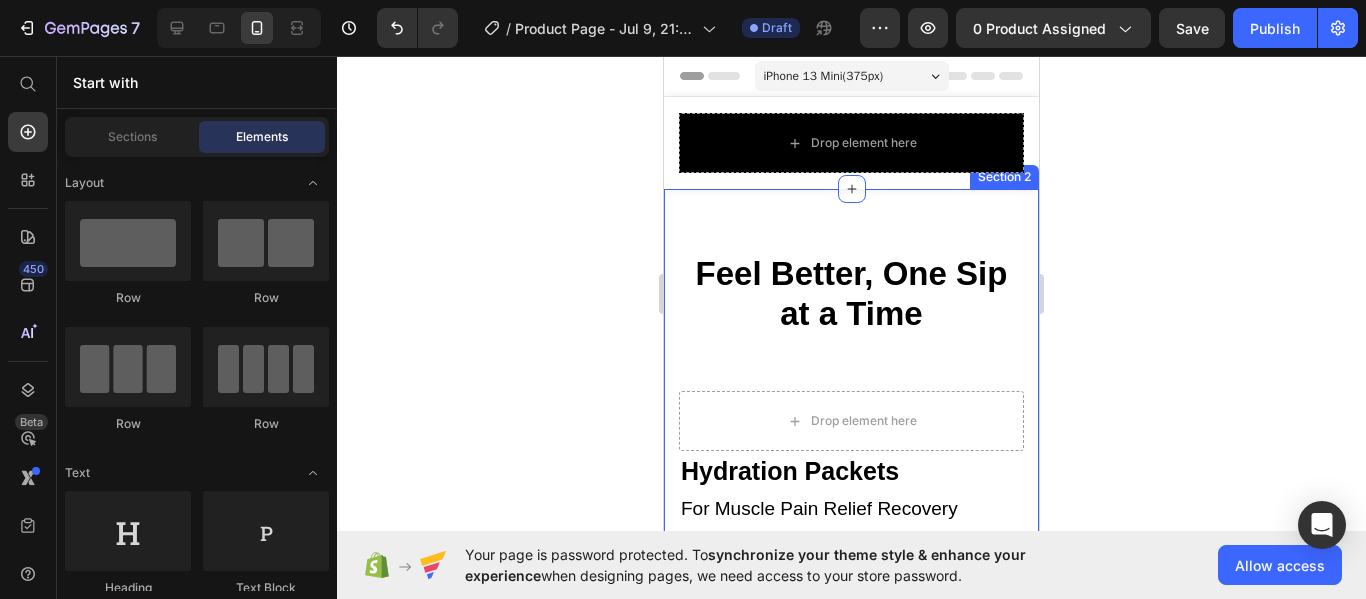click on "Feel Better, One Sip at a Time Heading Row
Drop element here Hydration Packets (P) Title For Muscle Pain Relief Recovery Text block                Icon                Icon                Icon                Icon                Icon Icon List Hoz (224 reviews) Text block Row                Title Line $35.00 (P) Price $60.00 (P) Price Row Save 42% . Only on Mother’s Day! (P) Tag Row This product does not have a description (P) Description Image 12H+ work time Text block Row Image 6 Massage heads  Text block Row Image 4 Speed options Text block Row Row Image Only 7 left in stock! Text block 60 people have bought this item within the last hour! Text block Row 1 (P) Quantity add to cart (P) Cart Button Row buy it now (P) Dynamic Checkout
Specifications
What's in the box?
How to use Accordion Product" at bounding box center [851, 881] 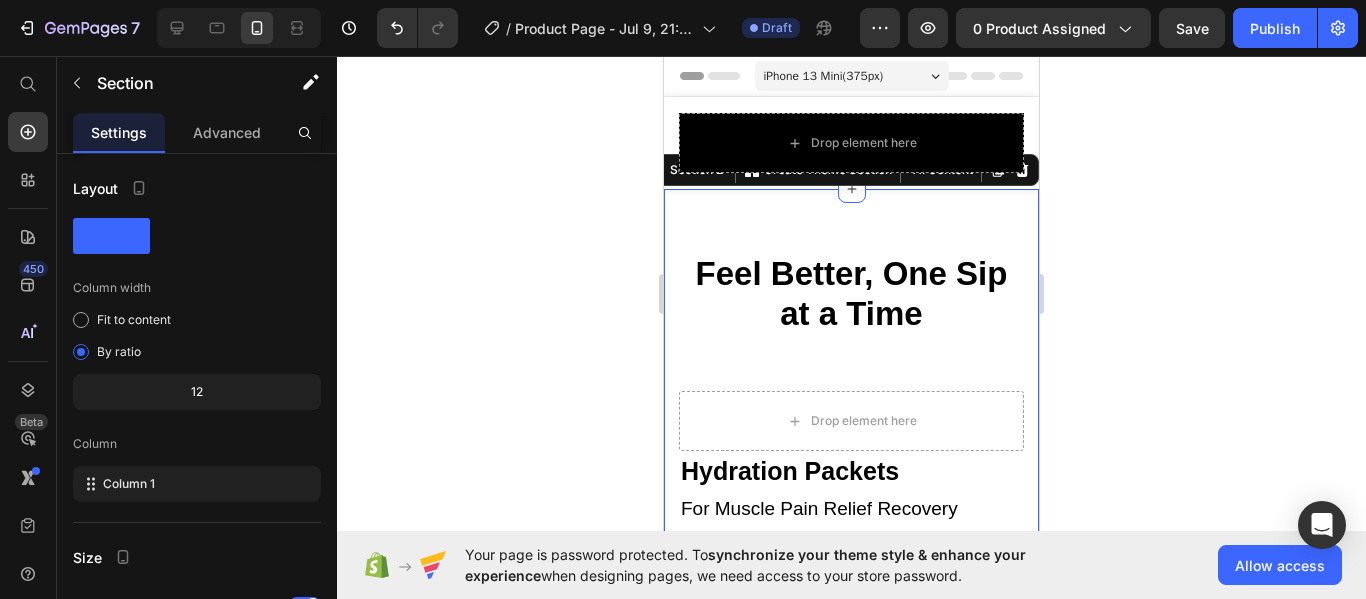 click 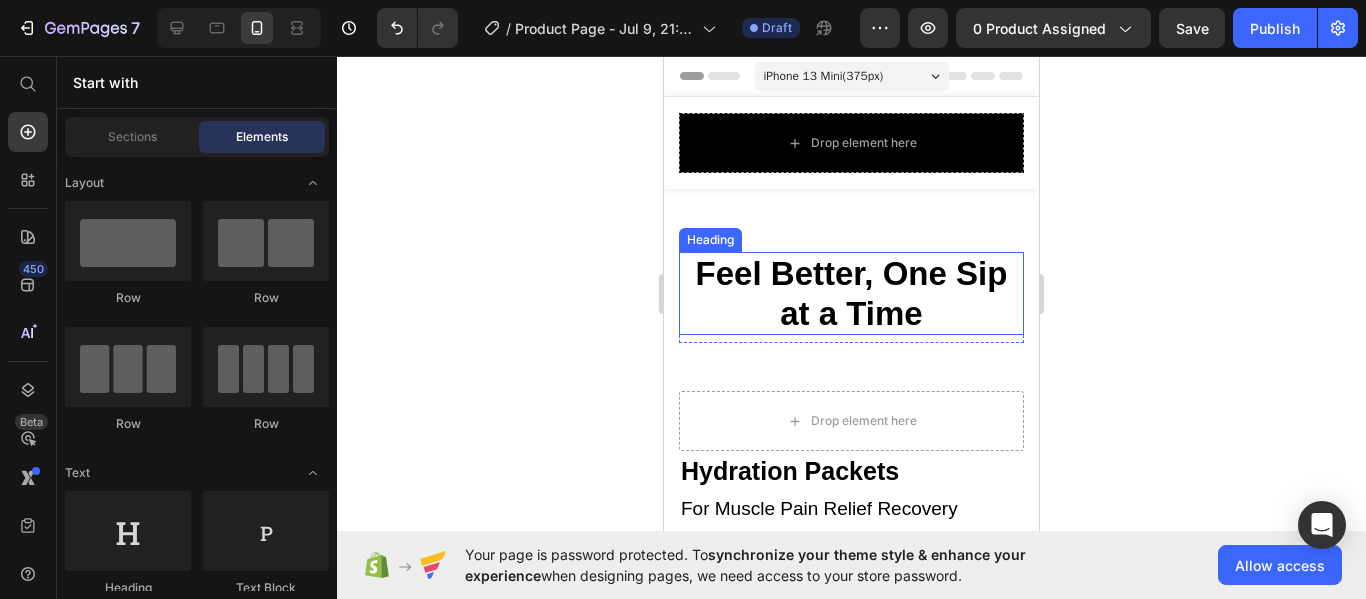 drag, startPoint x: 1200, startPoint y: 351, endPoint x: 870, endPoint y: 268, distance: 340.27783 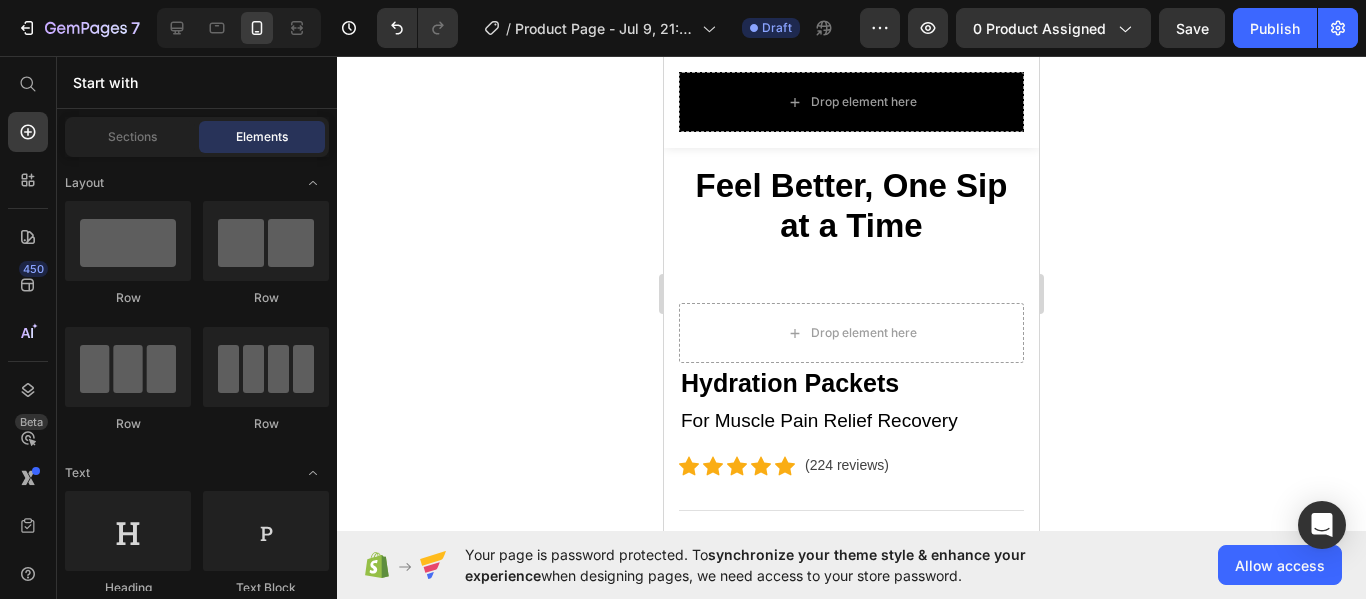 scroll, scrollTop: 176, scrollLeft: 0, axis: vertical 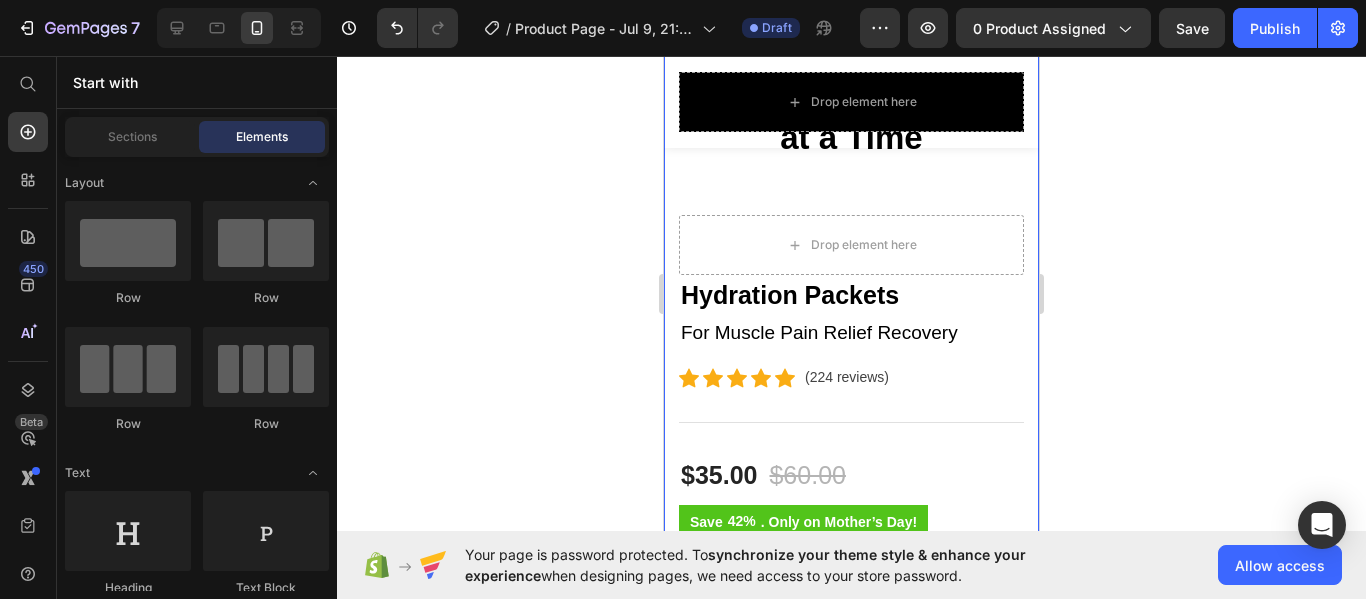 click on "Feel Better, One Sip at a Time Heading Row
Drop element here Hydration Packets (P) Title For Muscle Pain Relief Recovery Text block                Icon                Icon                Icon                Icon                Icon Icon List Hoz (224 reviews) Text block Row                Title Line $35.00 (P) Price $60.00 (P) Price Row Save 42% . Only on Mother’s Day! (P) Tag Row This product does not have a description (P) Description Image 12H+ work time Text block Row Image 6 Massage heads  Text block Row Image 4 Speed options Text block Row Row Image Only 7 left in stock! Text block 60 people have bought this item within the last hour! Text block Row 1 (P) Quantity add to cart (P) Cart Button Row buy it now (P) Dynamic Checkout
Specifications
What's in the box?
How to use Accordion Product Section 2" at bounding box center (851, 705) 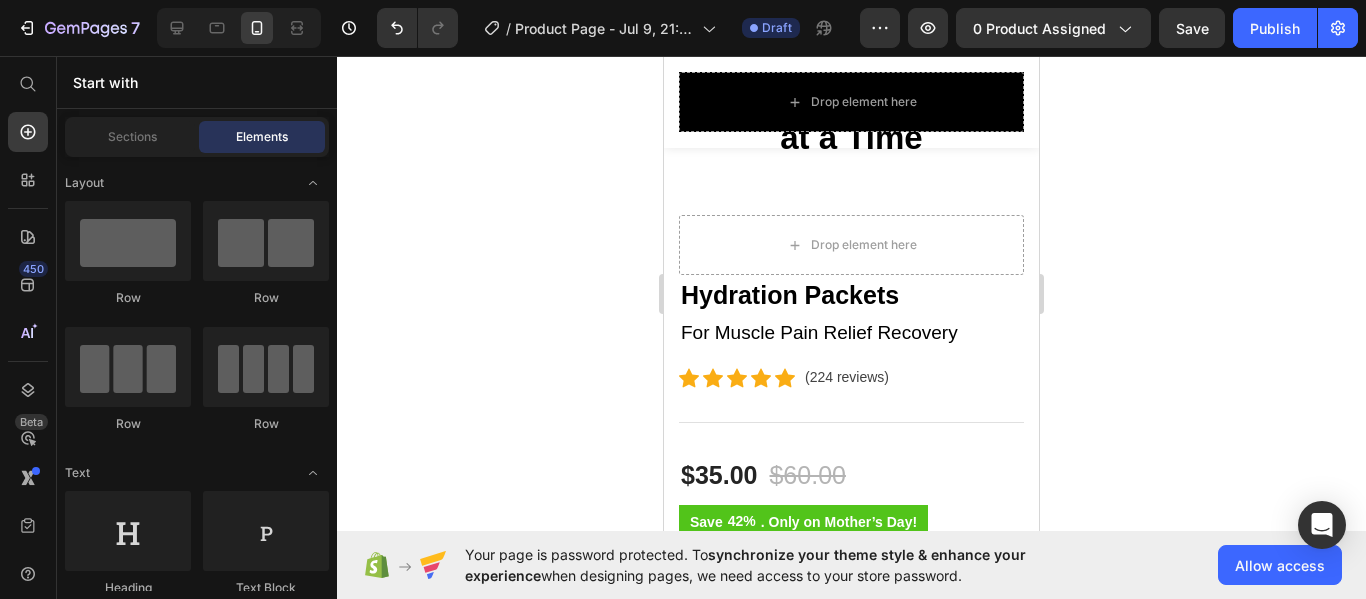scroll, scrollTop: 0, scrollLeft: 0, axis: both 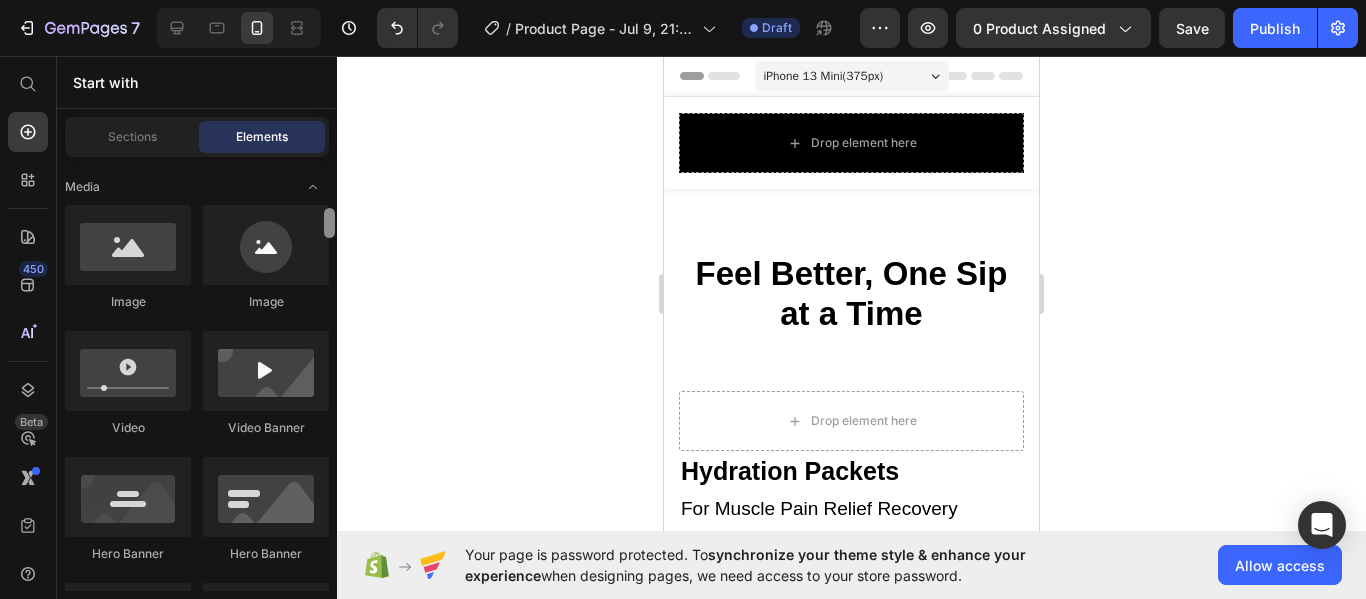 drag, startPoint x: 332, startPoint y: 180, endPoint x: 327, endPoint y: 232, distance: 52.23983 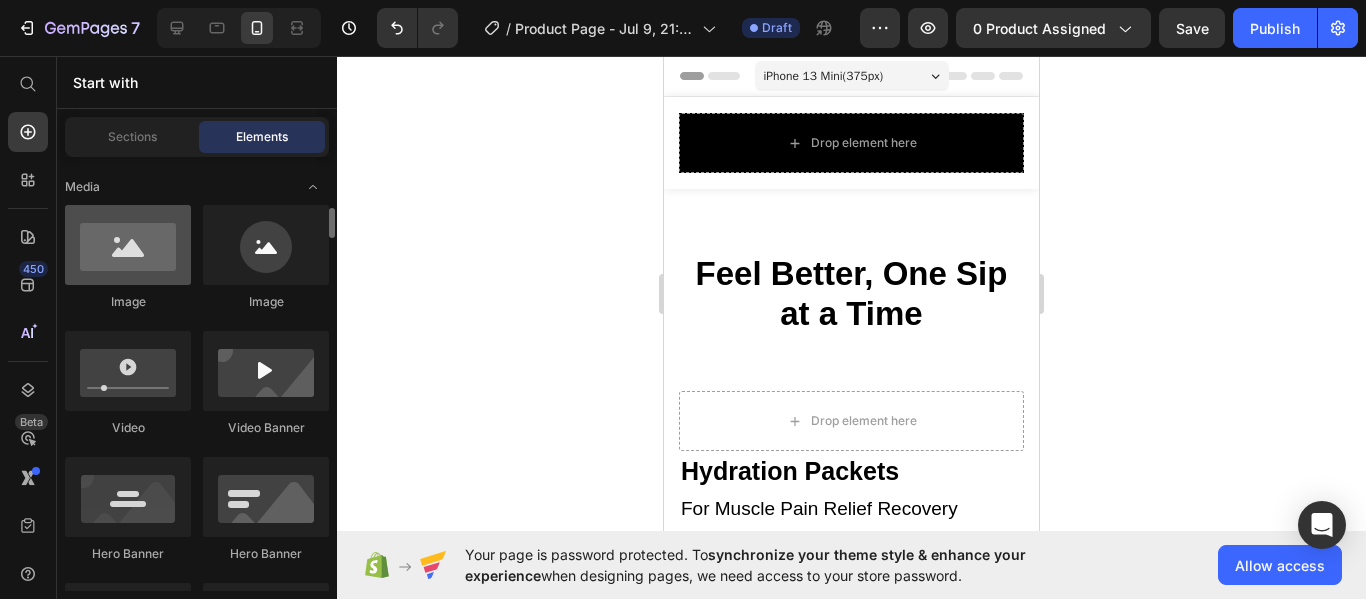 click at bounding box center [128, 245] 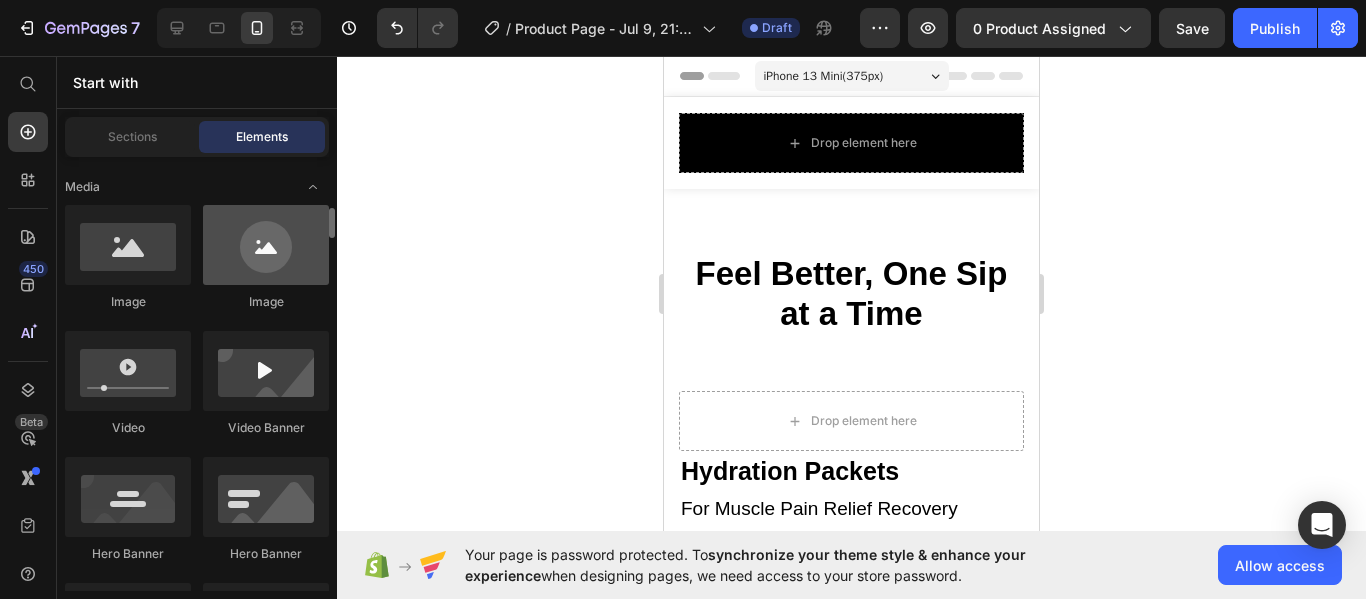 click at bounding box center (266, 245) 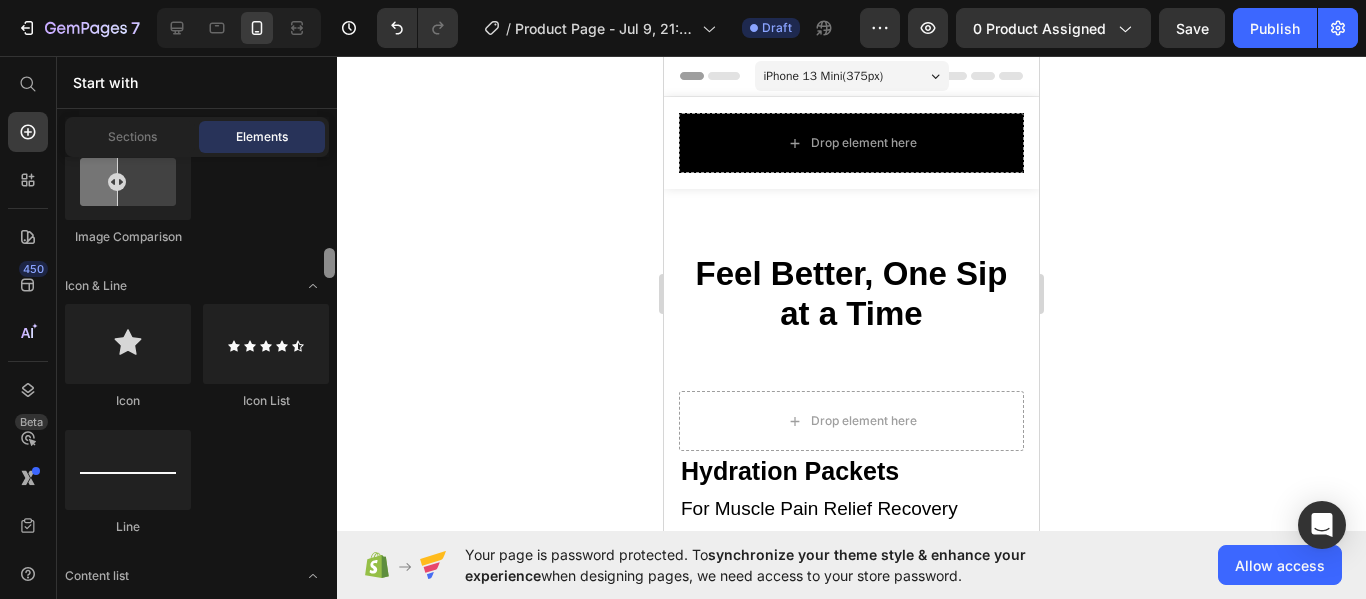 scroll, scrollTop: 0, scrollLeft: 0, axis: both 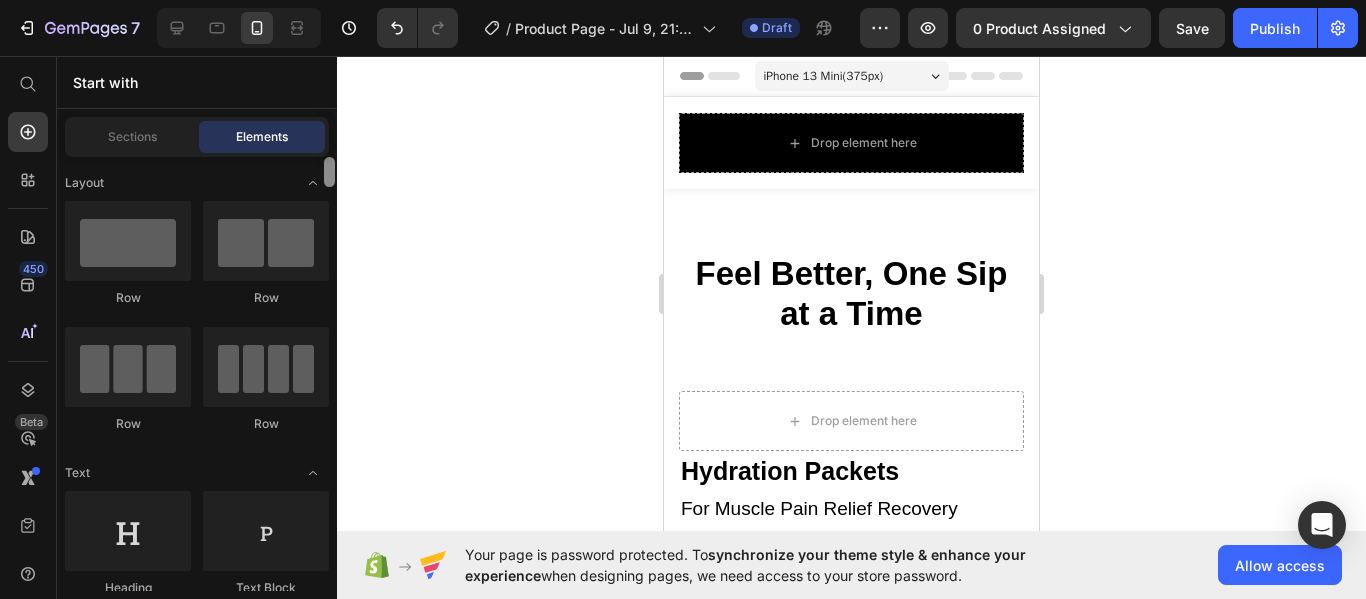 drag, startPoint x: 329, startPoint y: 222, endPoint x: 382, endPoint y: -3, distance: 231.15796 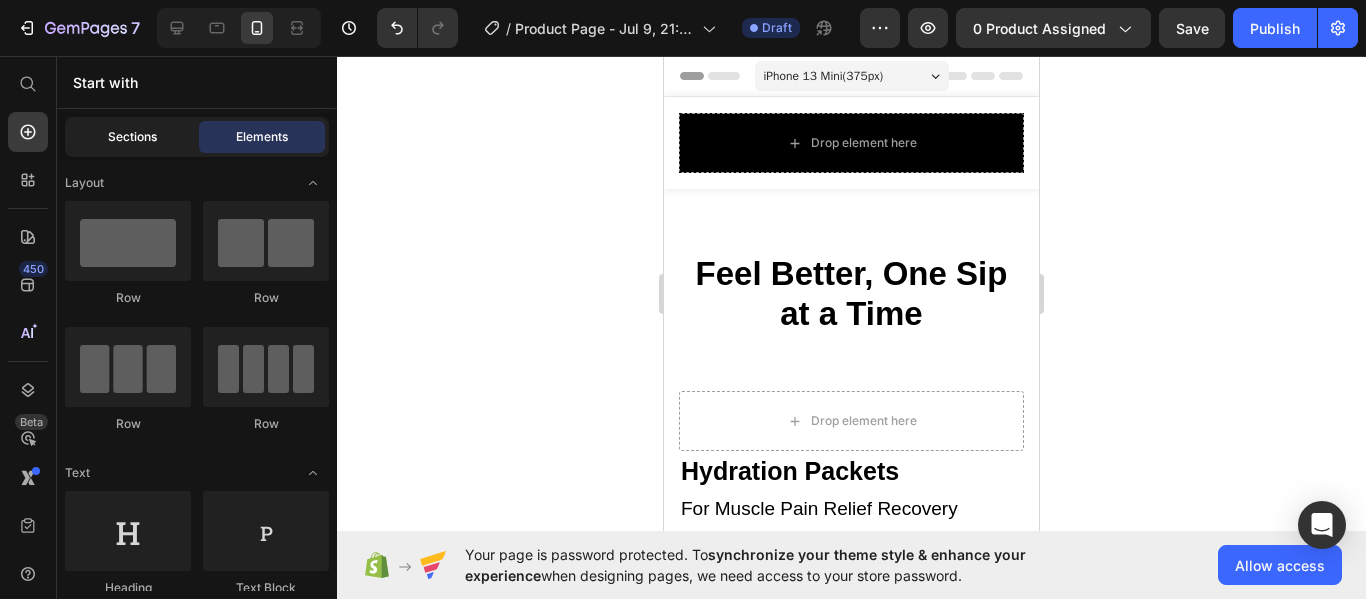 click on "Sections" at bounding box center (132, 137) 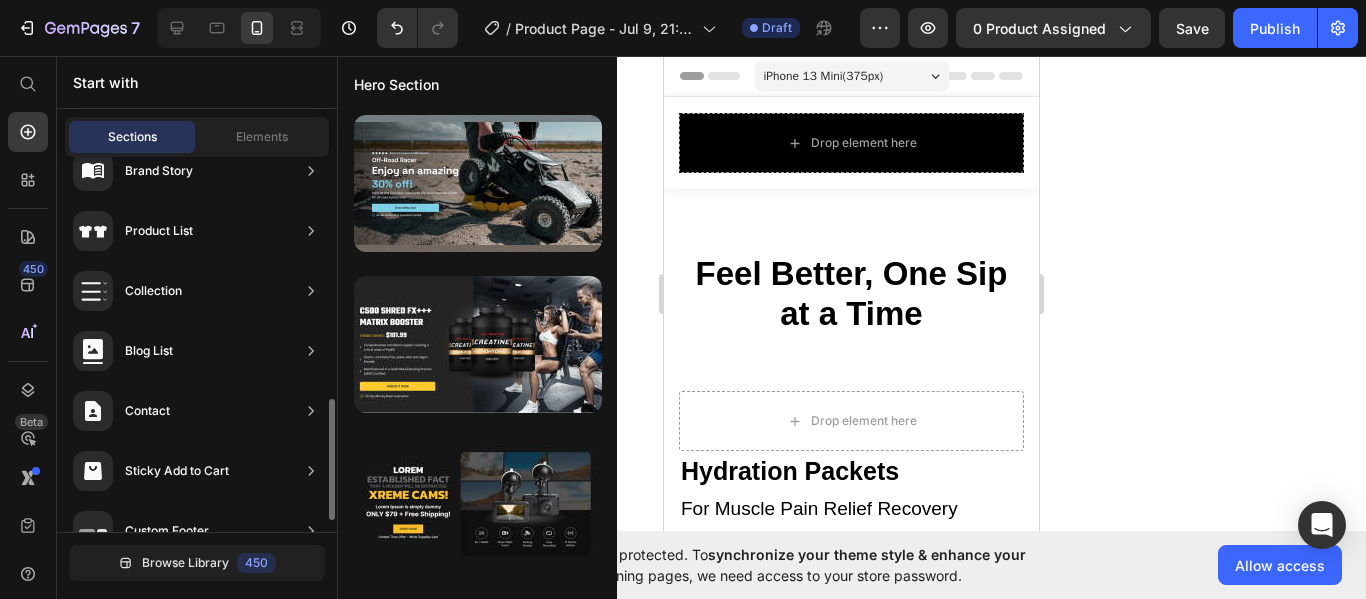 scroll, scrollTop: 785, scrollLeft: 0, axis: vertical 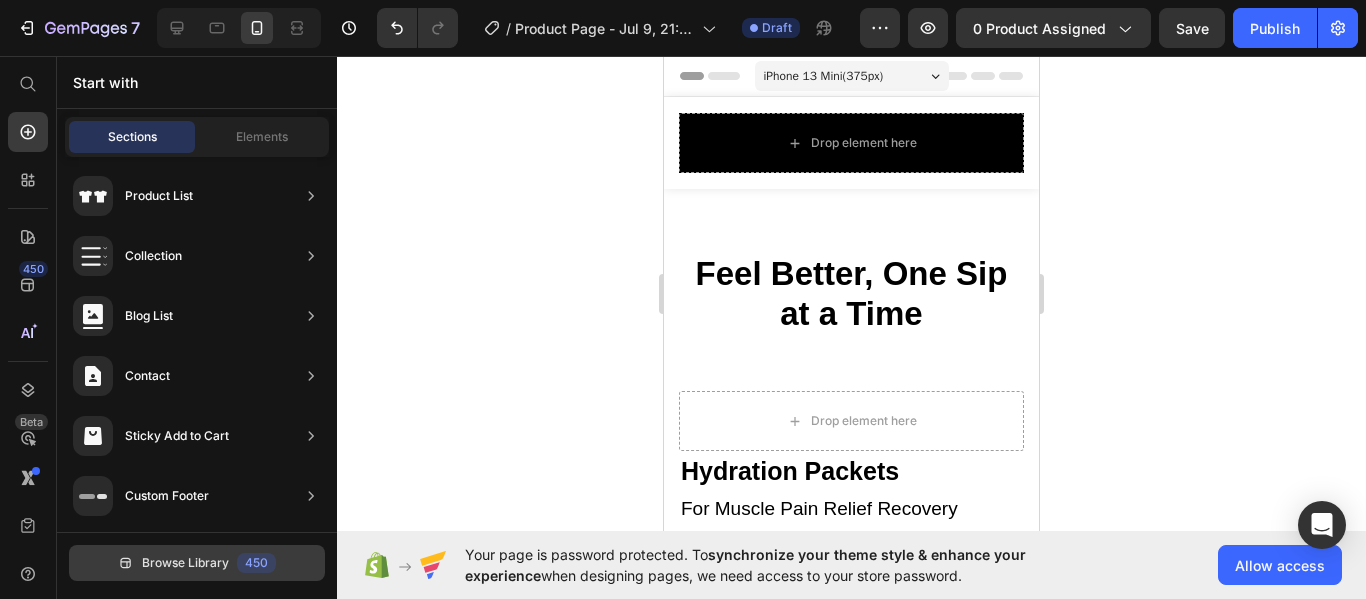 click on "Browse Library" at bounding box center (185, 563) 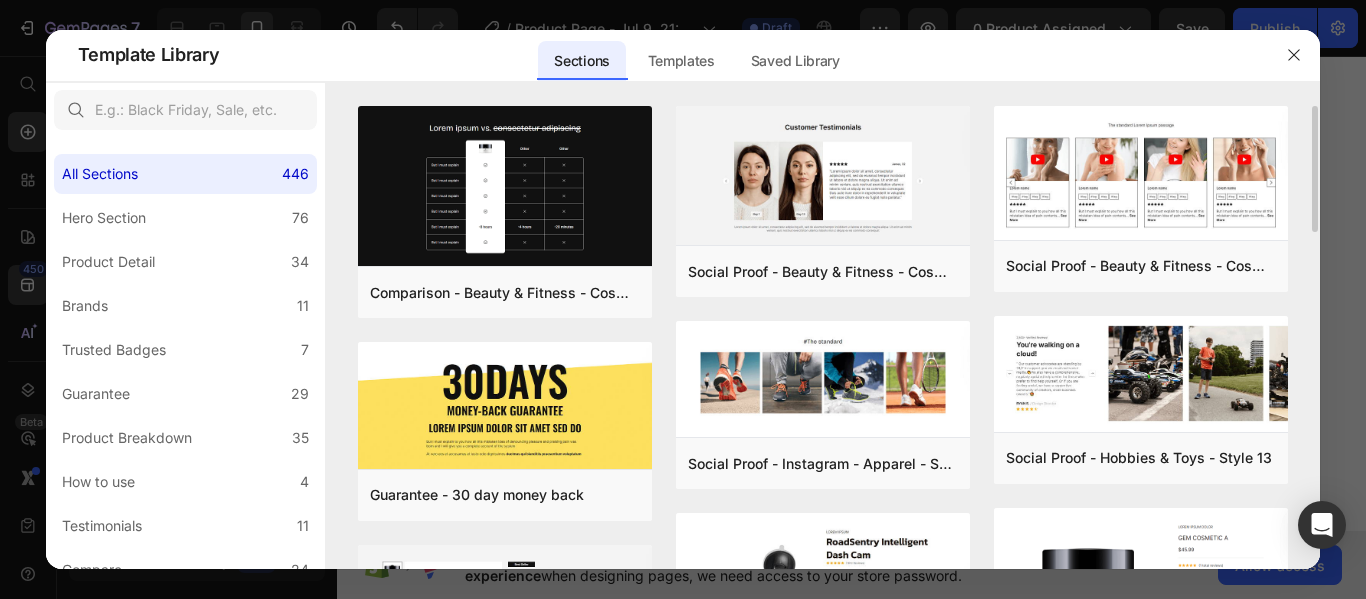 drag, startPoint x: 1314, startPoint y: 131, endPoint x: 1303, endPoint y: 181, distance: 51.1957 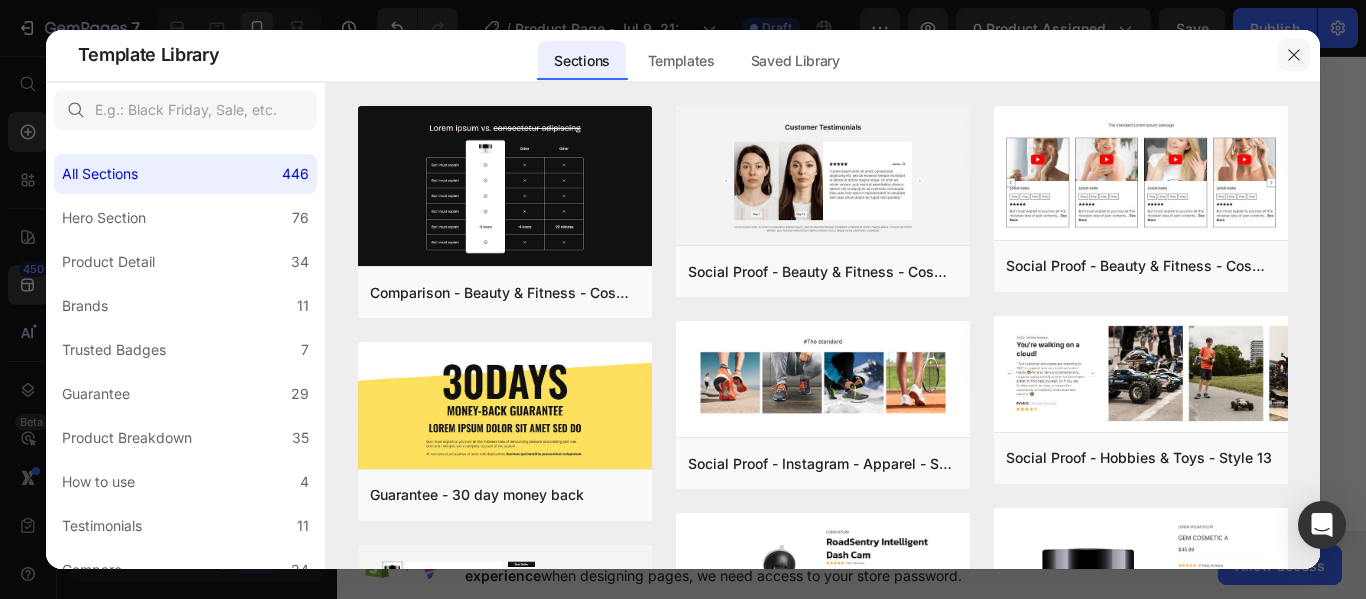 click 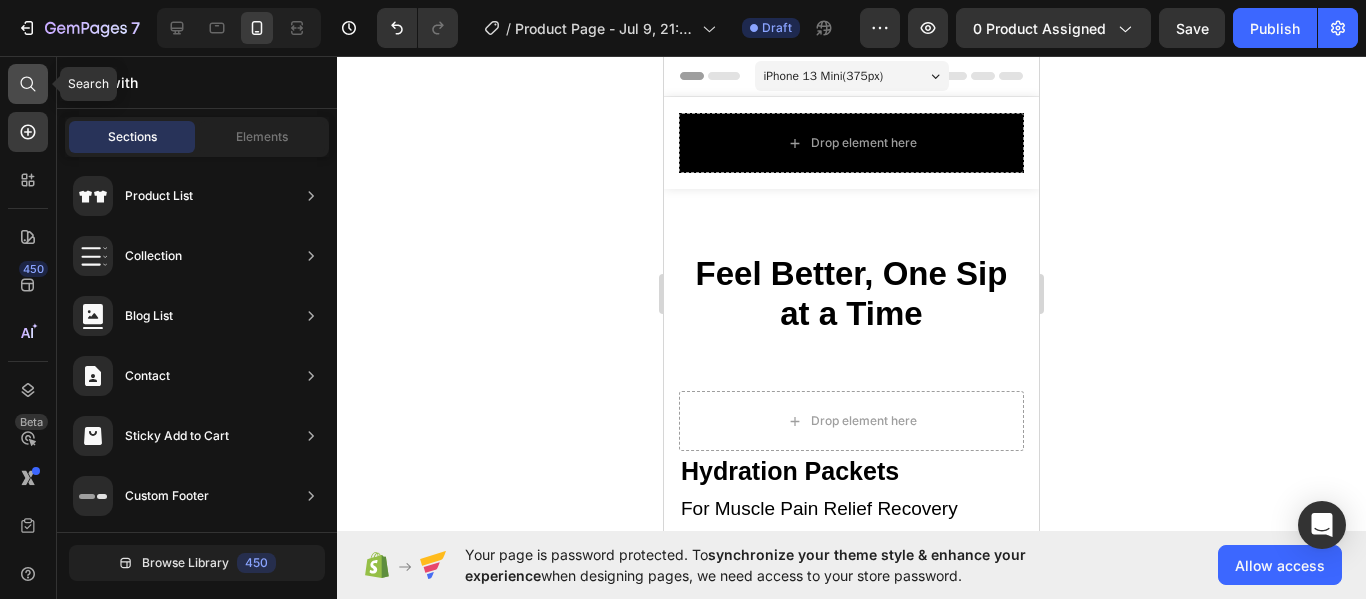 click 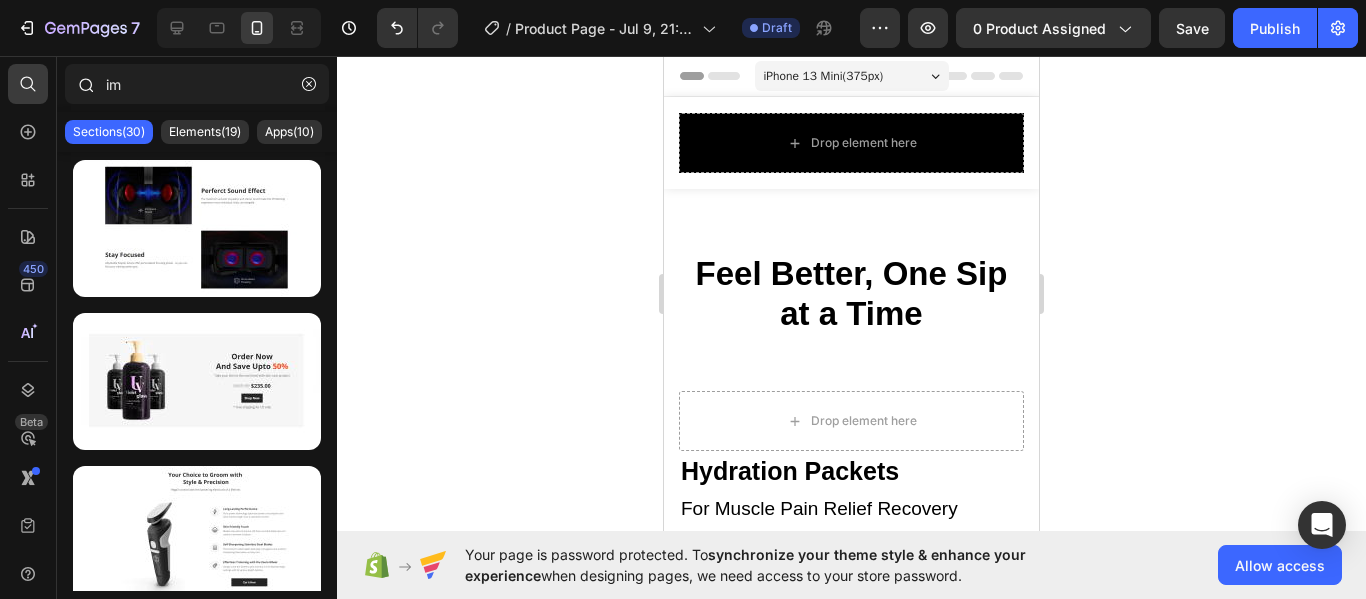type on "i" 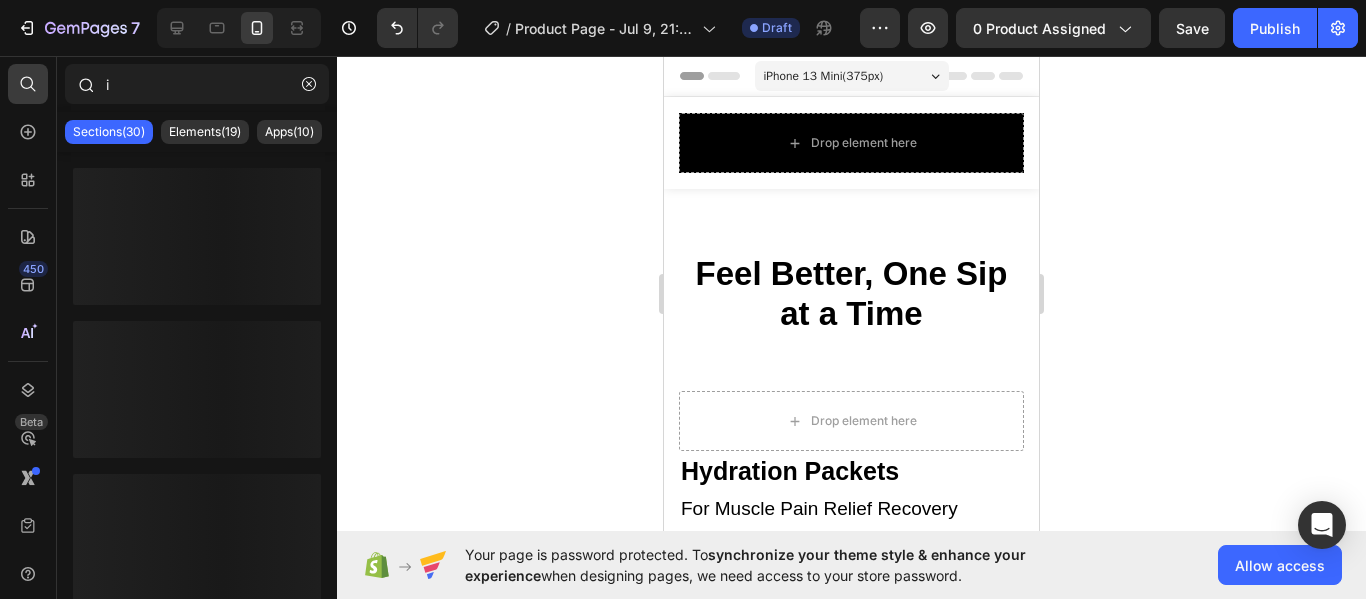 type 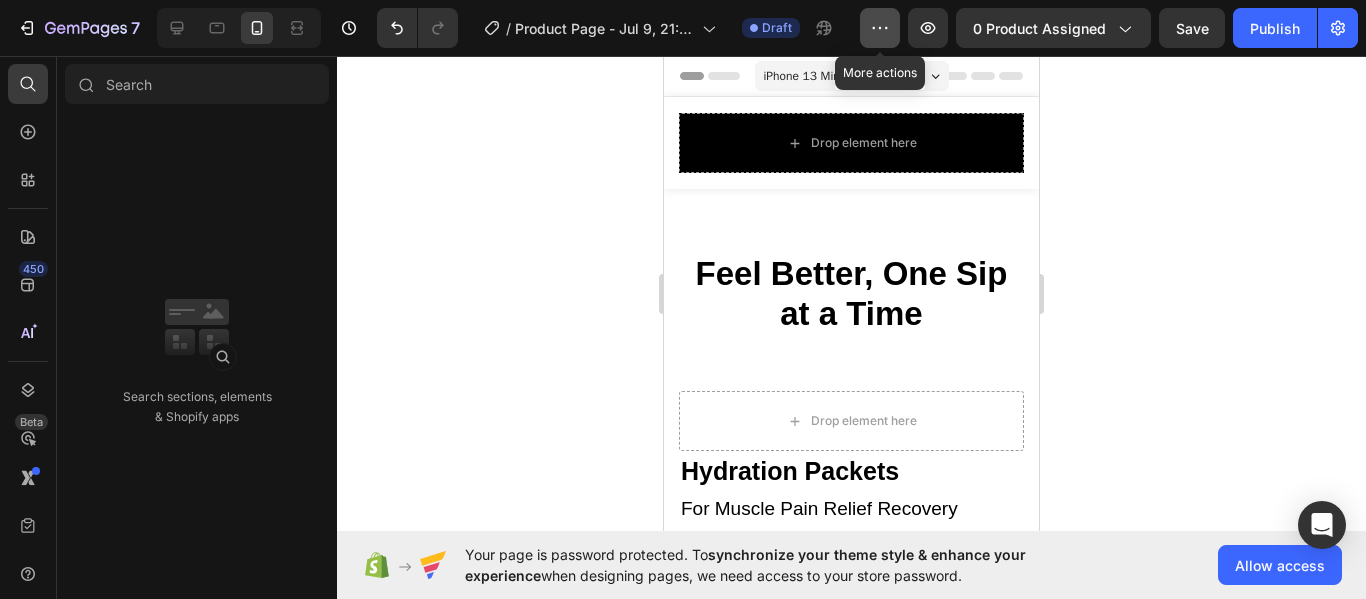 click 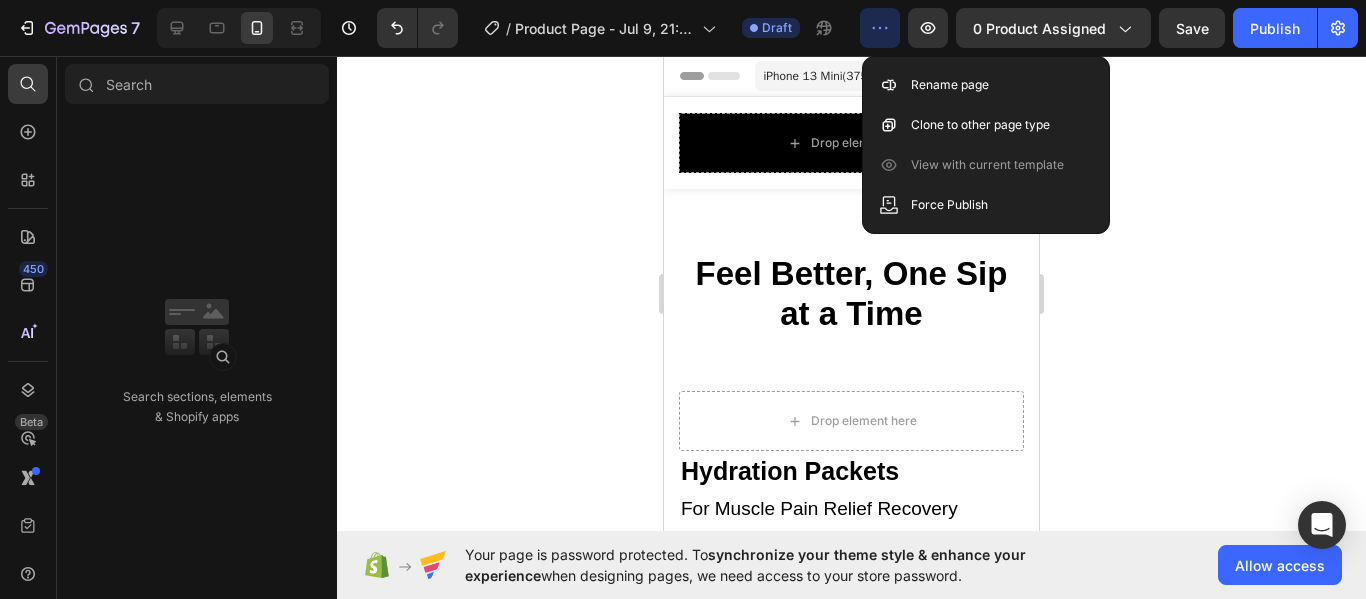 click 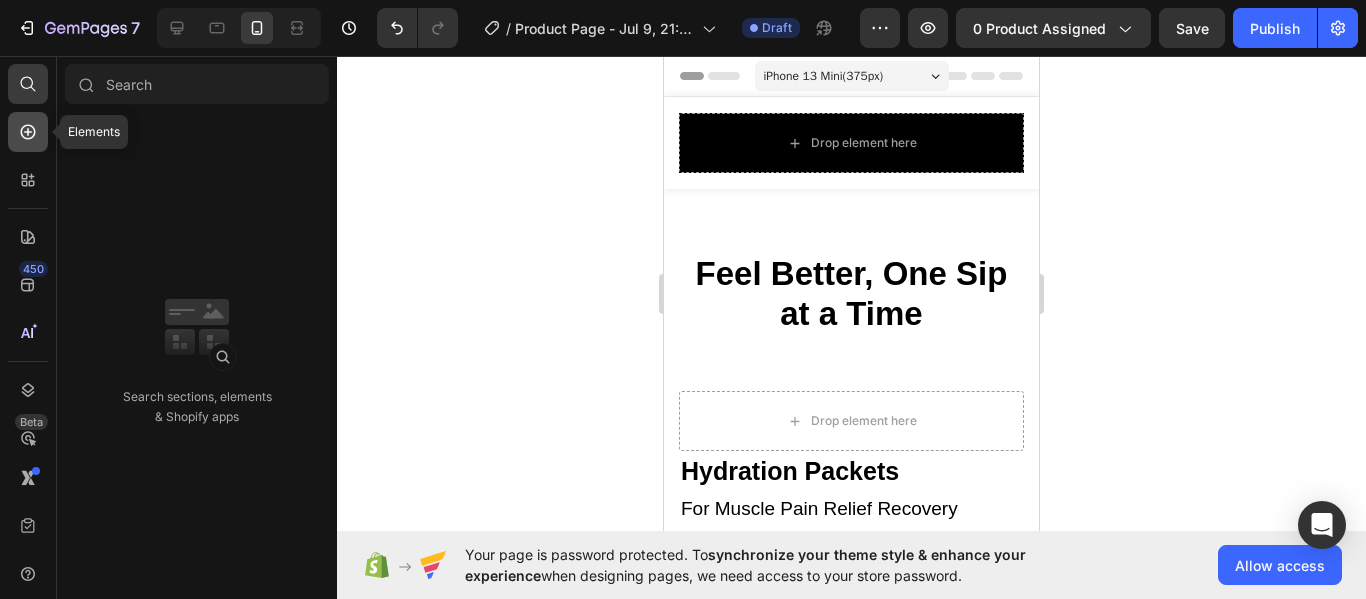 click 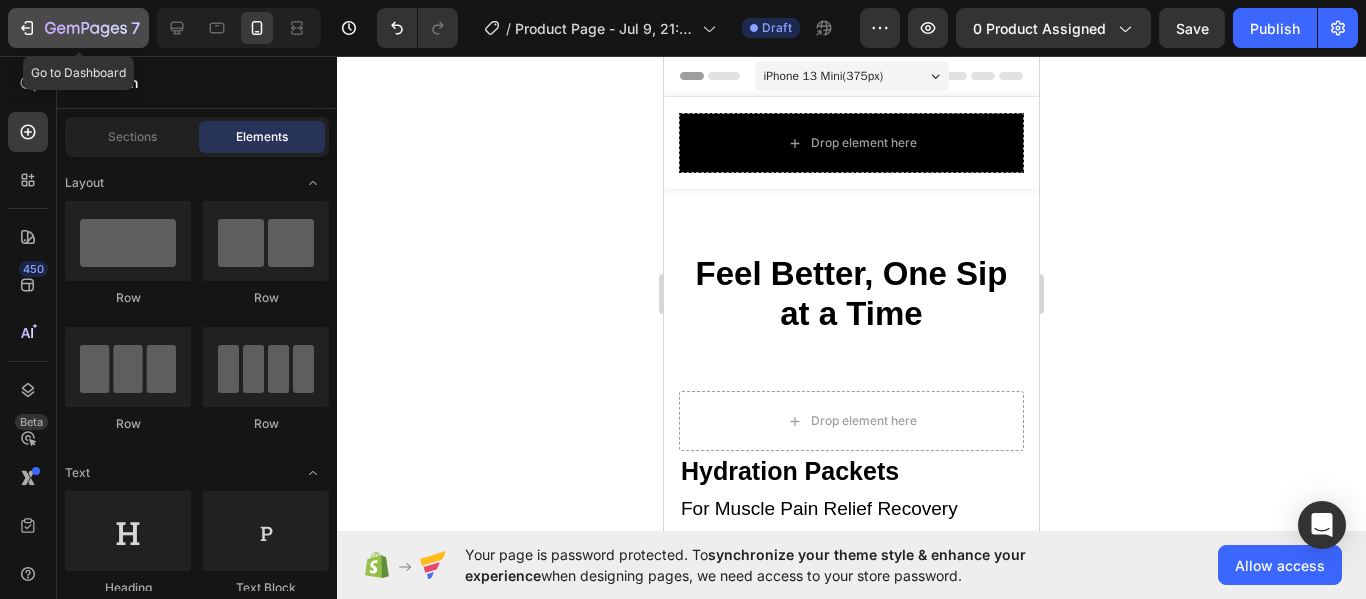 click 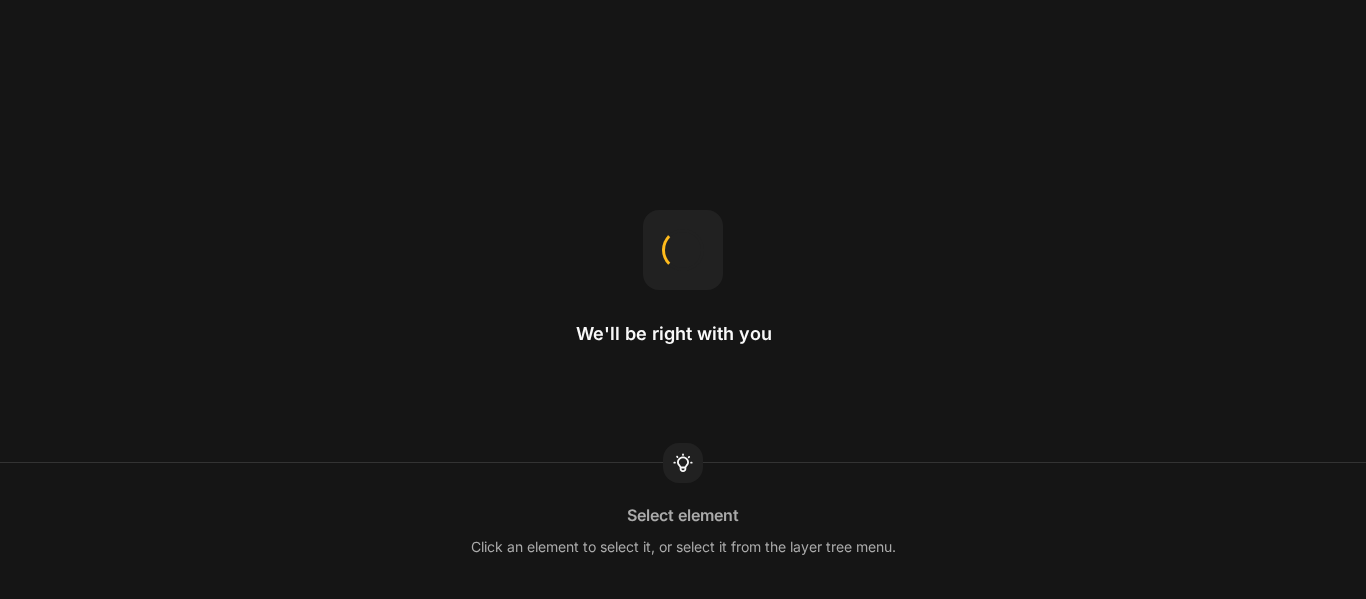 scroll, scrollTop: 0, scrollLeft: 0, axis: both 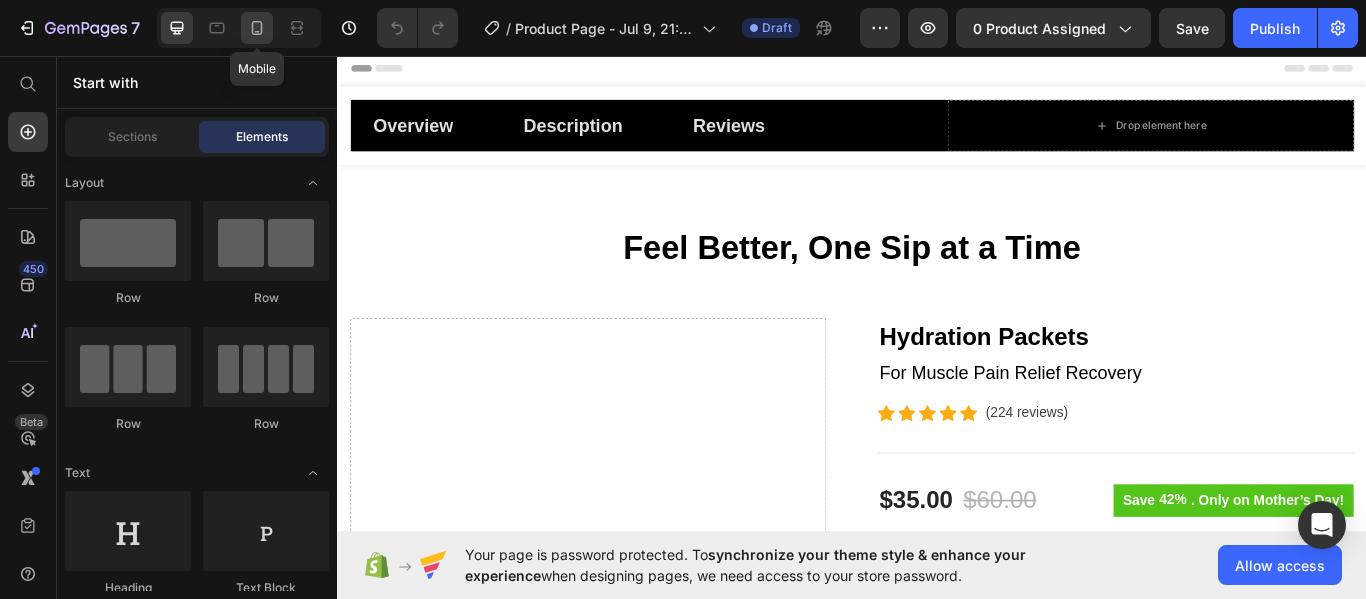click 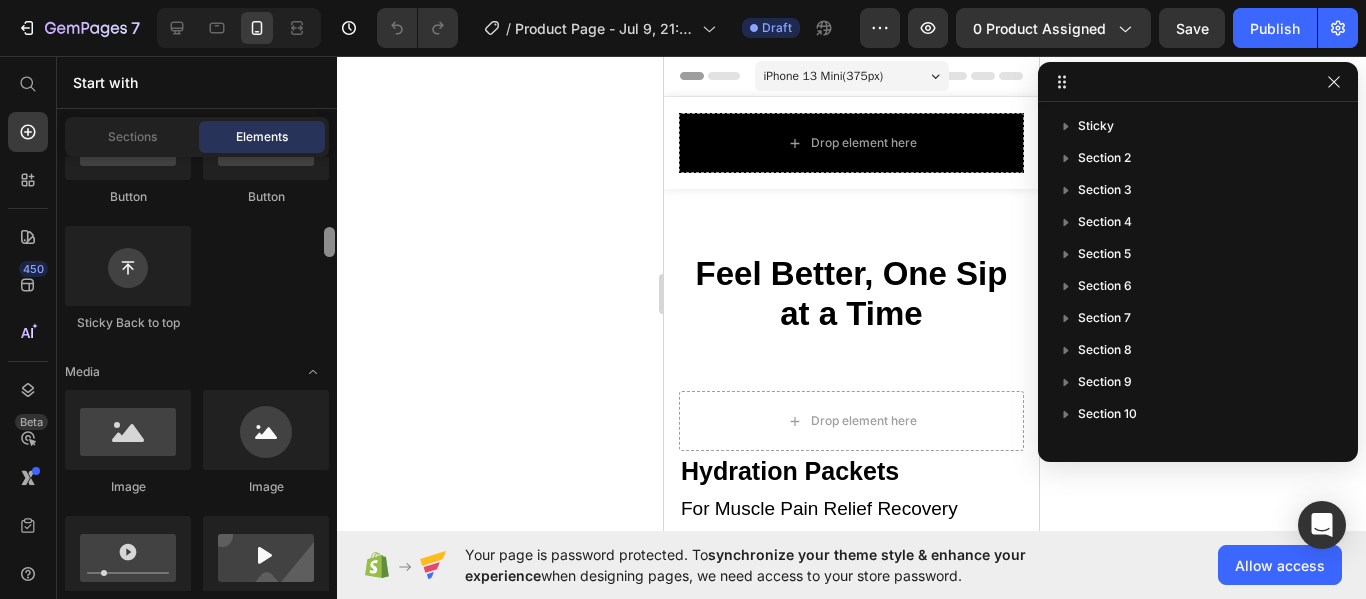 scroll, scrollTop: 598, scrollLeft: 0, axis: vertical 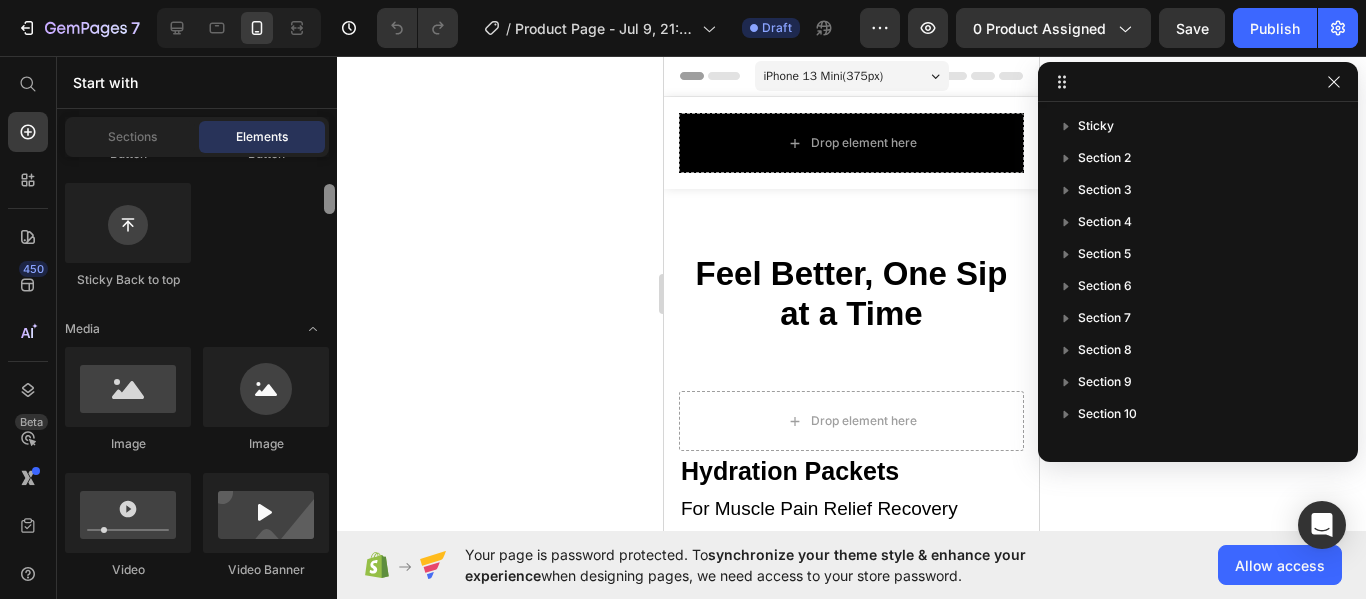 drag, startPoint x: 331, startPoint y: 173, endPoint x: 327, endPoint y: 215, distance: 42.190044 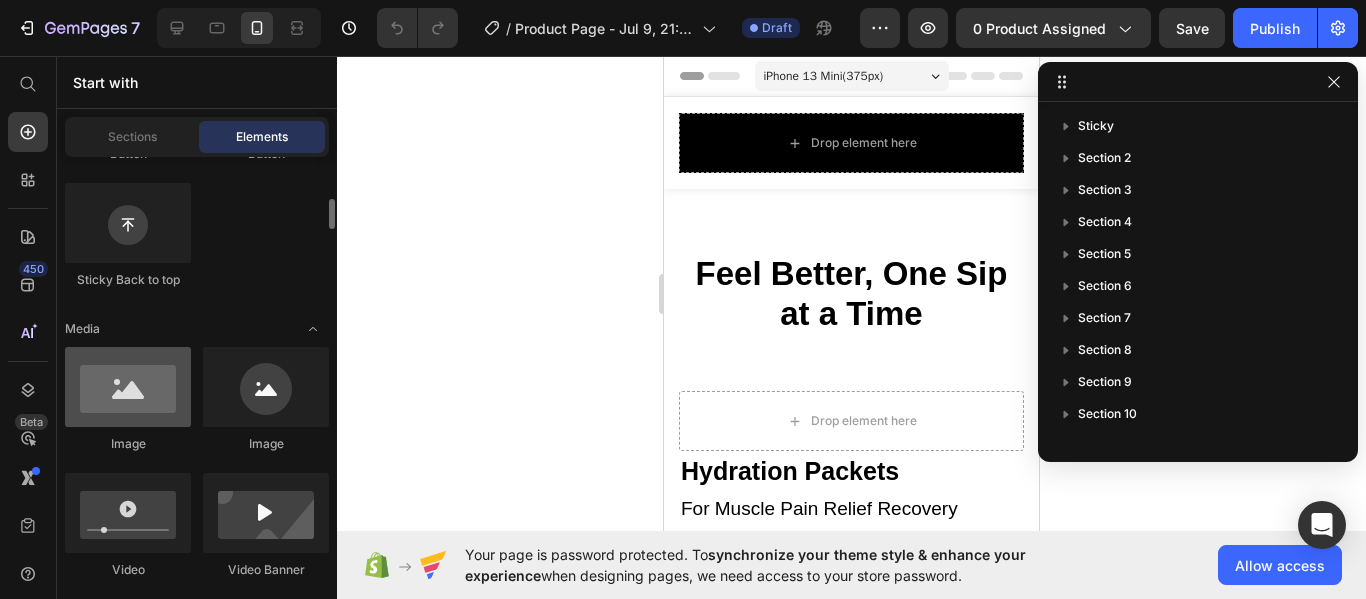 click at bounding box center [128, 387] 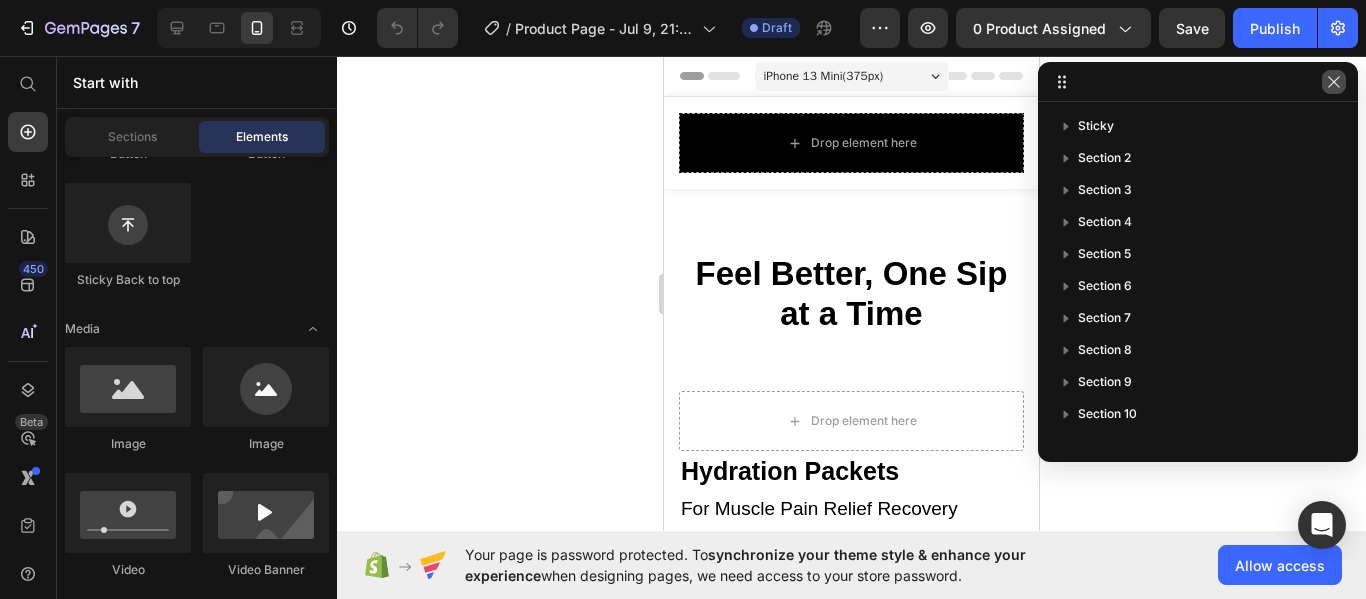 click 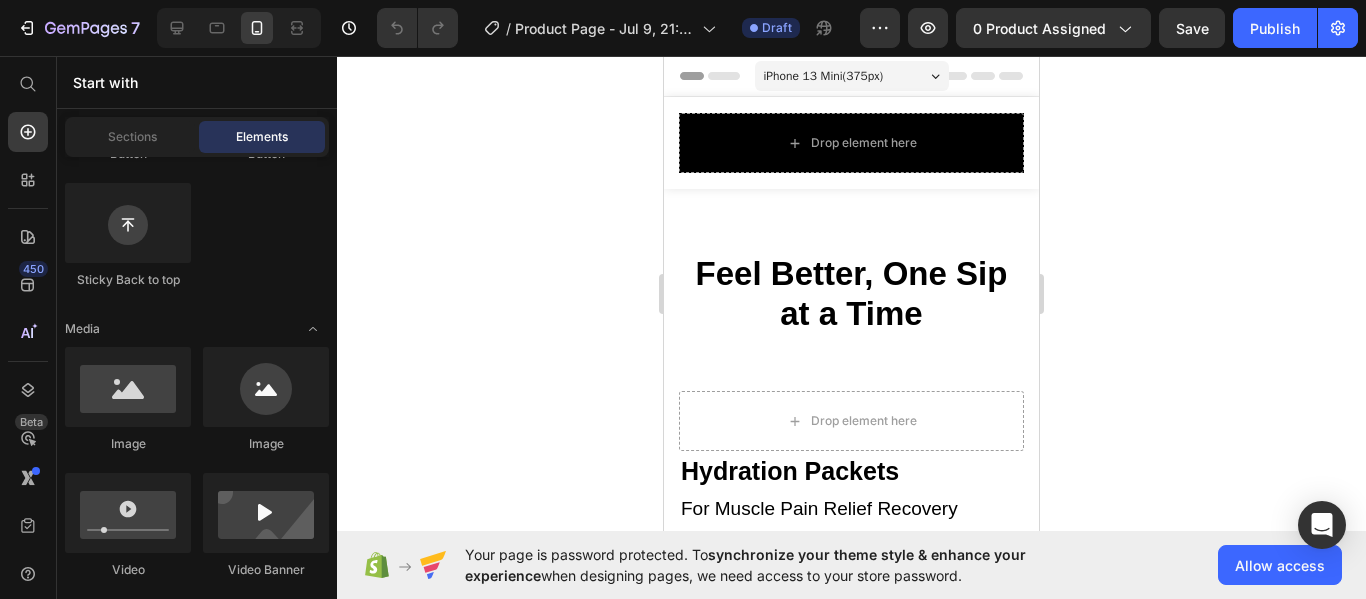 click 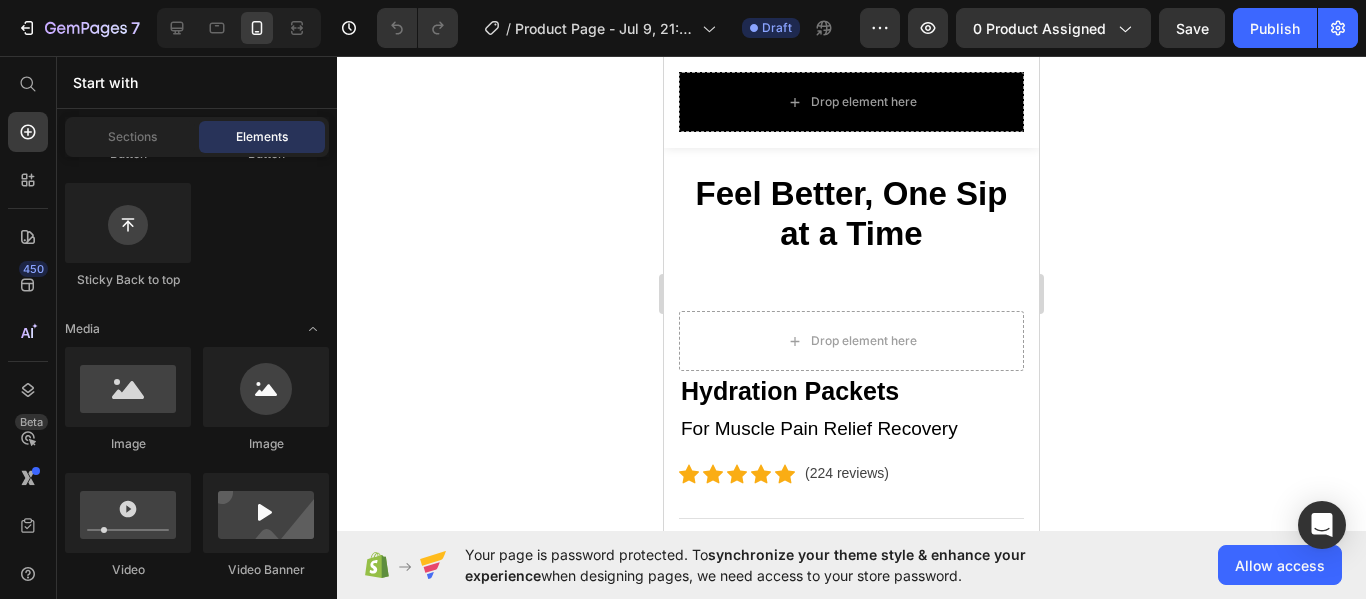 scroll, scrollTop: 0, scrollLeft: 0, axis: both 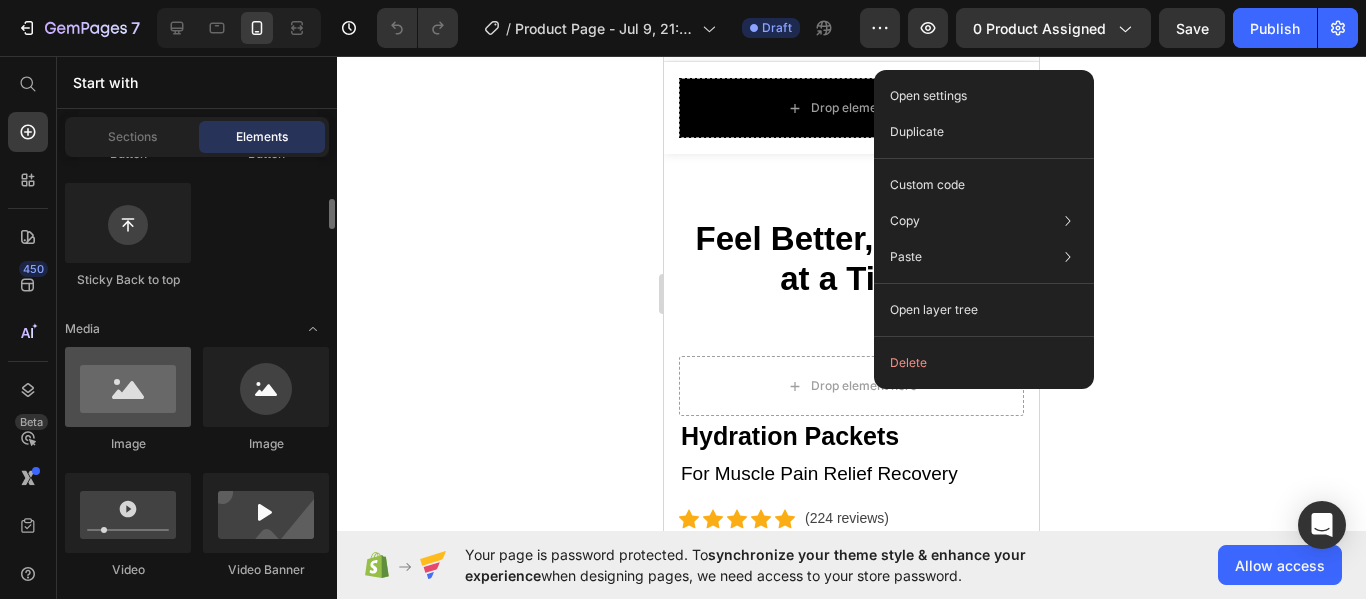 click at bounding box center [128, 387] 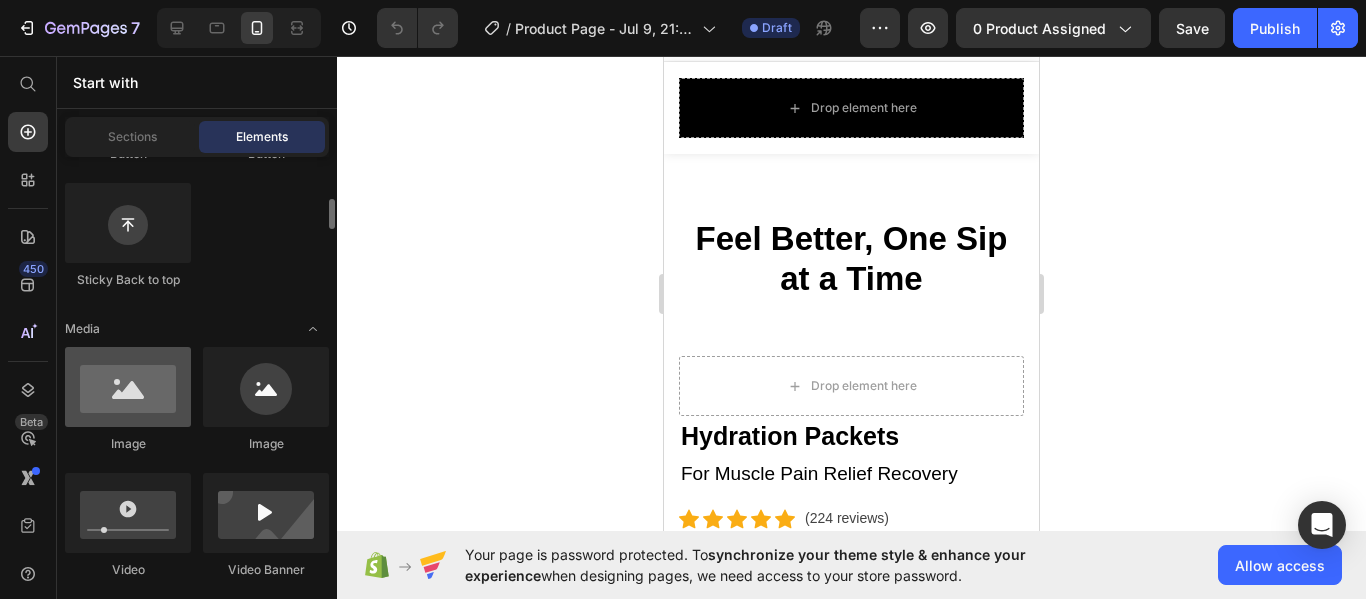 click at bounding box center [128, 387] 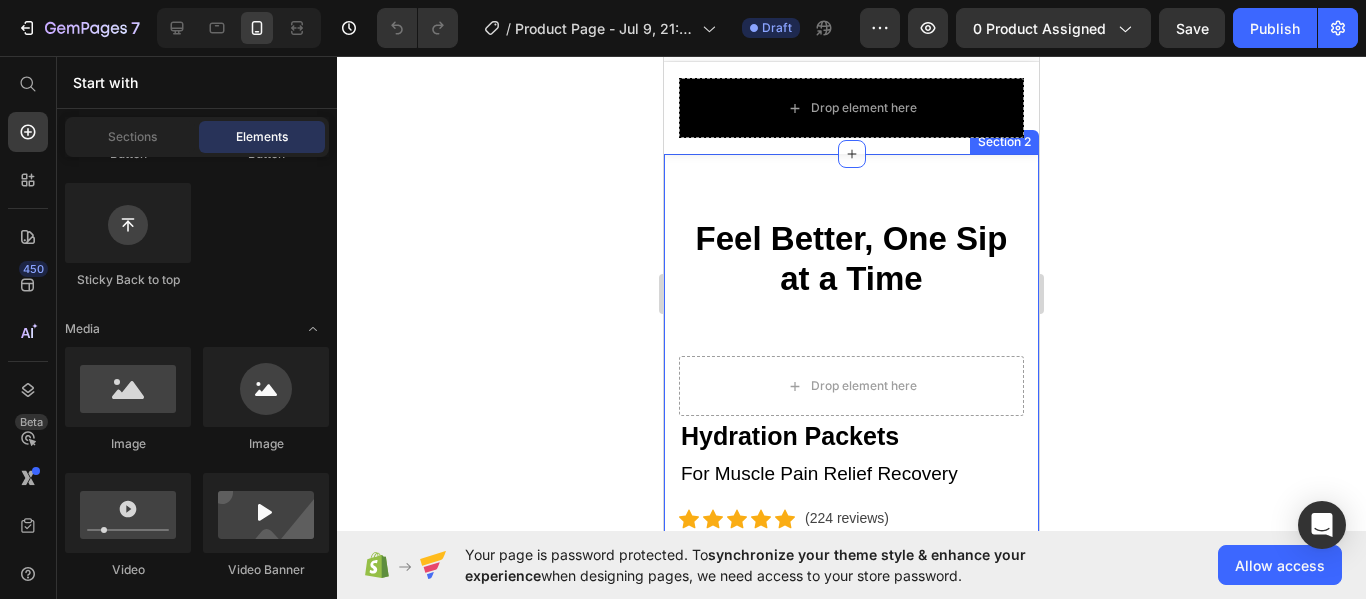click on "Feel Better, One Sip at a Time Heading Row
Drop element here Hydration Packets (P) Title For Muscle Pain Relief Recovery Text block                Icon                Icon                Icon                Icon                Icon Icon List Hoz (224 reviews) Text block Row                Title Line $35.00 (P) Price $60.00 (P) Price Row Save 42% . Only on Mother’s Day! (P) Tag Row This product does not have a description (P) Description Image 12H+ work time Text block Row Image 6 Massage heads  Text block Row Image 4 Speed options Text block Row Row Image Only 7 left in stock! Text block 60 people have bought this item within the last hour! Text block Row 1 (P) Quantity add to cart (P) Cart Button Row buy it now (P) Dynamic Checkout
Specifications
What's in the box?
How to use Accordion Product" at bounding box center (851, 821) 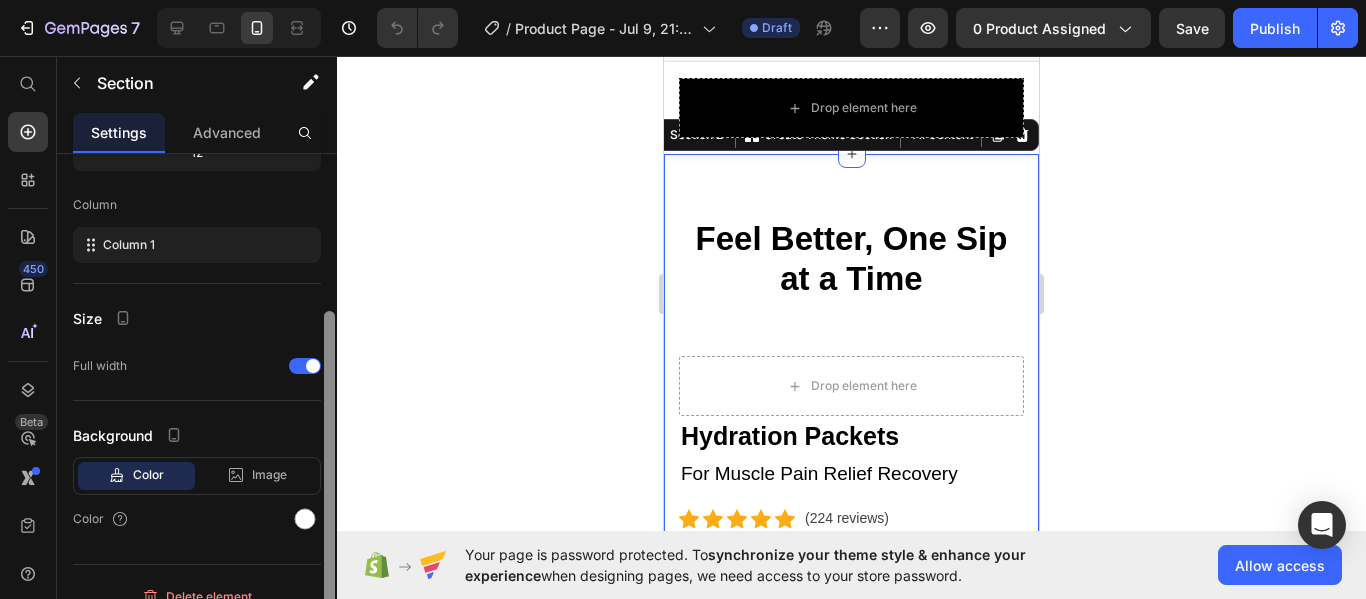 scroll, scrollTop: 262, scrollLeft: 0, axis: vertical 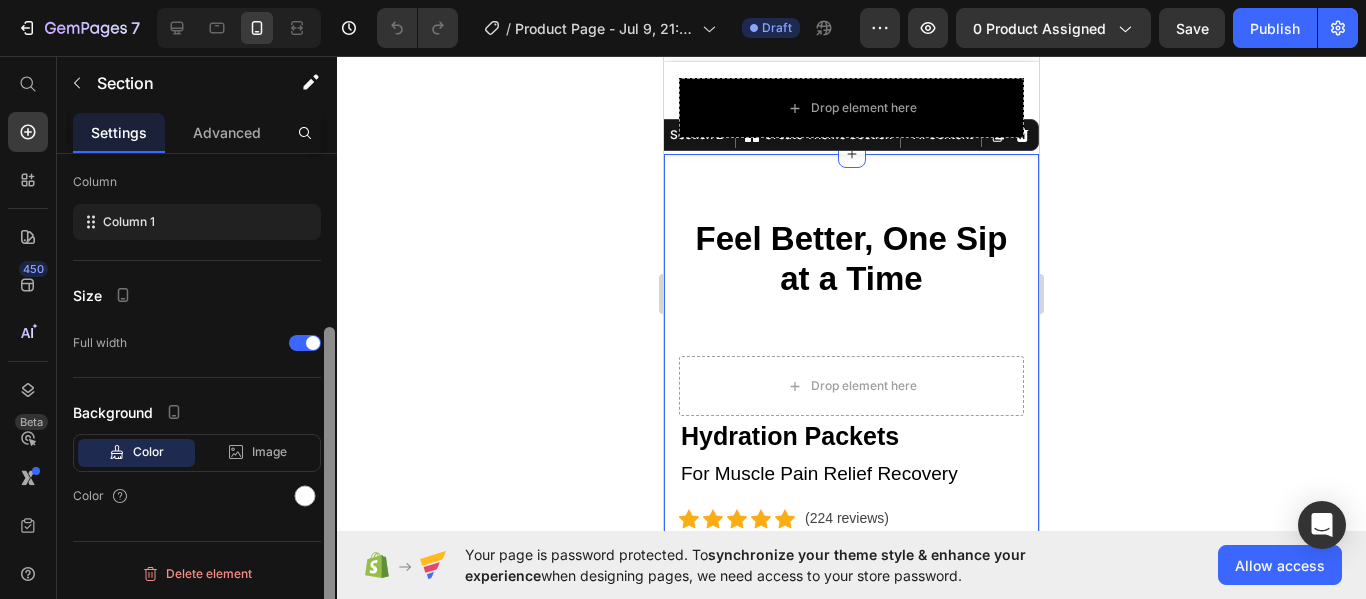 drag, startPoint x: 328, startPoint y: 176, endPoint x: 336, endPoint y: 402, distance: 226.14156 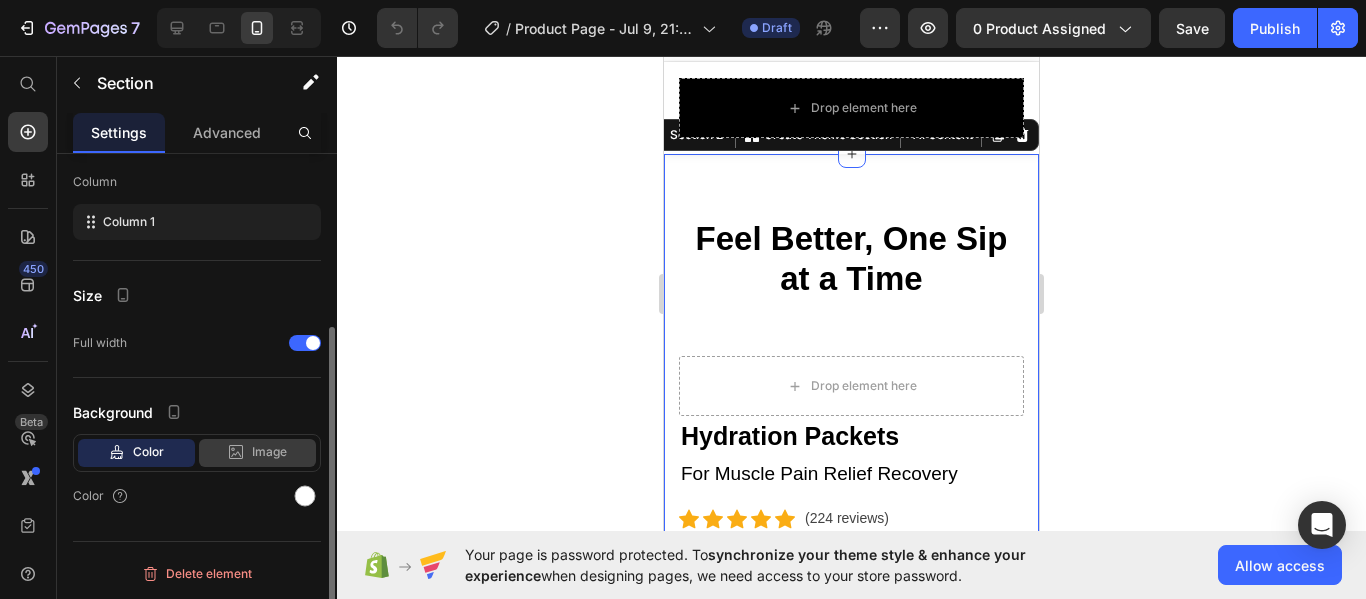 click on "Image" at bounding box center (269, 452) 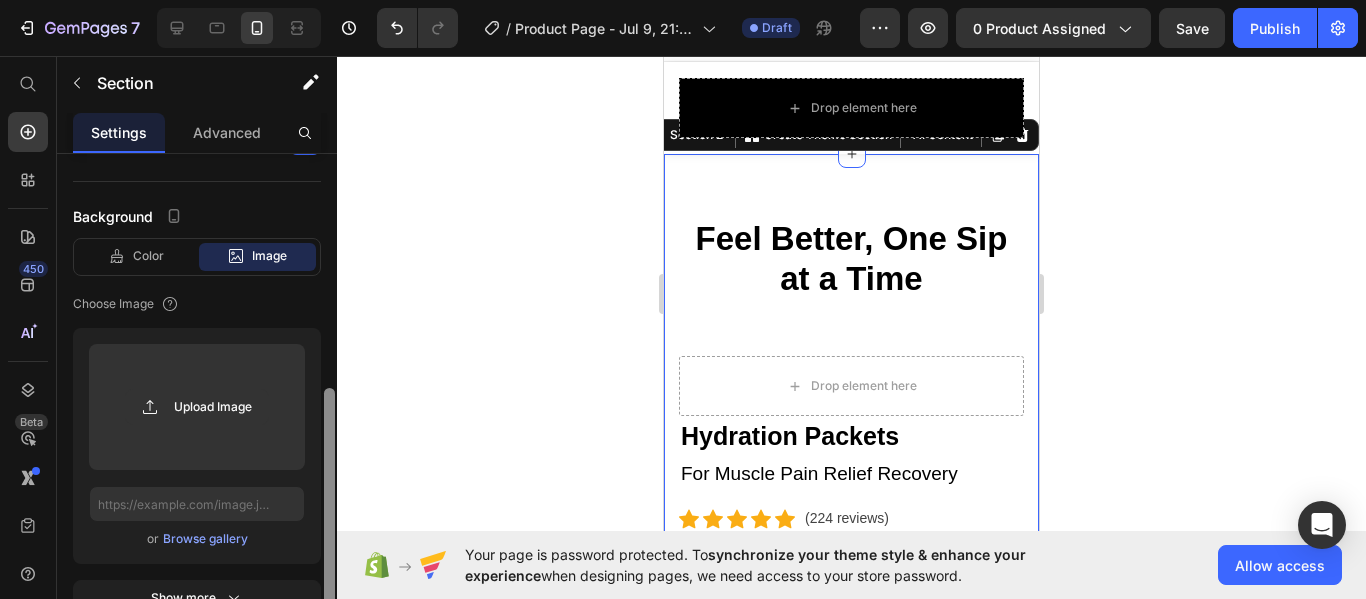 scroll, scrollTop: 478, scrollLeft: 0, axis: vertical 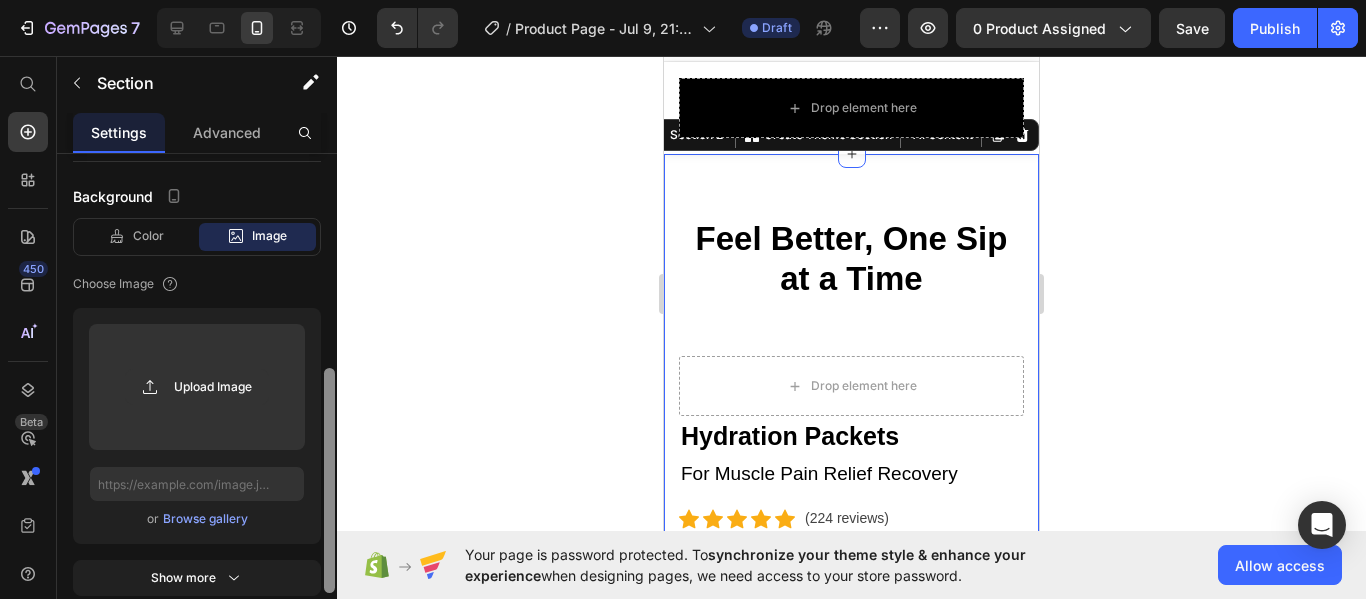 drag, startPoint x: 330, startPoint y: 364, endPoint x: 337, endPoint y: 461, distance: 97.25225 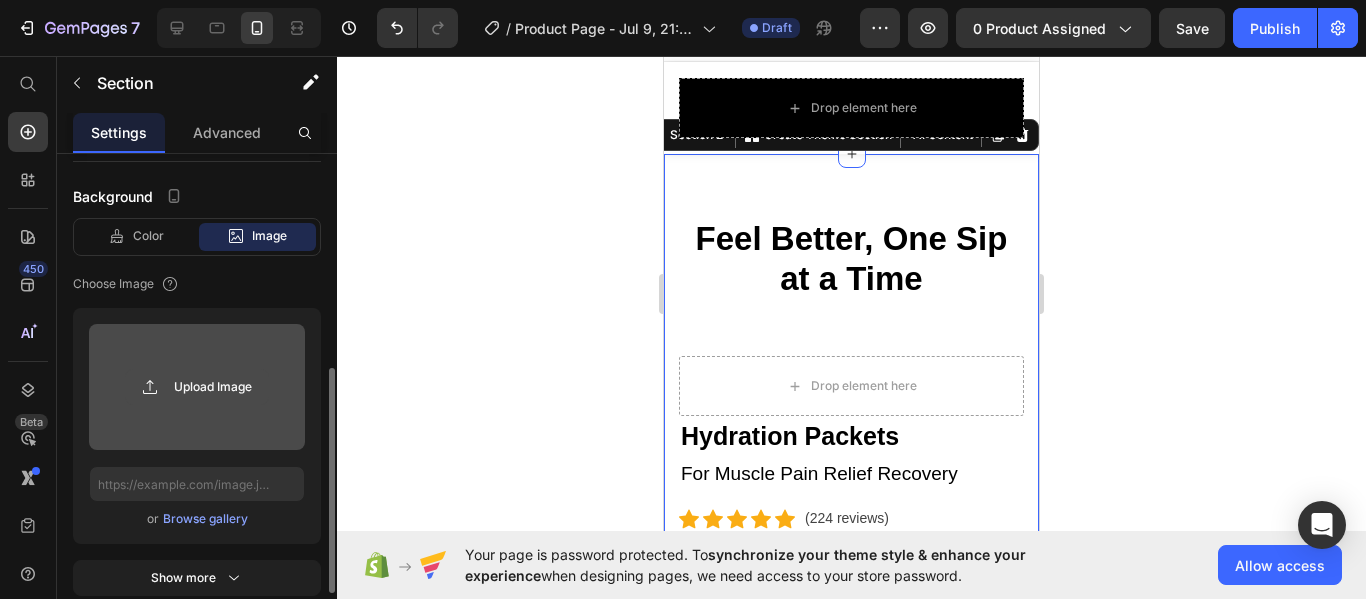click 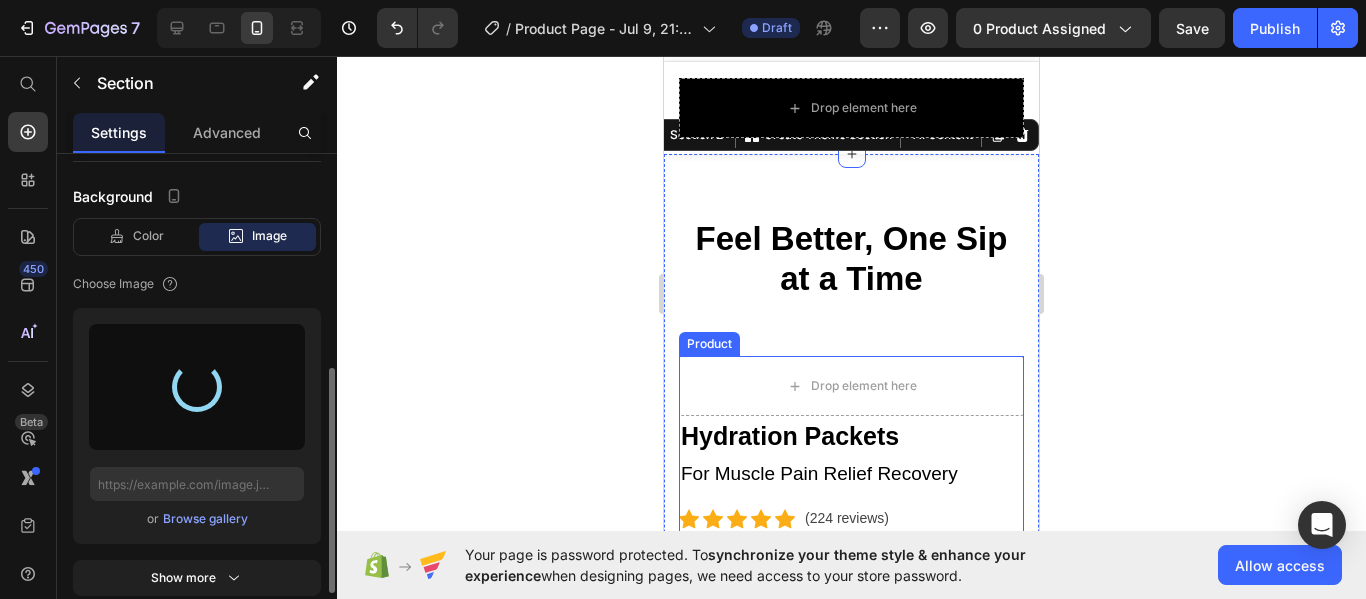 type on "https://cdn.shopify.com/s/files/1/0718/1536/4643/files/gempages_574734654205068063-3cc9b188-ea83-4247-a1bf-aaef11db8e62.png" 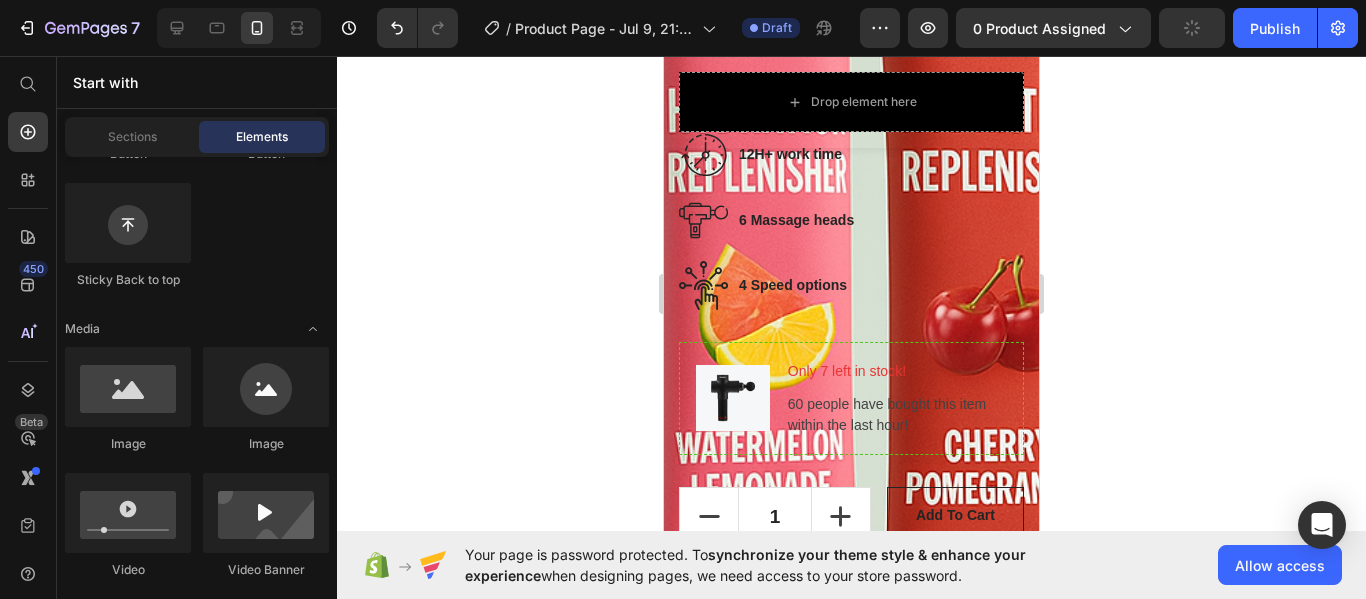 scroll, scrollTop: 269, scrollLeft: 0, axis: vertical 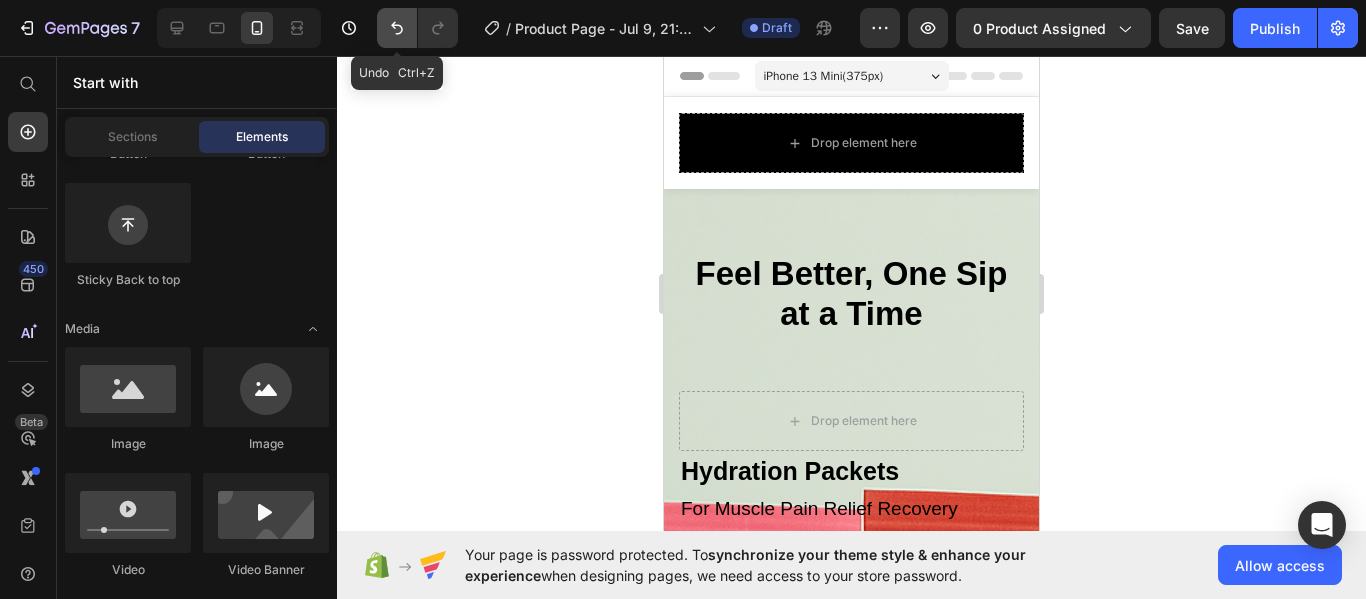 click 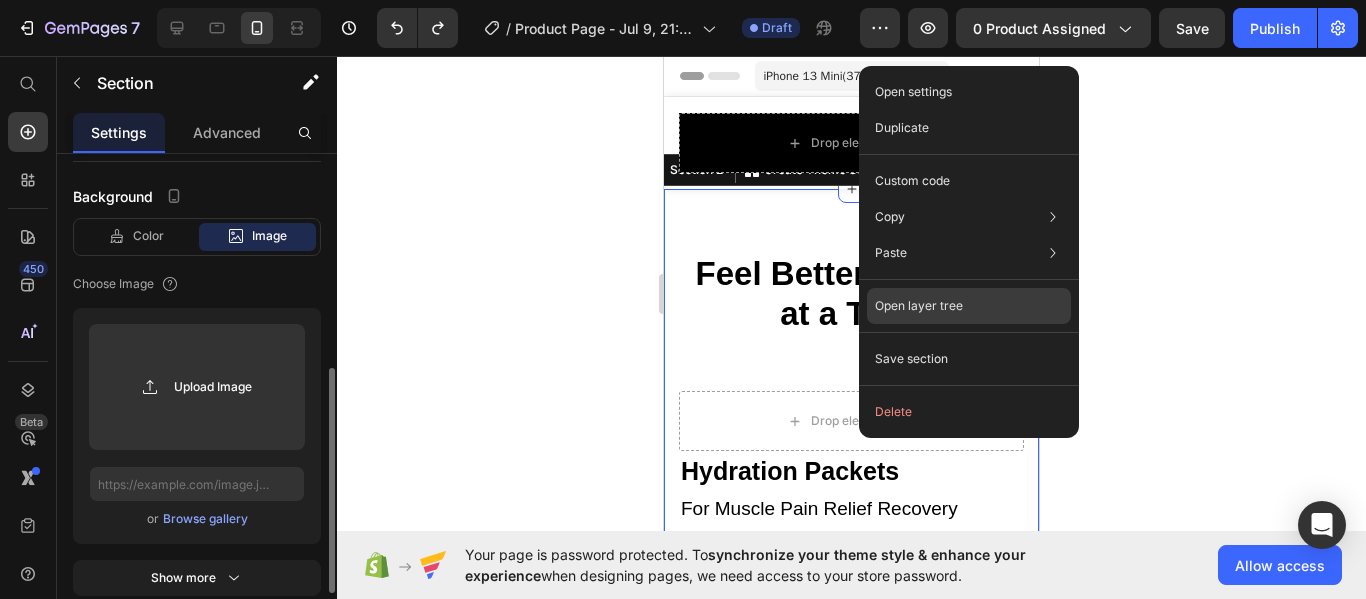 click on "Open layer tree" at bounding box center (919, 306) 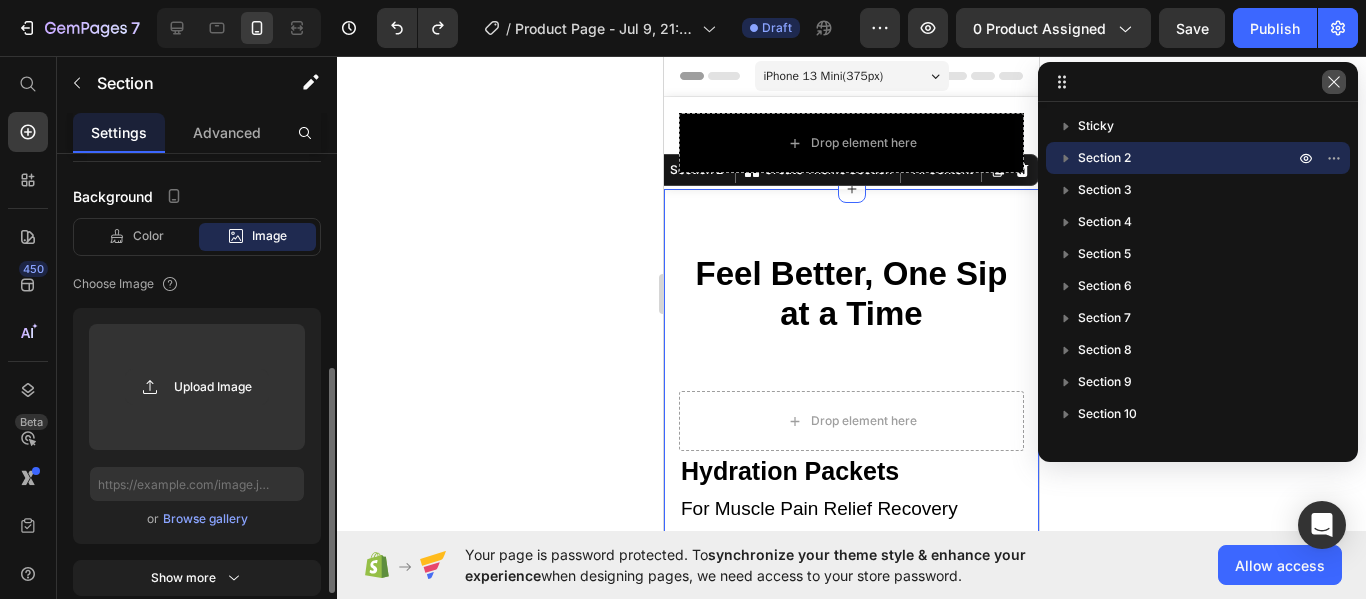 click 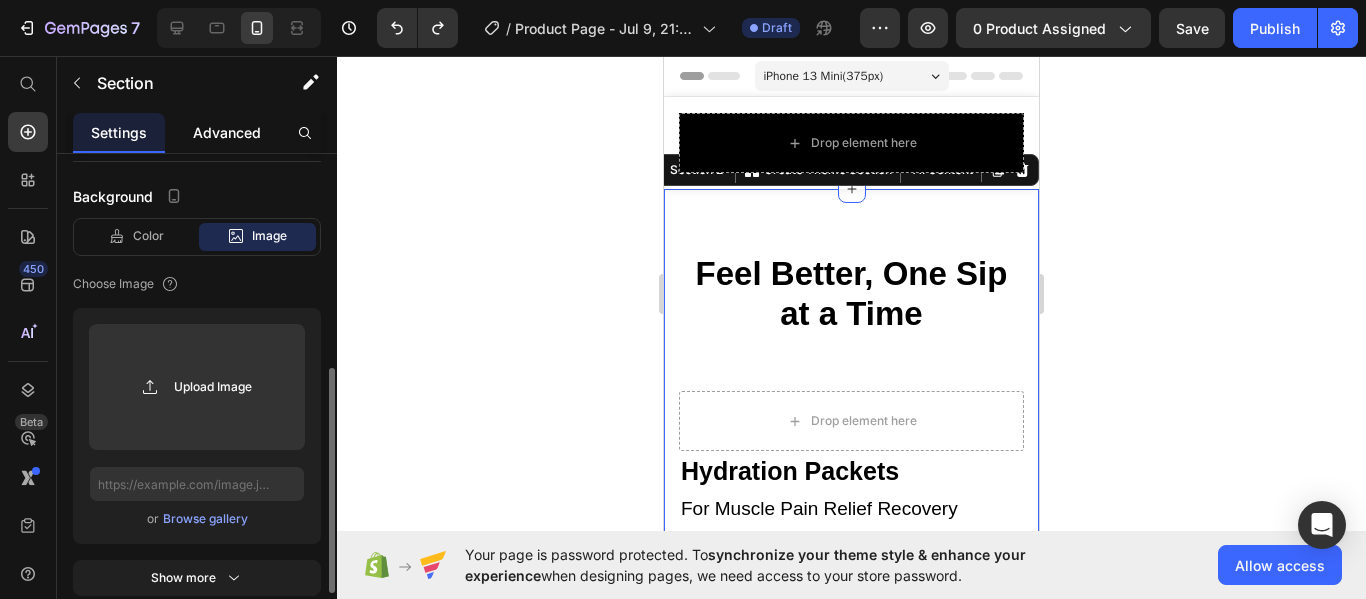 click on "Advanced" at bounding box center [227, 132] 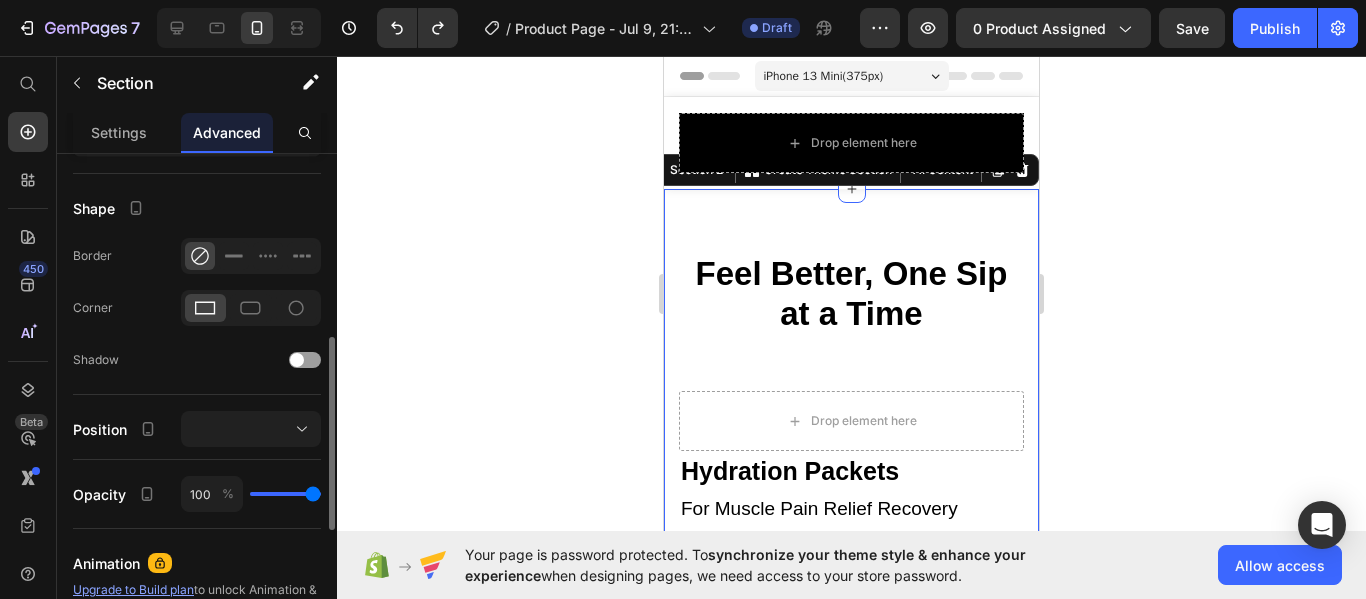 scroll, scrollTop: 0, scrollLeft: 0, axis: both 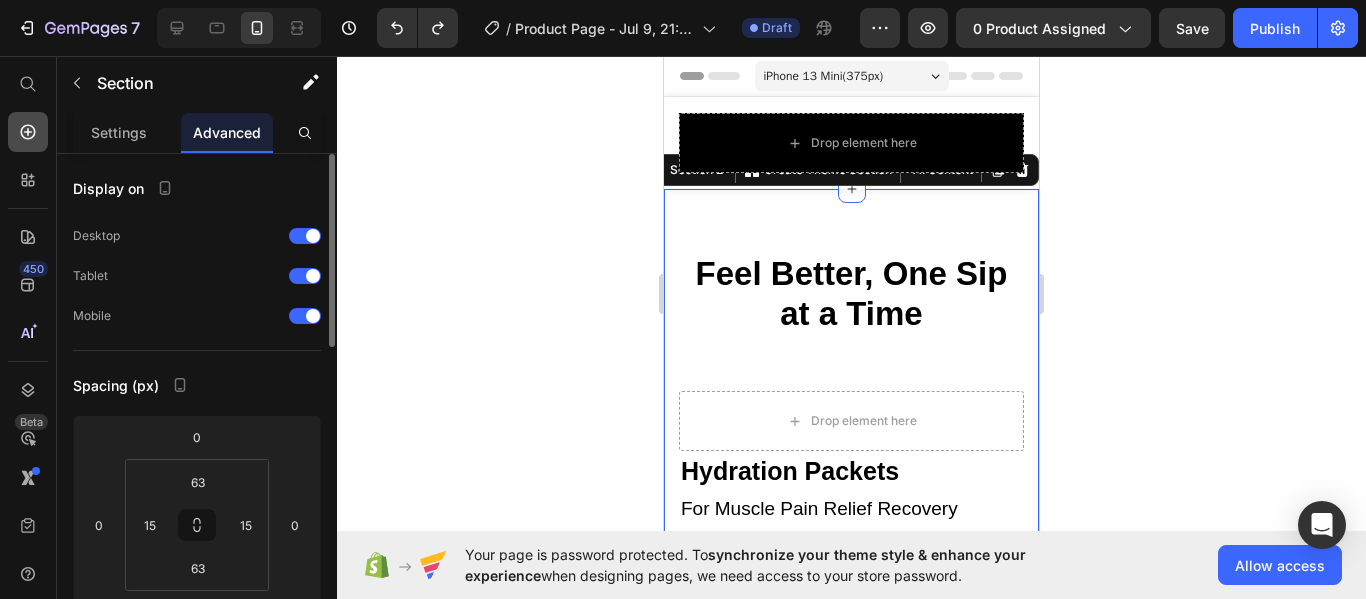 click 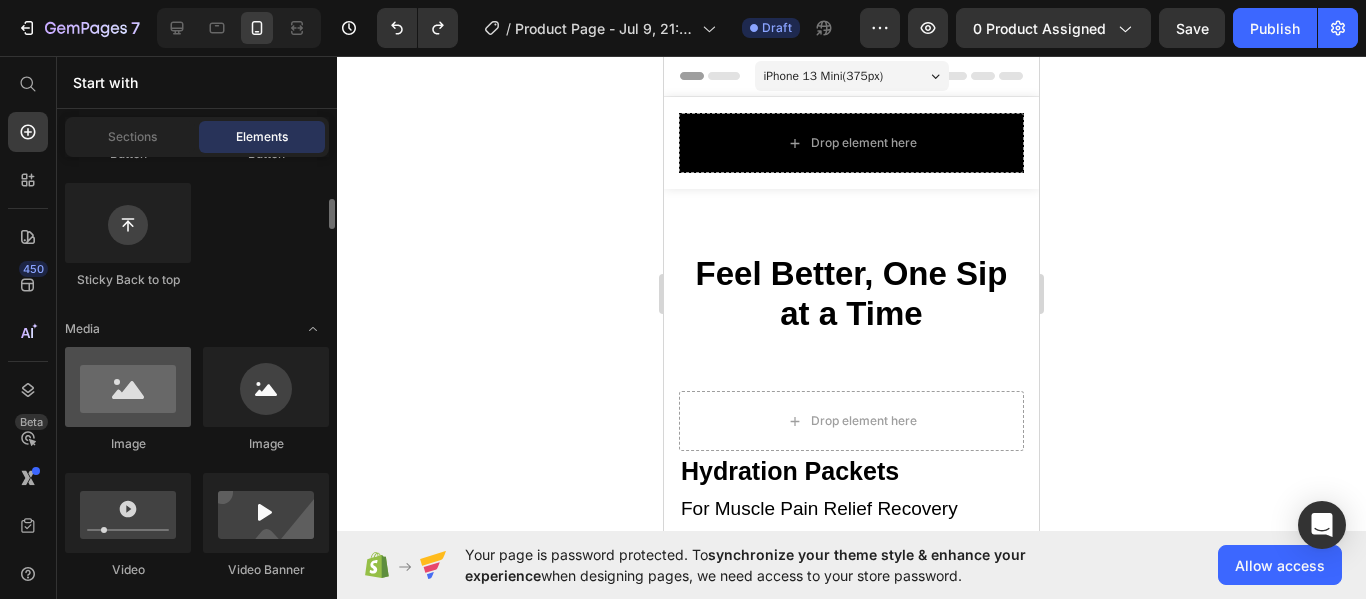 click at bounding box center (128, 387) 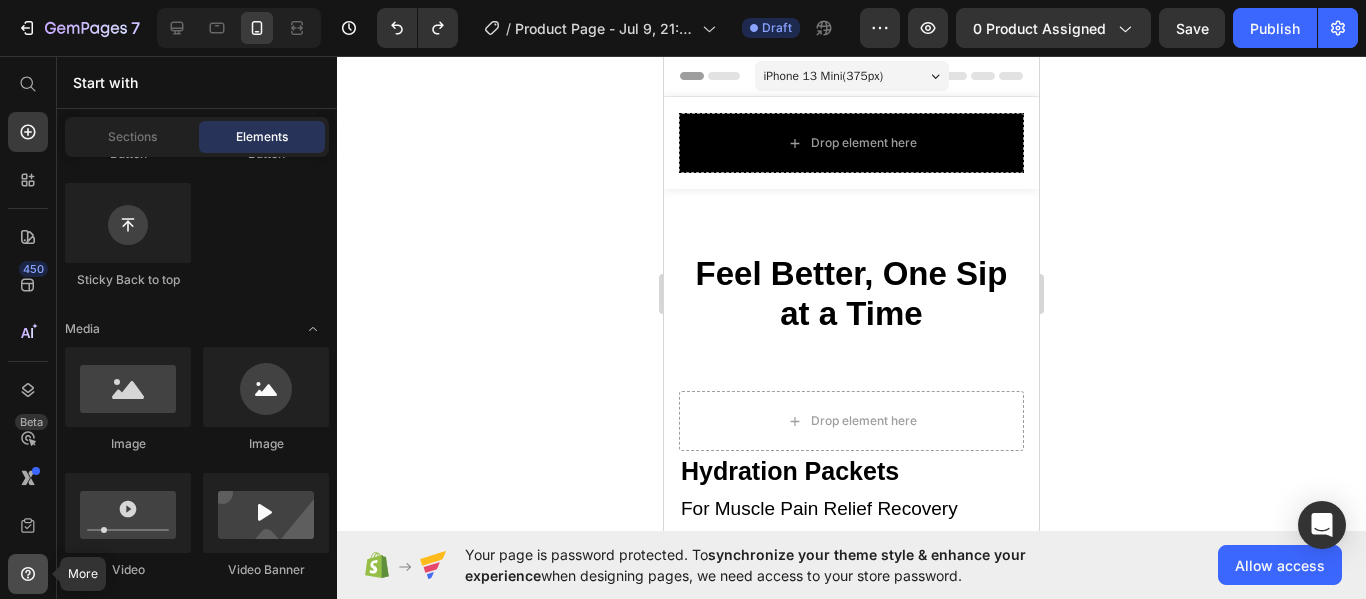 click 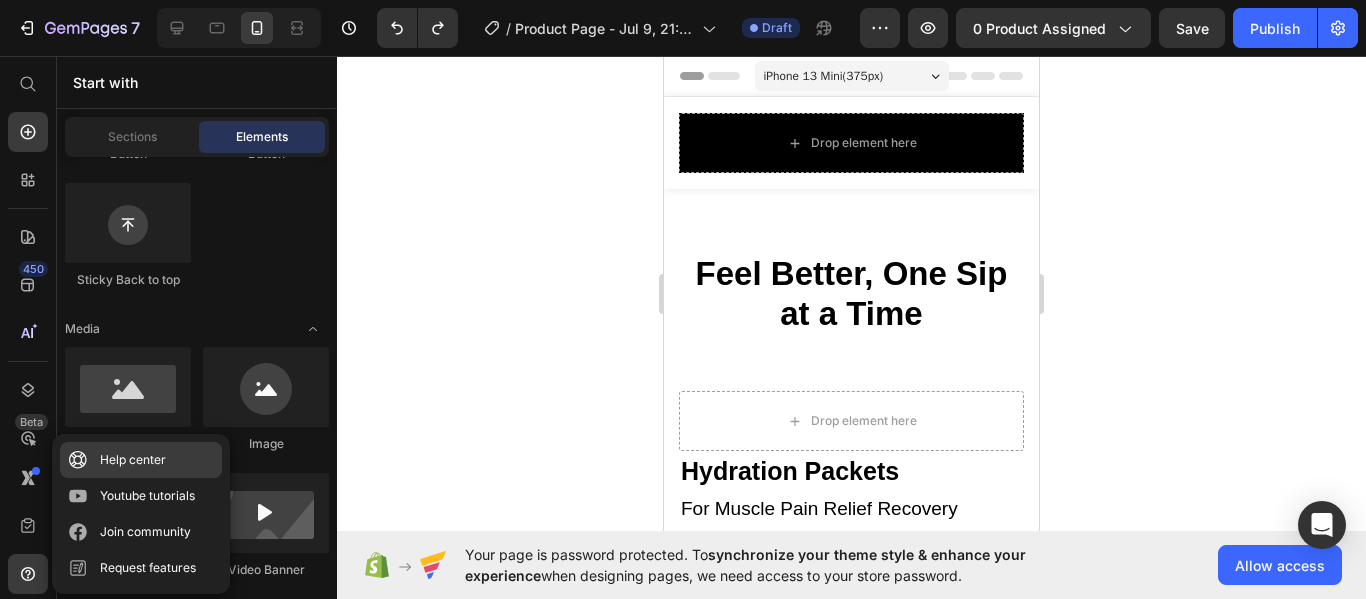 click on "Help center" at bounding box center [133, 460] 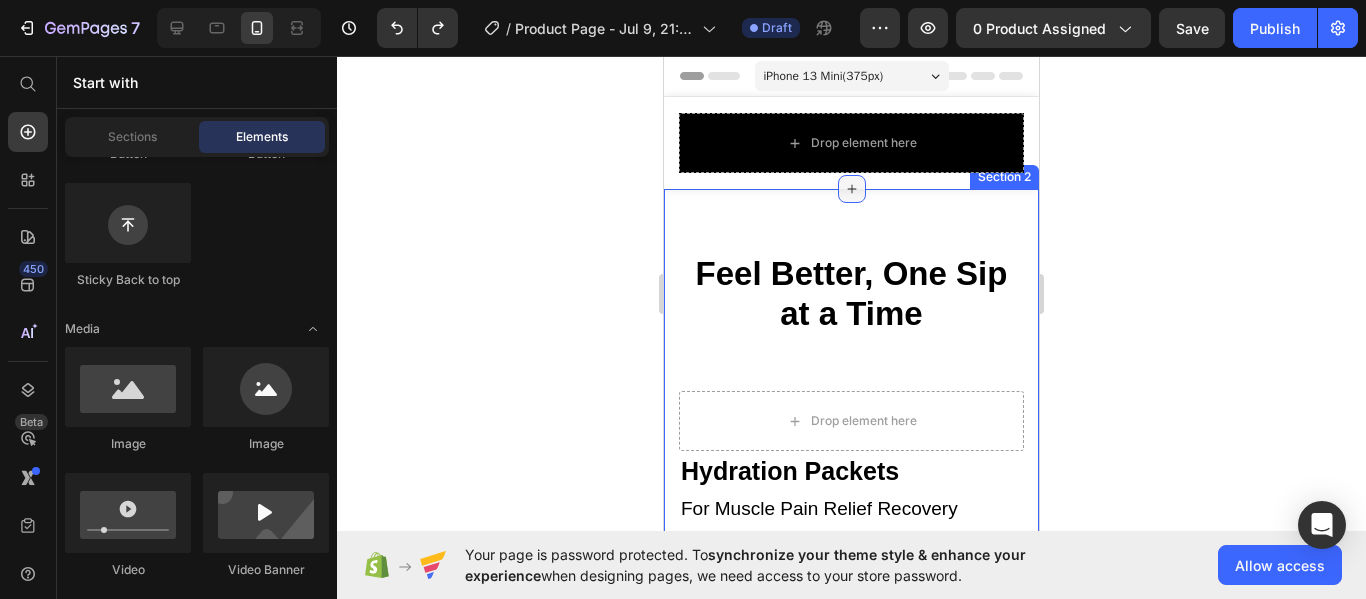 click 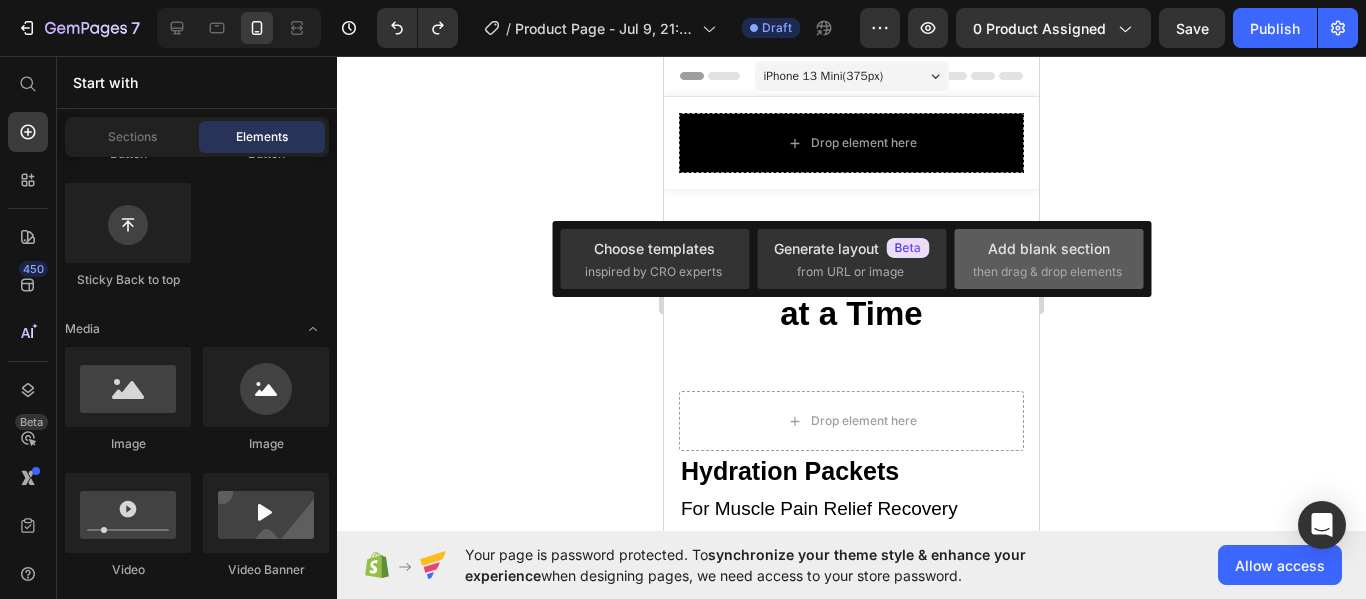 click on "then drag & drop elements" at bounding box center [1047, 272] 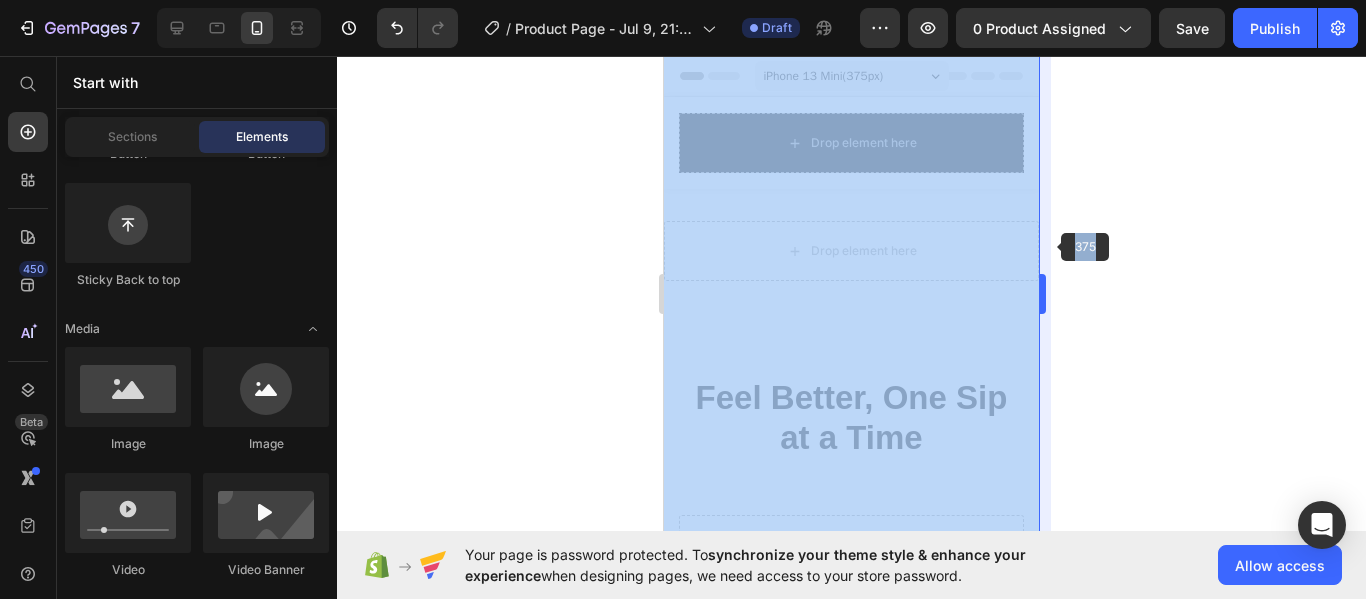 drag, startPoint x: 362, startPoint y: 199, endPoint x: 1050, endPoint y: 247, distance: 689.67236 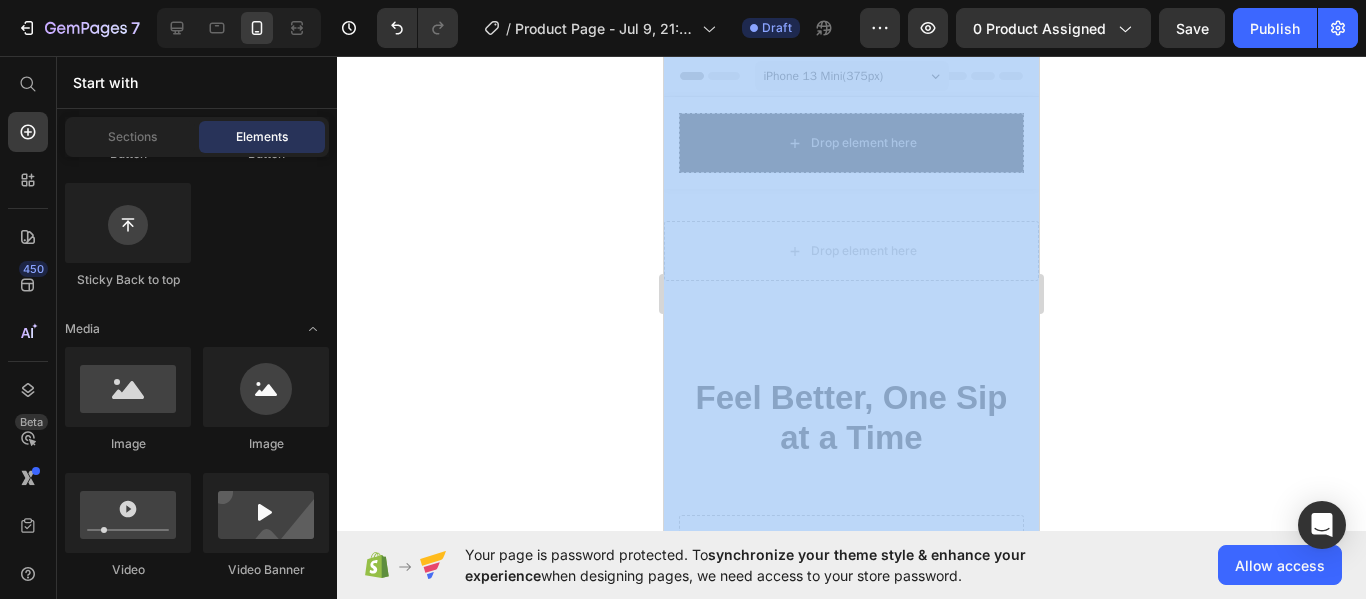 click 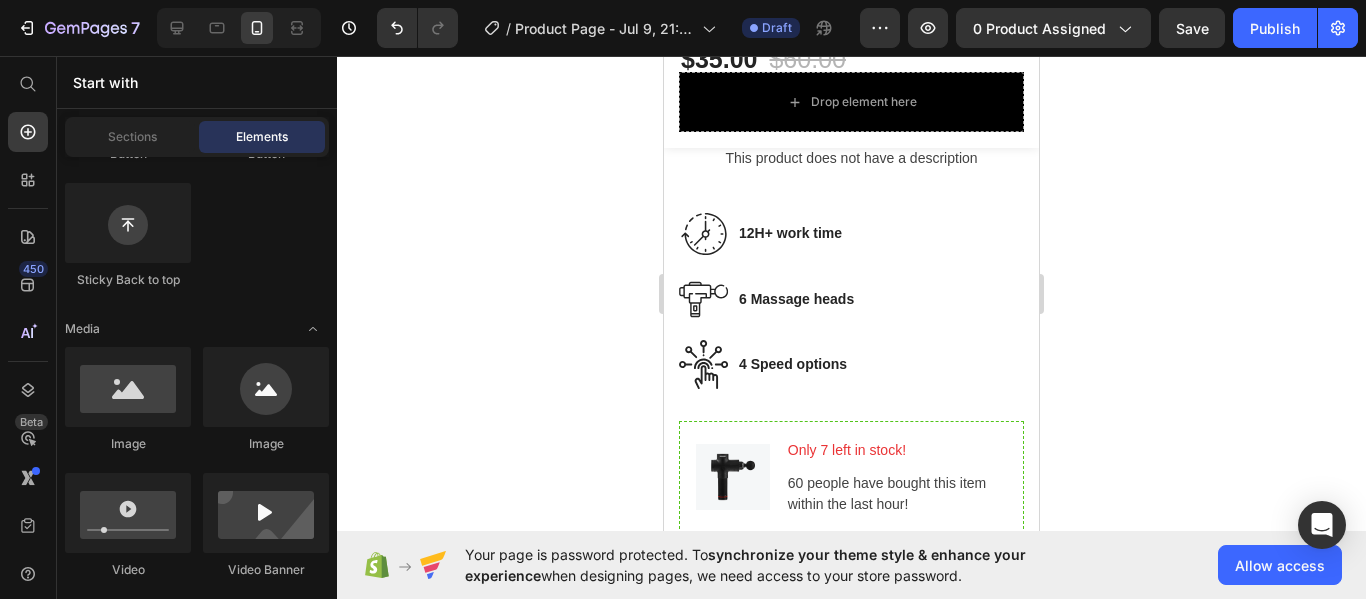 scroll, scrollTop: 869, scrollLeft: 0, axis: vertical 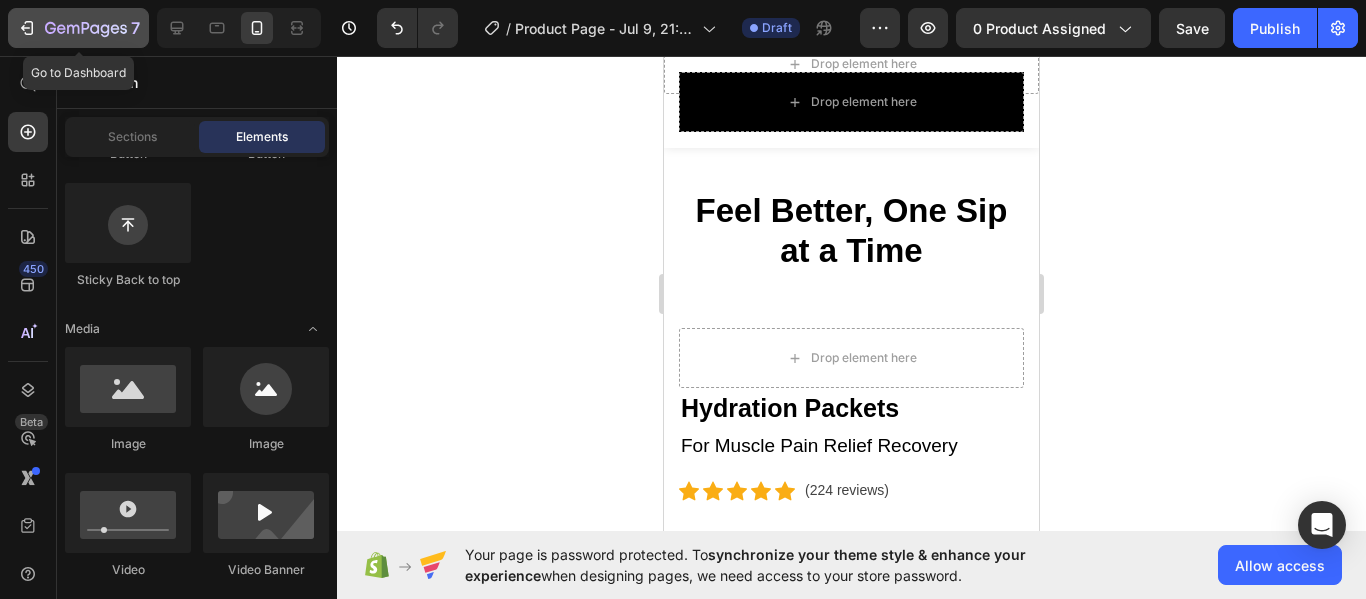 click 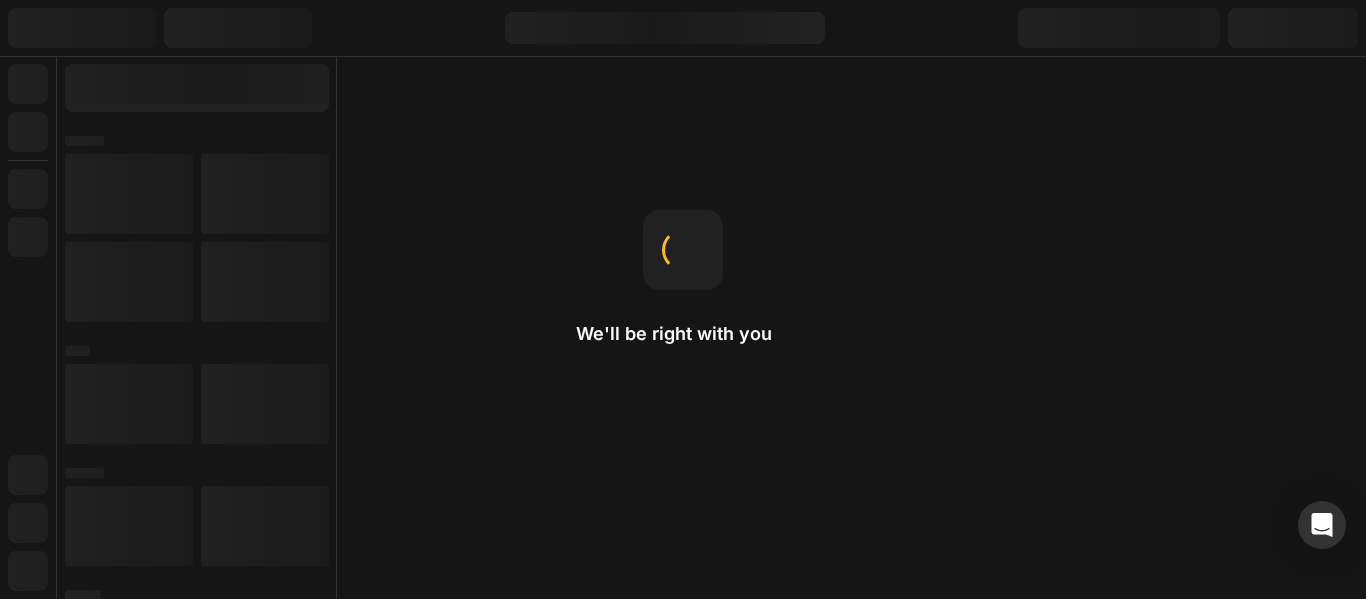 scroll, scrollTop: 0, scrollLeft: 0, axis: both 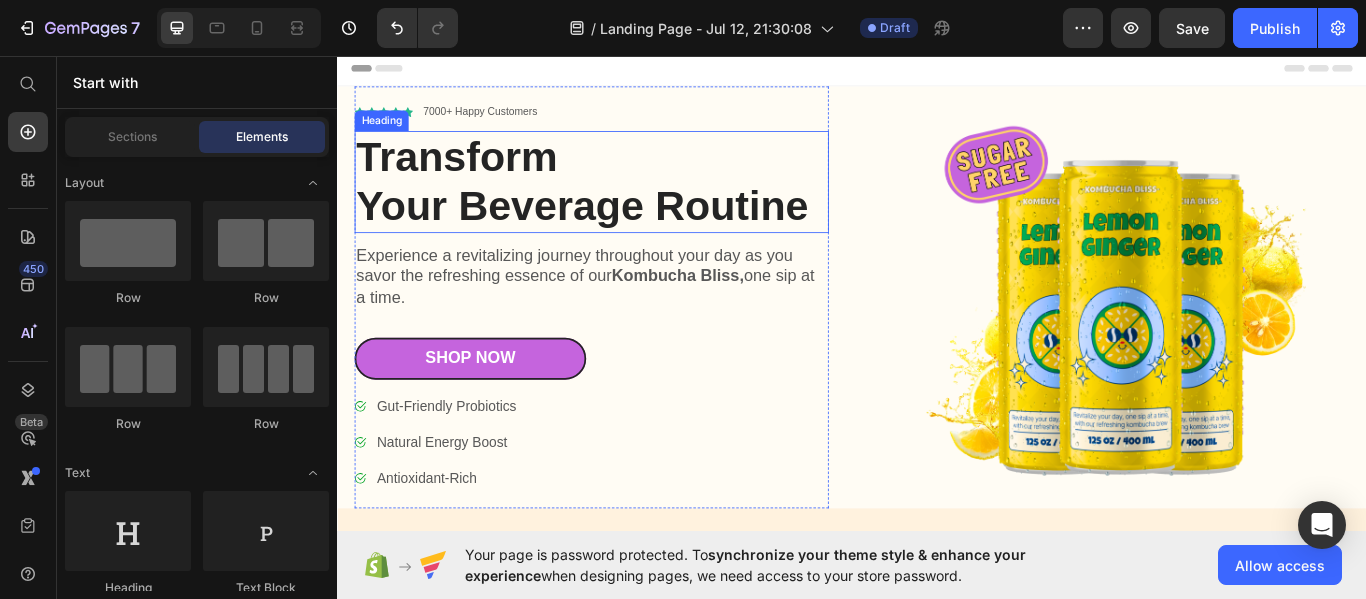 click on "Transform  Your Beverage Routine" at bounding box center [633, 203] 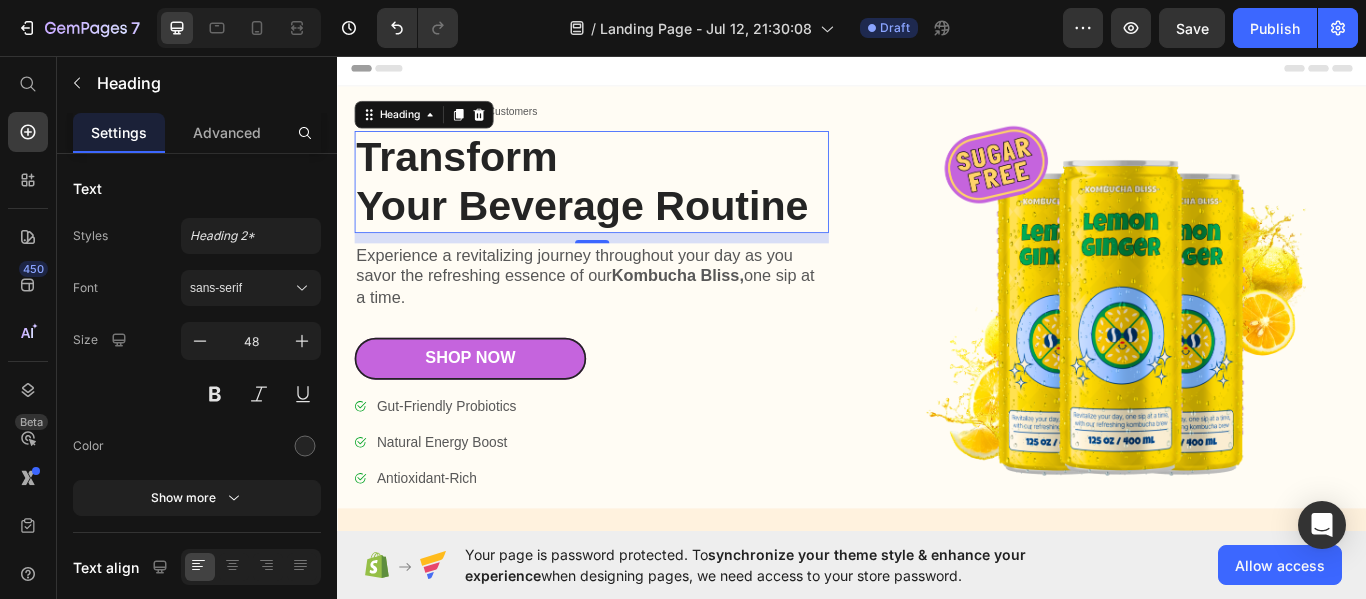 click on "Transform  Your Beverage Routine" at bounding box center (633, 203) 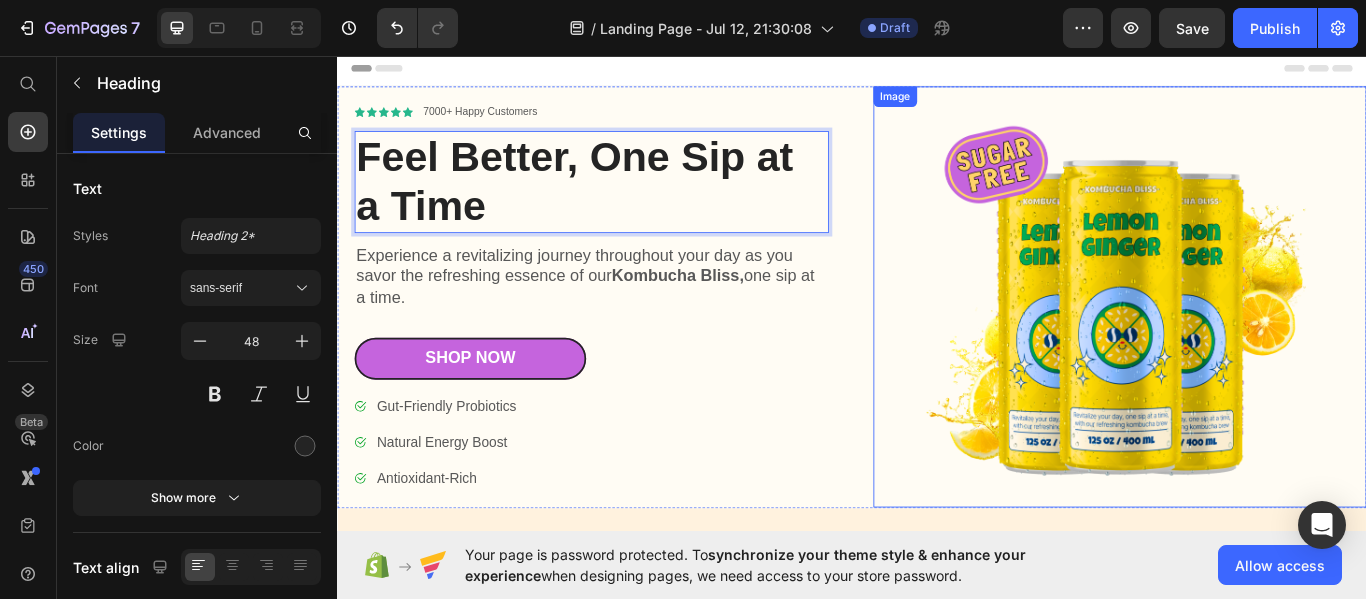 click at bounding box center [1249, 337] 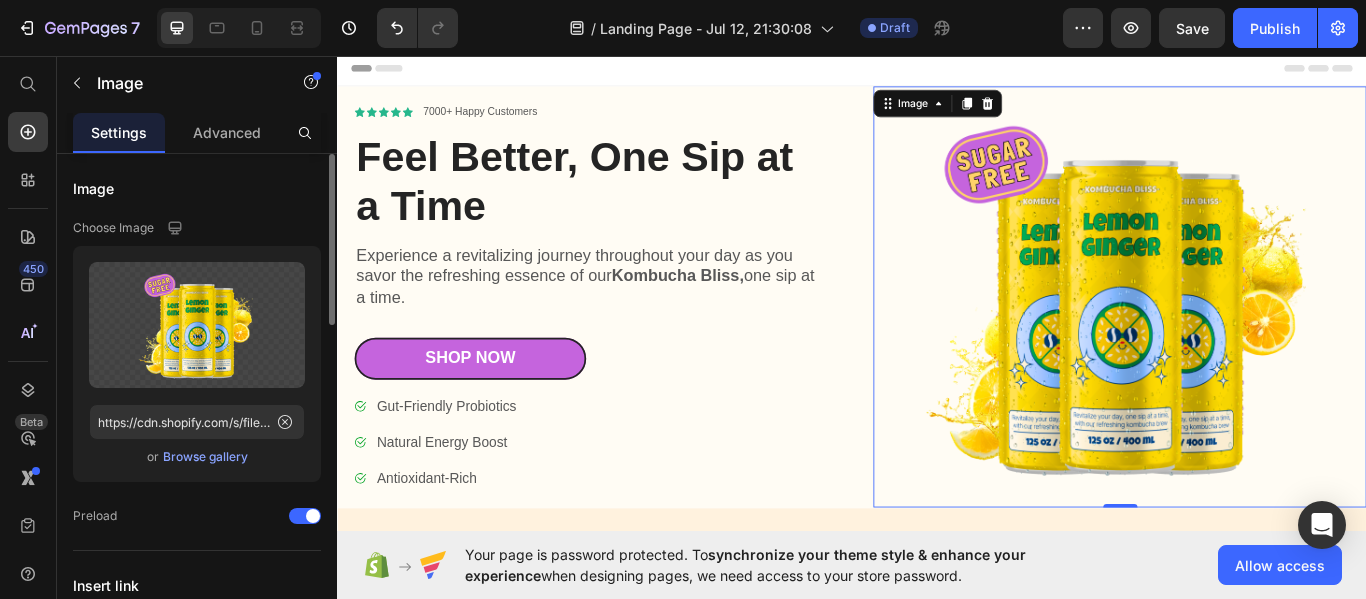 click on "Browse gallery" at bounding box center (205, 457) 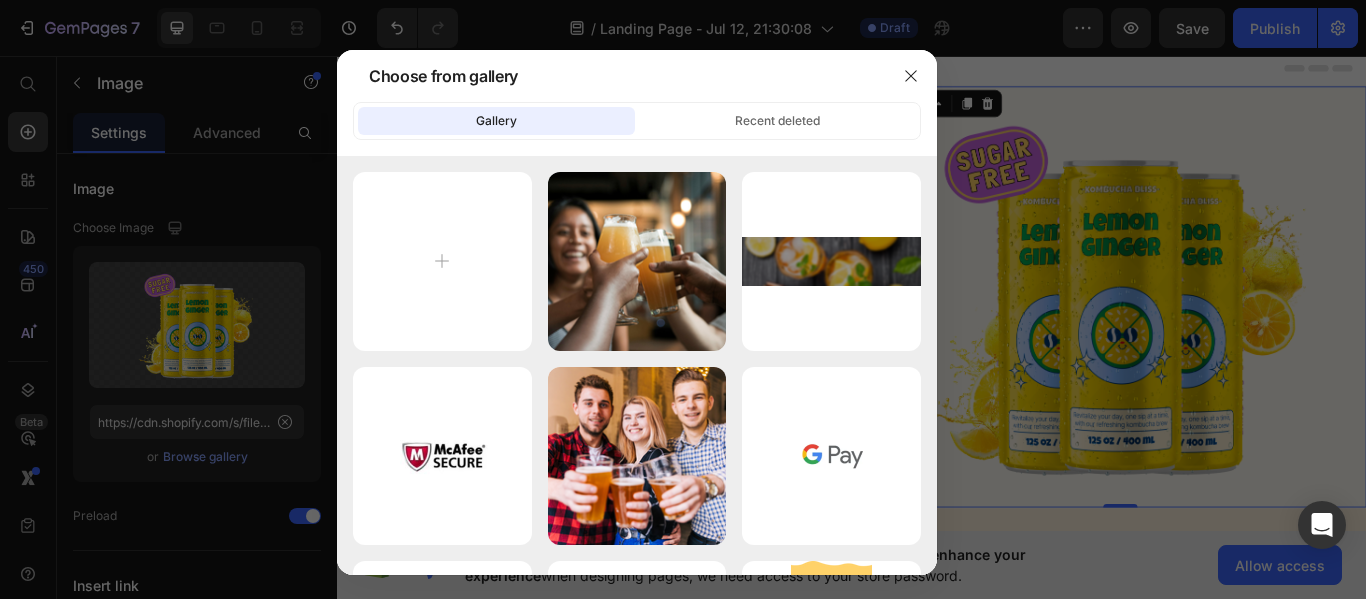 click on "Gallery" 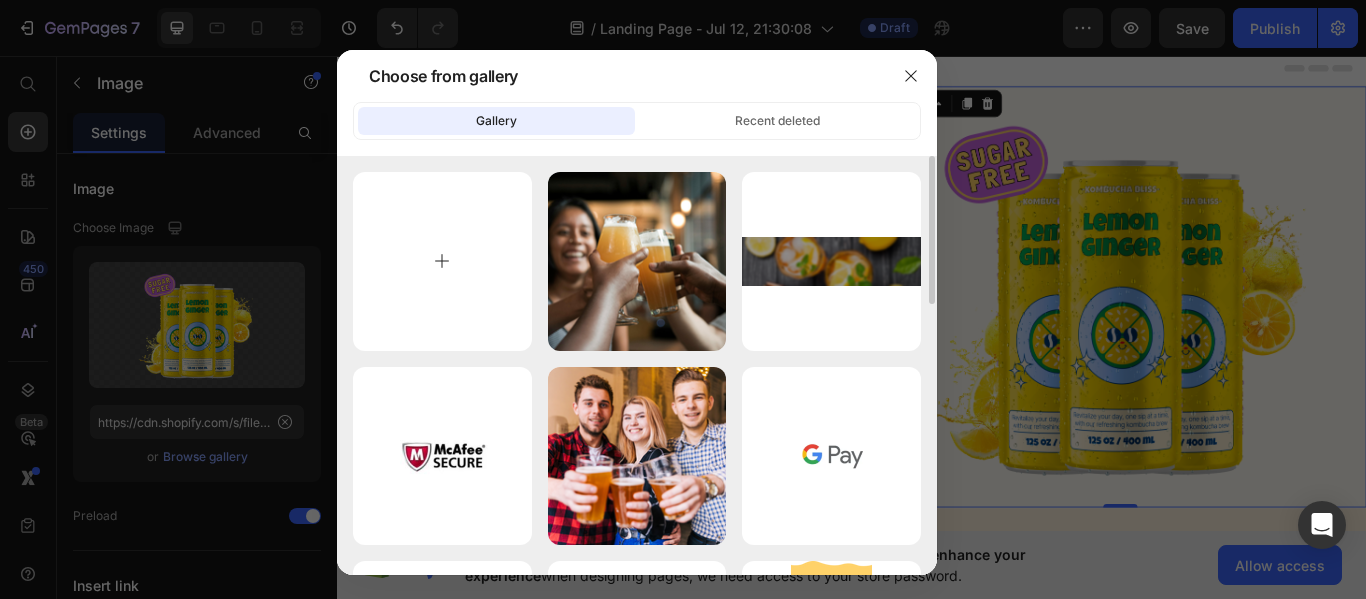 click at bounding box center (442, 261) 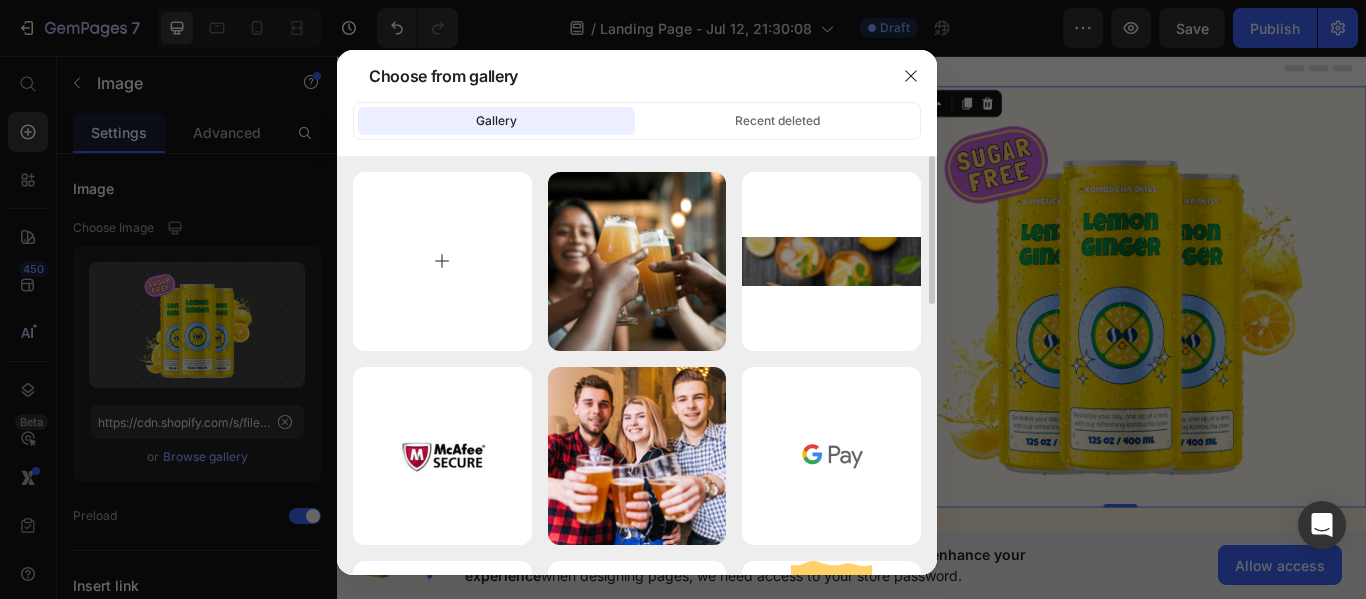 type on "C:\fakepath\HR hero image.png" 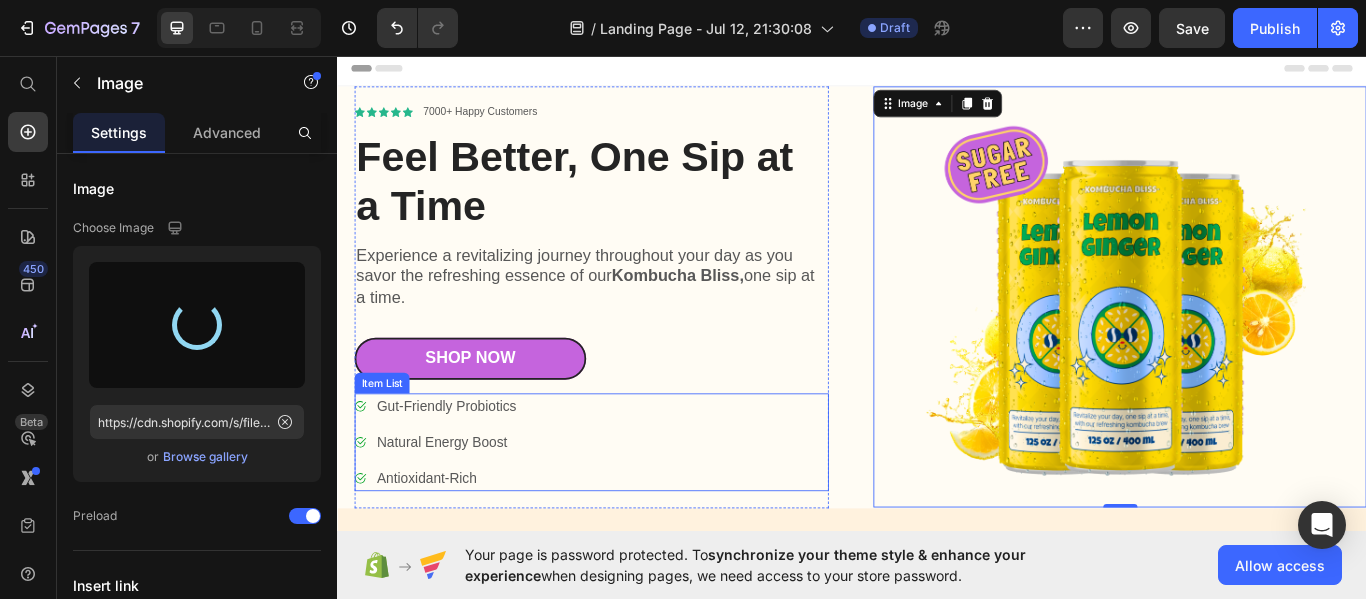 type on "https://cdn.shopify.com/s/files/1/0718/1536/4643/files/gempages_574734654205068063-3cc9b188-ea83-4247-a1bf-aaef11db8e62.png" 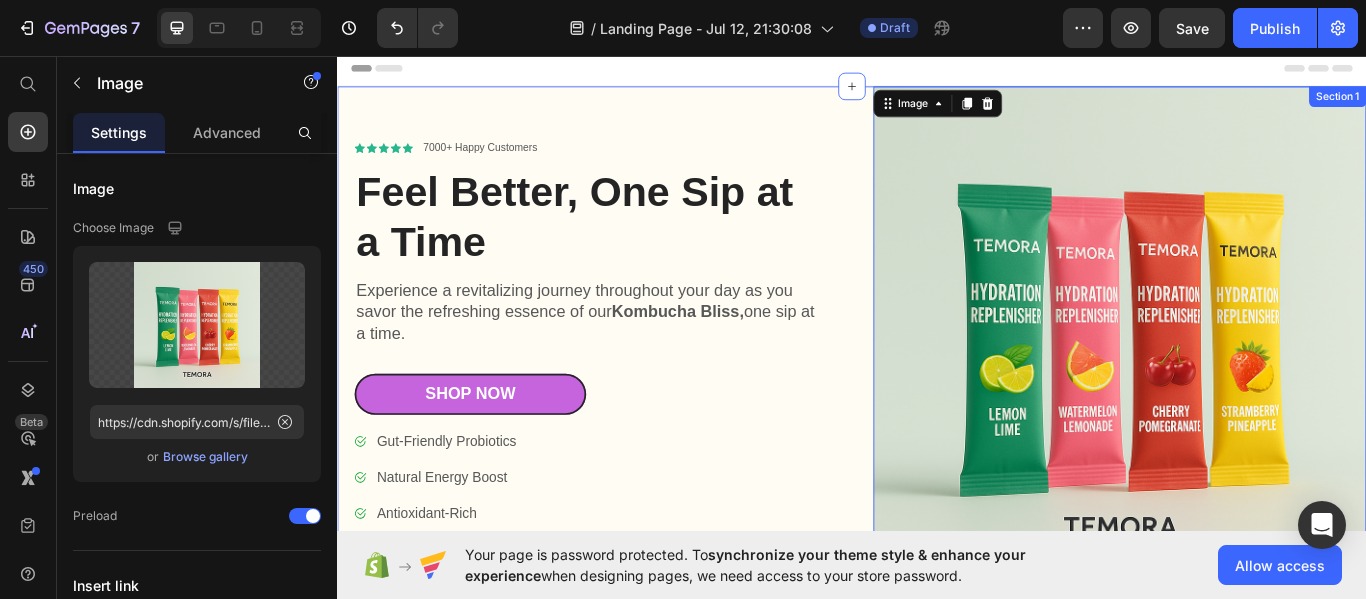 click on "Icon Icon Icon Icon Icon Icon List 7000+ Happy Customers Text Block Row Feel Better, One Sip at a Time Heading Experience a revitalizing journey throughout your day as you savor the refreshing essence of our  Kombucha Bliss,  one sip at a time. Text Block Shop Now Button
Gut-Friendly Probiotics
Natural Energy Boost
Antioxidant-Rich Item List Shop Now Button Row" at bounding box center (644, 379) 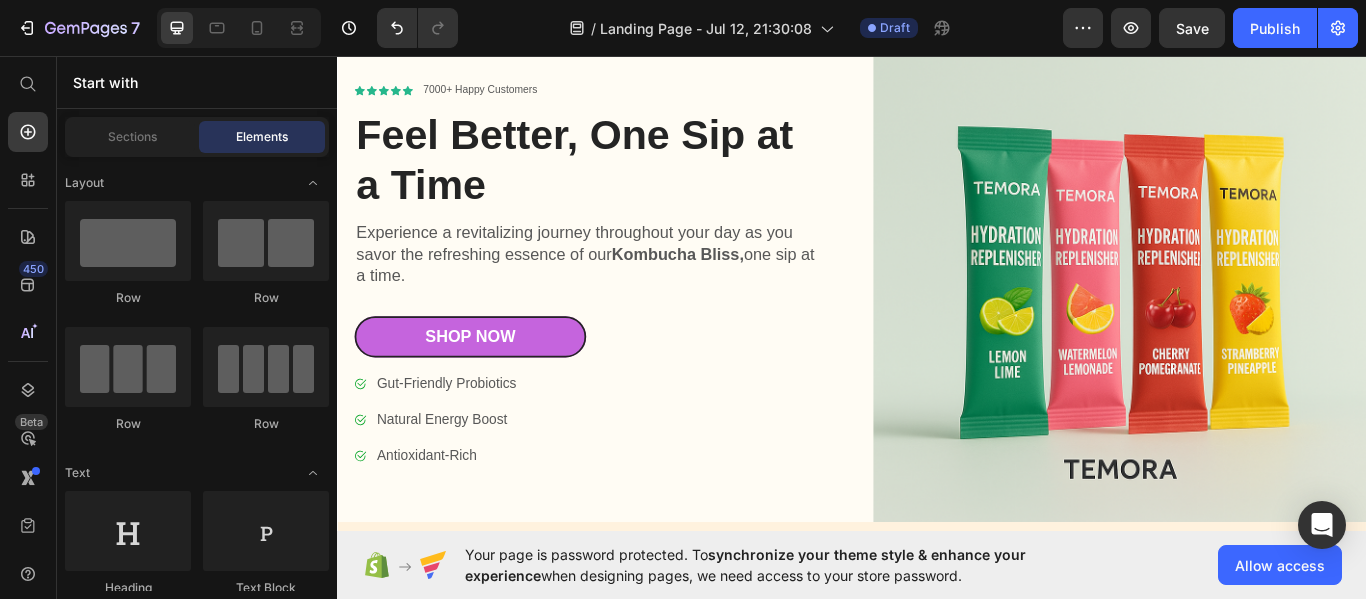 scroll, scrollTop: 111, scrollLeft: 0, axis: vertical 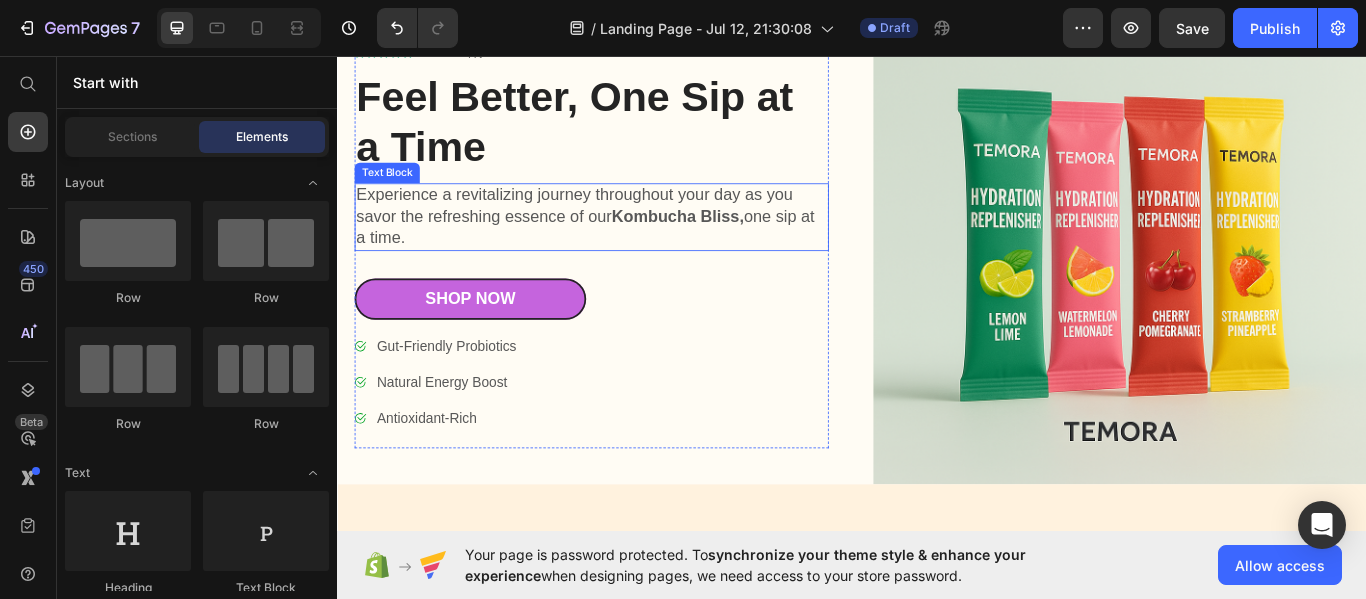 click on "Kombucha Bliss," at bounding box center (734, 243) 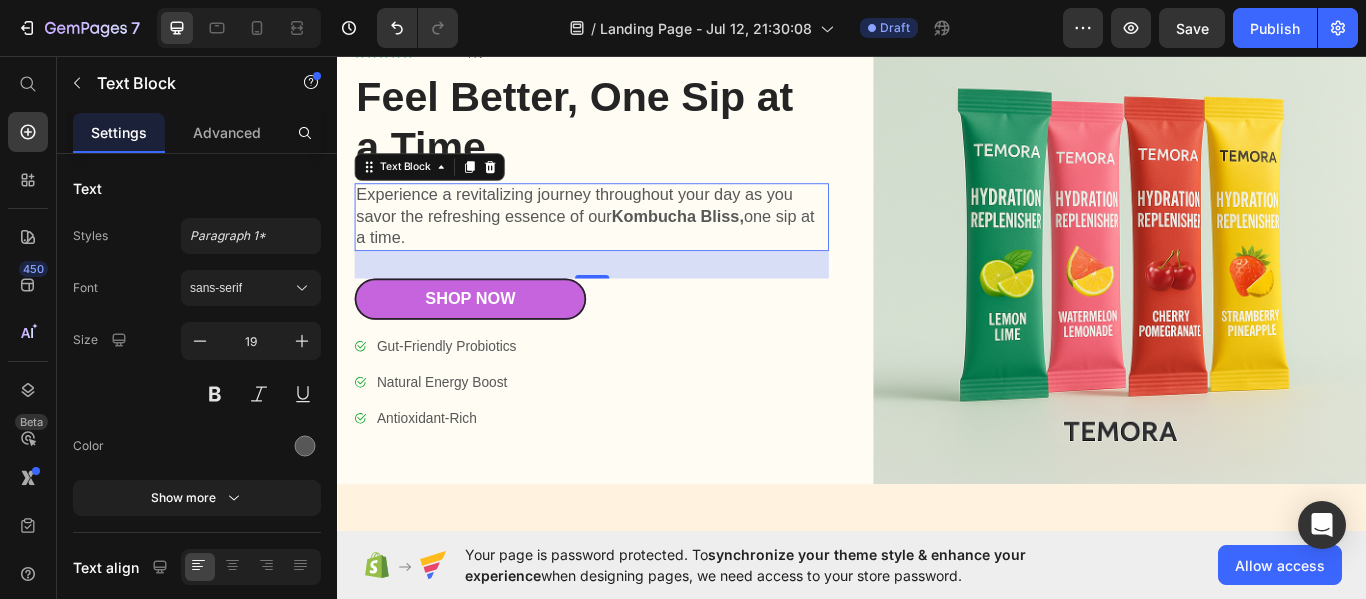 click on "Kombucha Bliss," at bounding box center [734, 243] 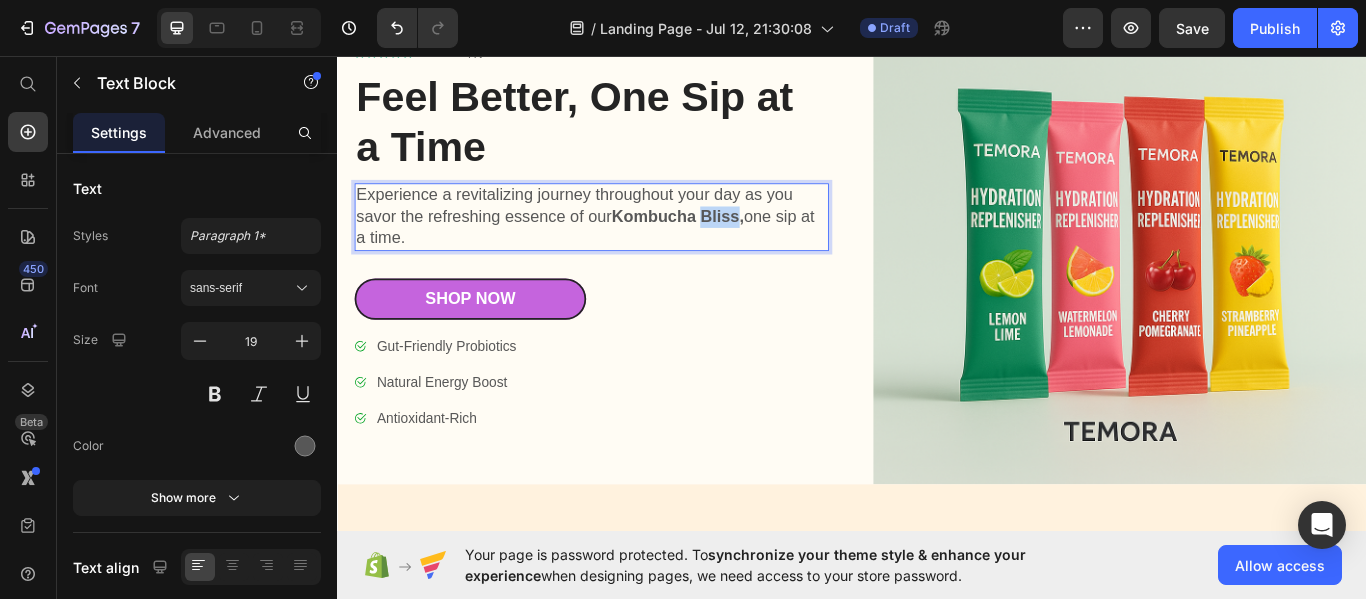 click on "Kombucha Bliss," at bounding box center [734, 243] 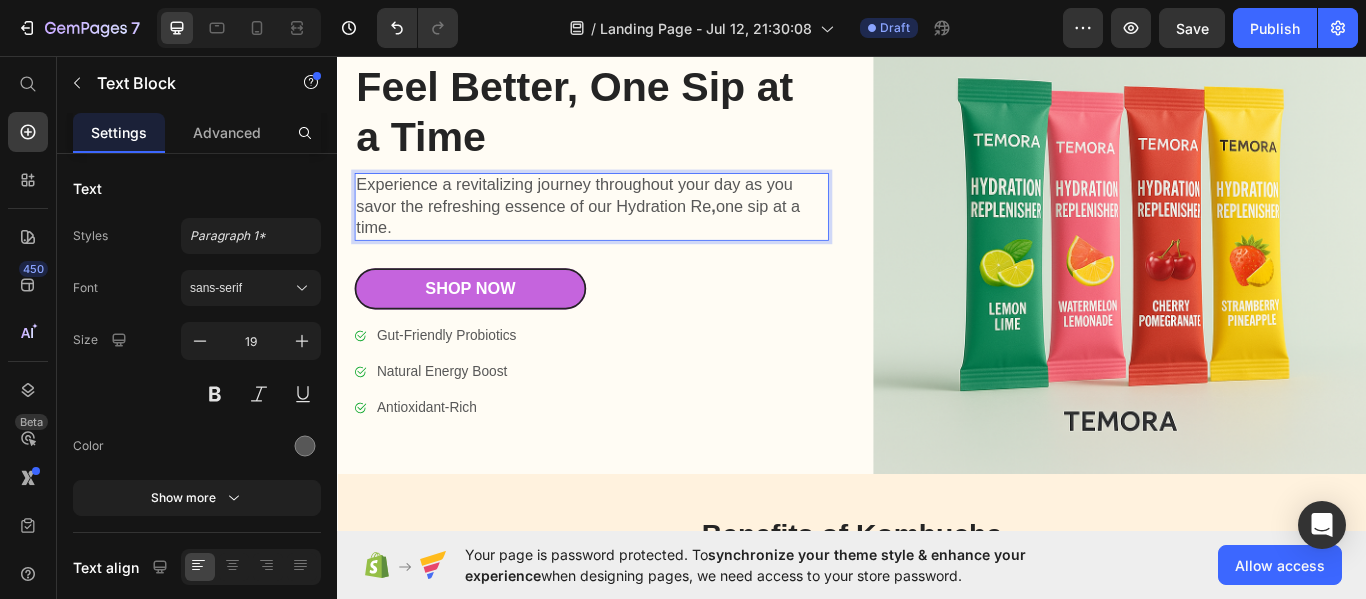 scroll, scrollTop: 111, scrollLeft: 0, axis: vertical 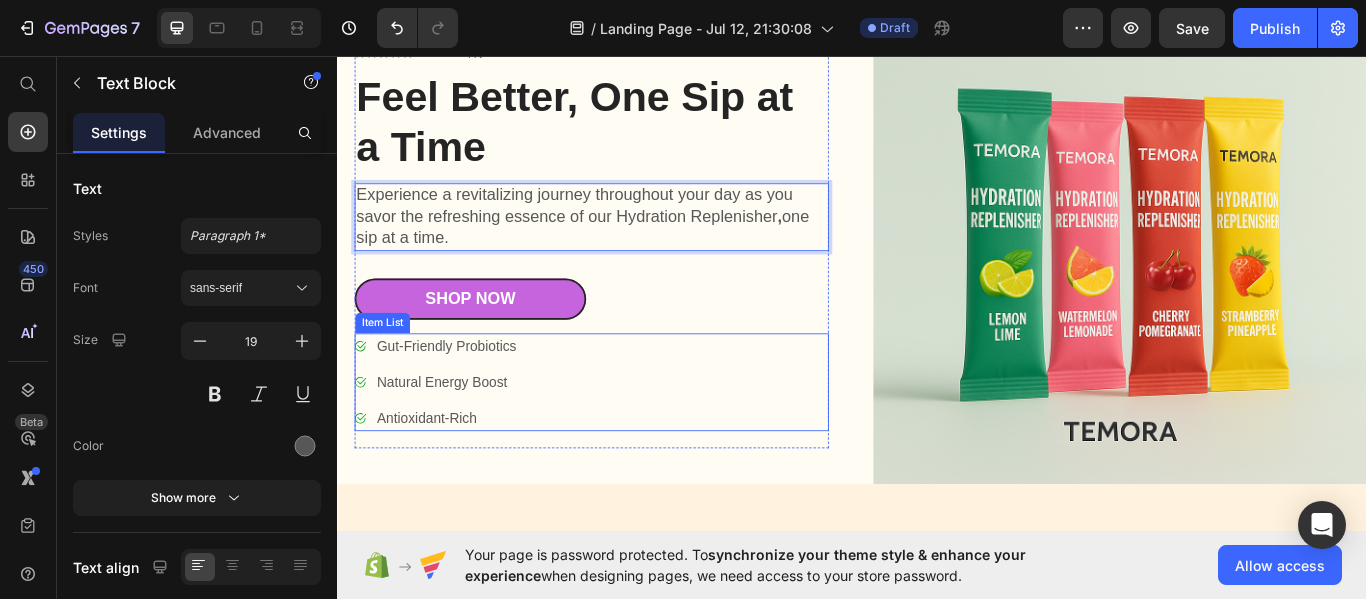 click on "Gut-Friendly Probiotics" at bounding box center (464, 395) 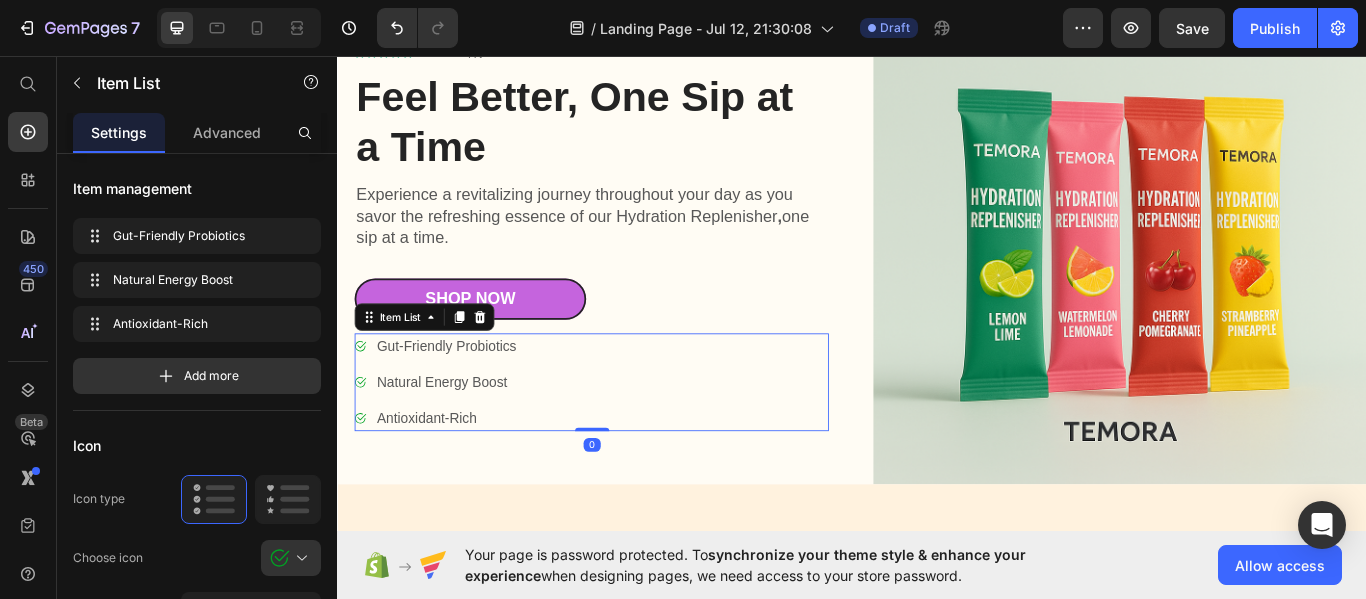 click on "Gut-Friendly Probiotics" at bounding box center [464, 395] 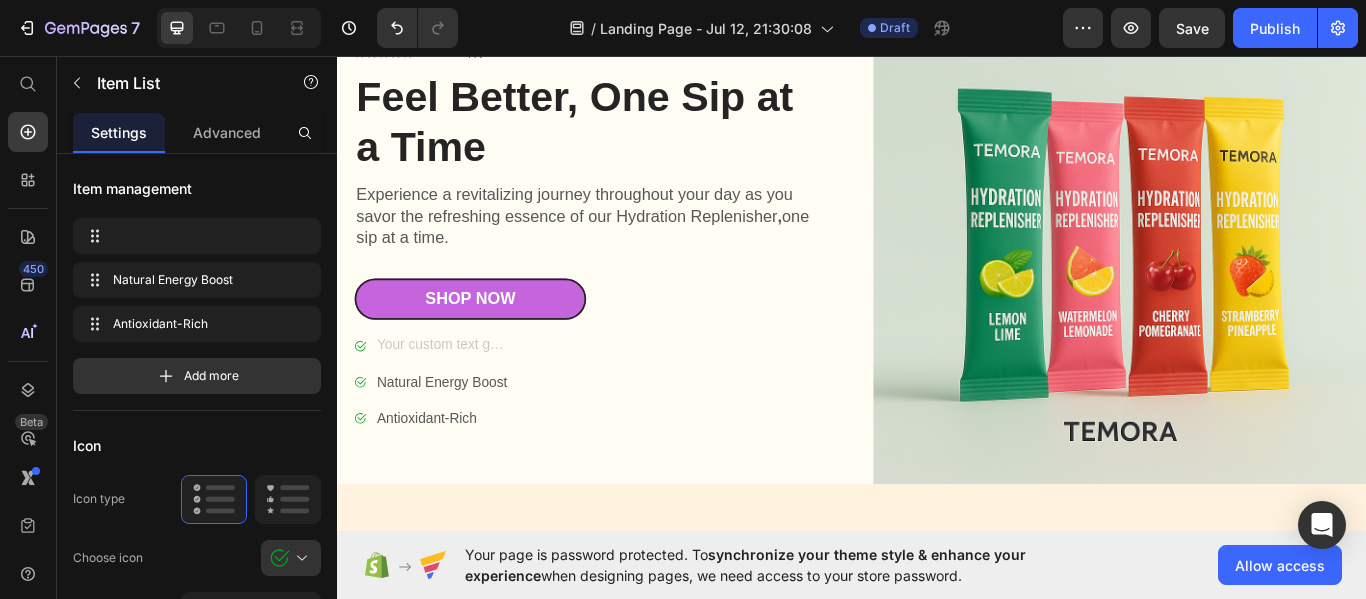 scroll, scrollTop: 99, scrollLeft: 0, axis: vertical 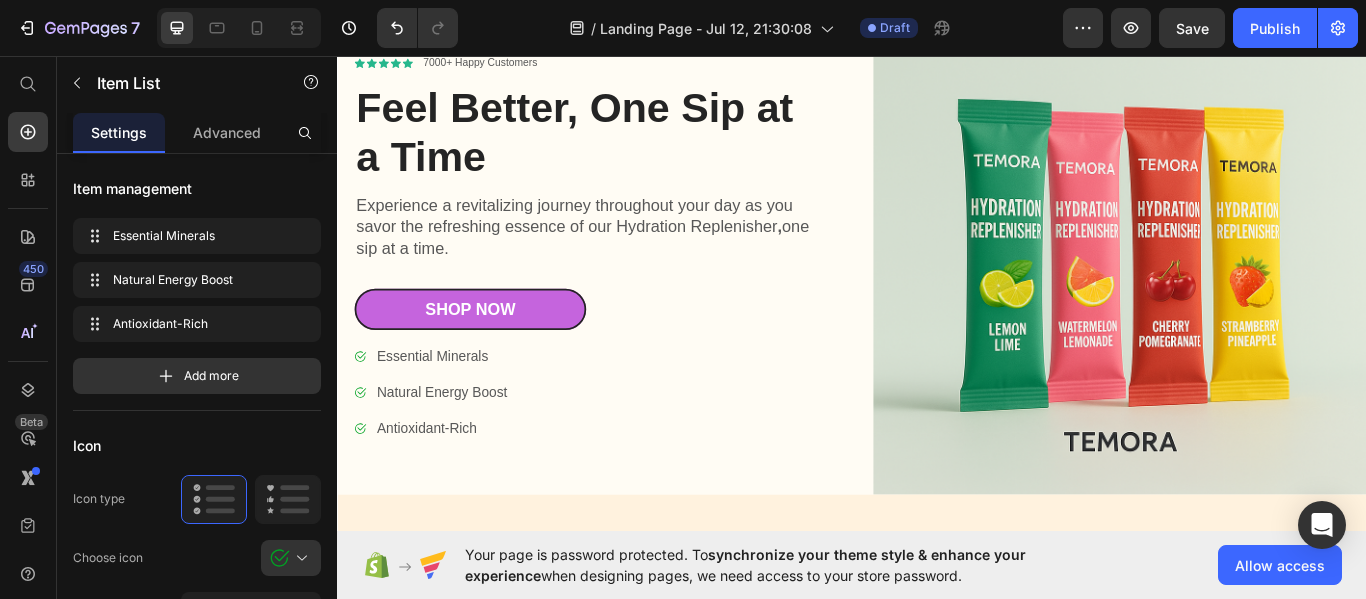 click on "Natural Energy Boost" at bounding box center (459, 449) 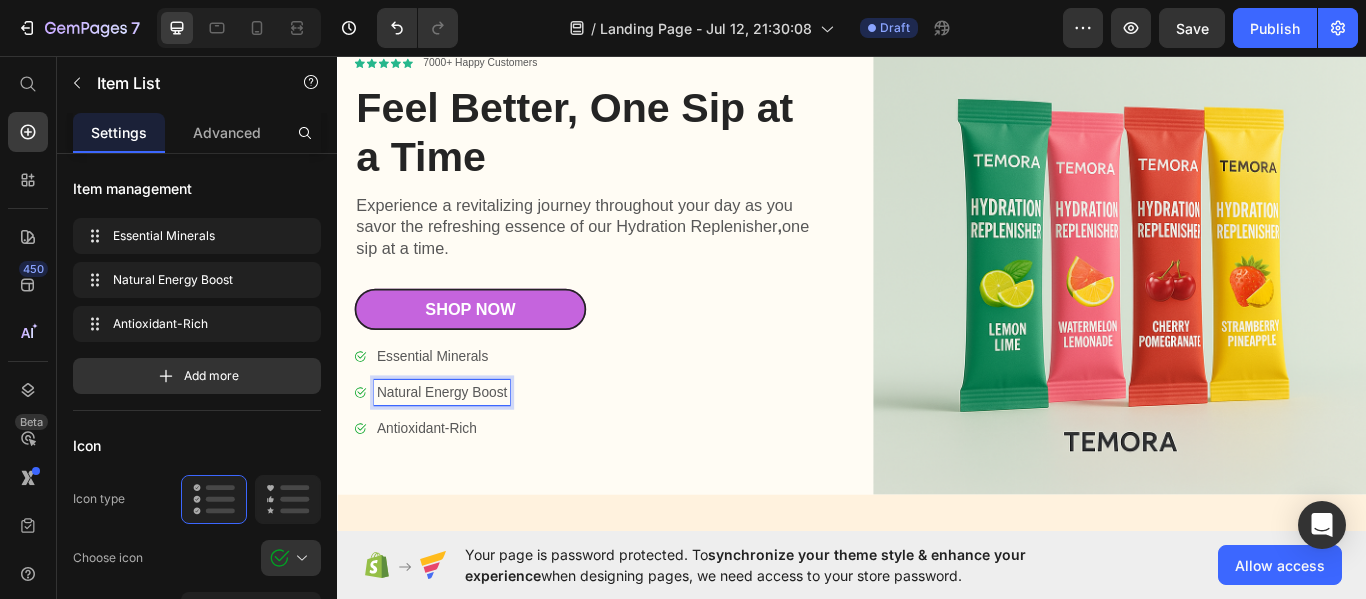 click on "Natural Energy Boost" at bounding box center (459, 449) 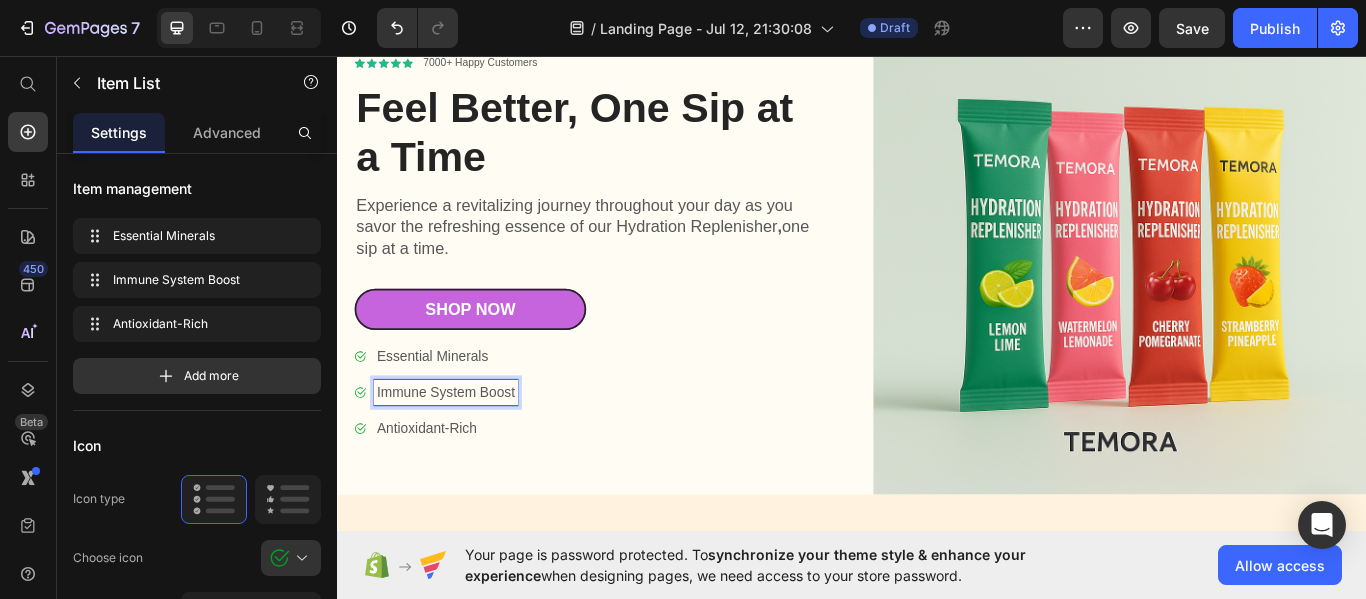 click on "Antioxidant-Rich" at bounding box center [463, 491] 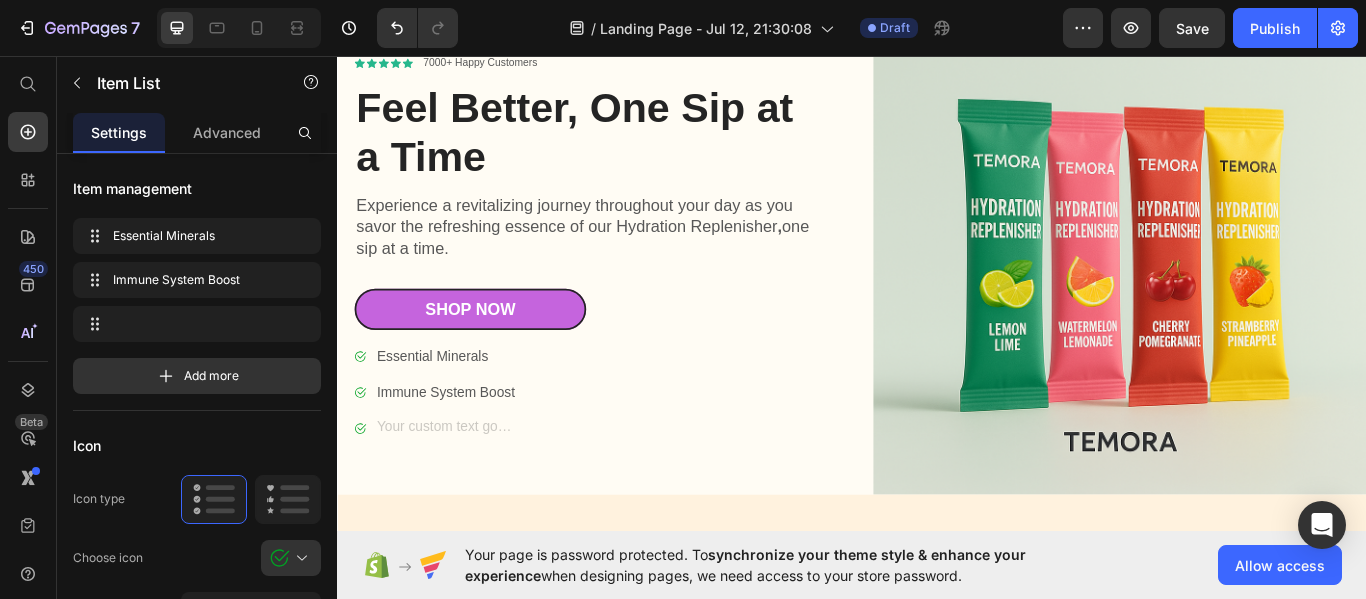 scroll, scrollTop: 87, scrollLeft: 0, axis: vertical 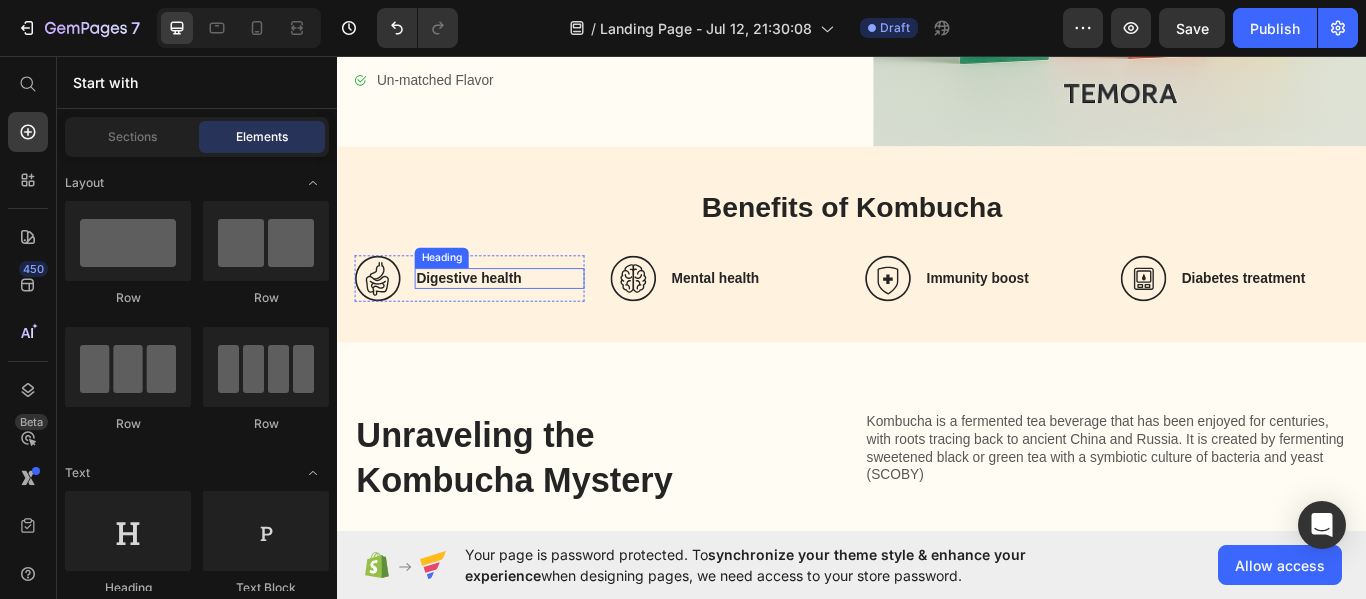 click on "Digestive health" at bounding box center [526, 316] 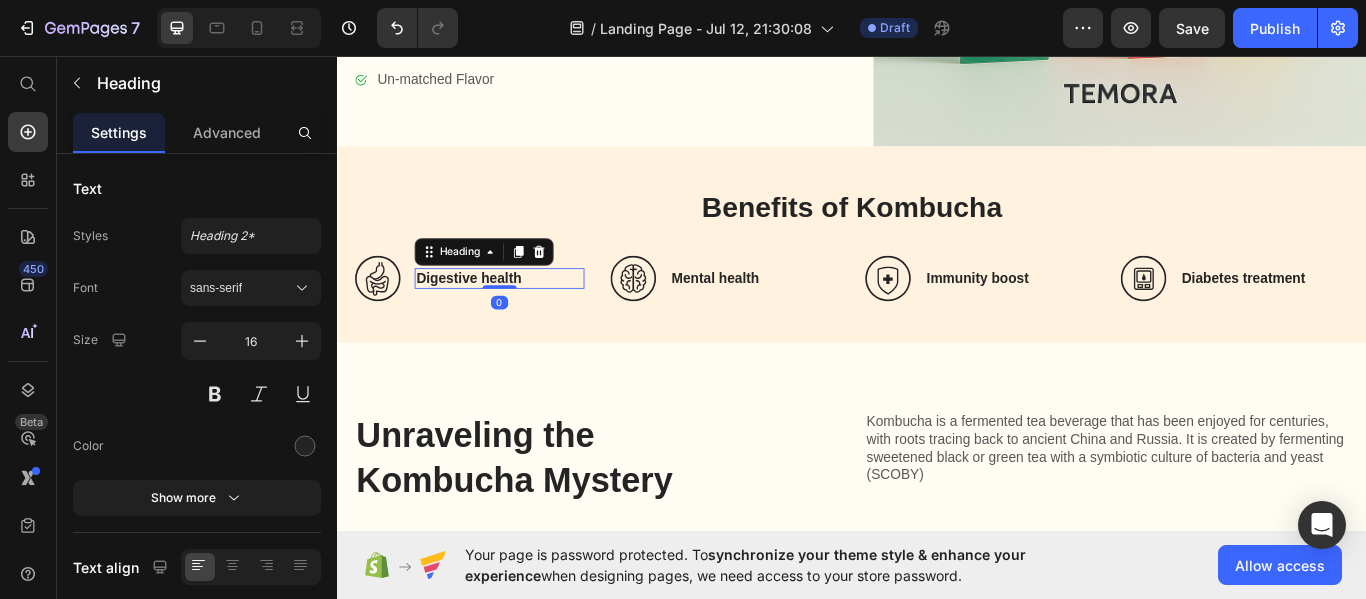 click on "Digestive health" at bounding box center [526, 316] 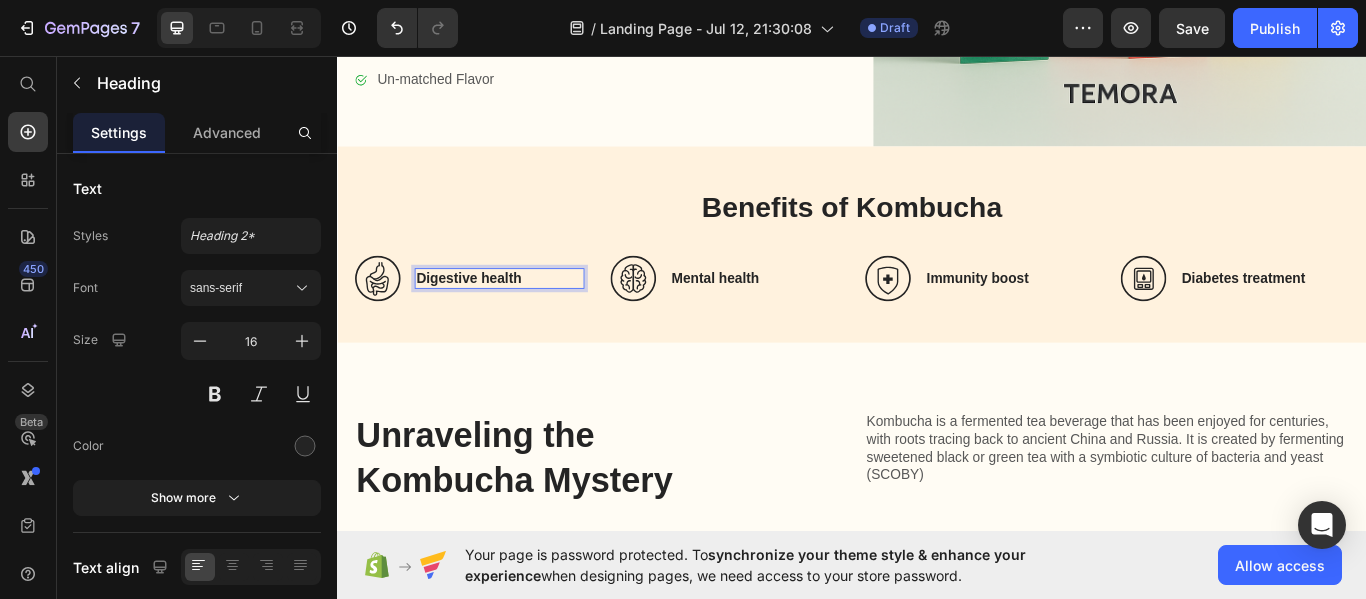 click on "Digestive health" at bounding box center (526, 316) 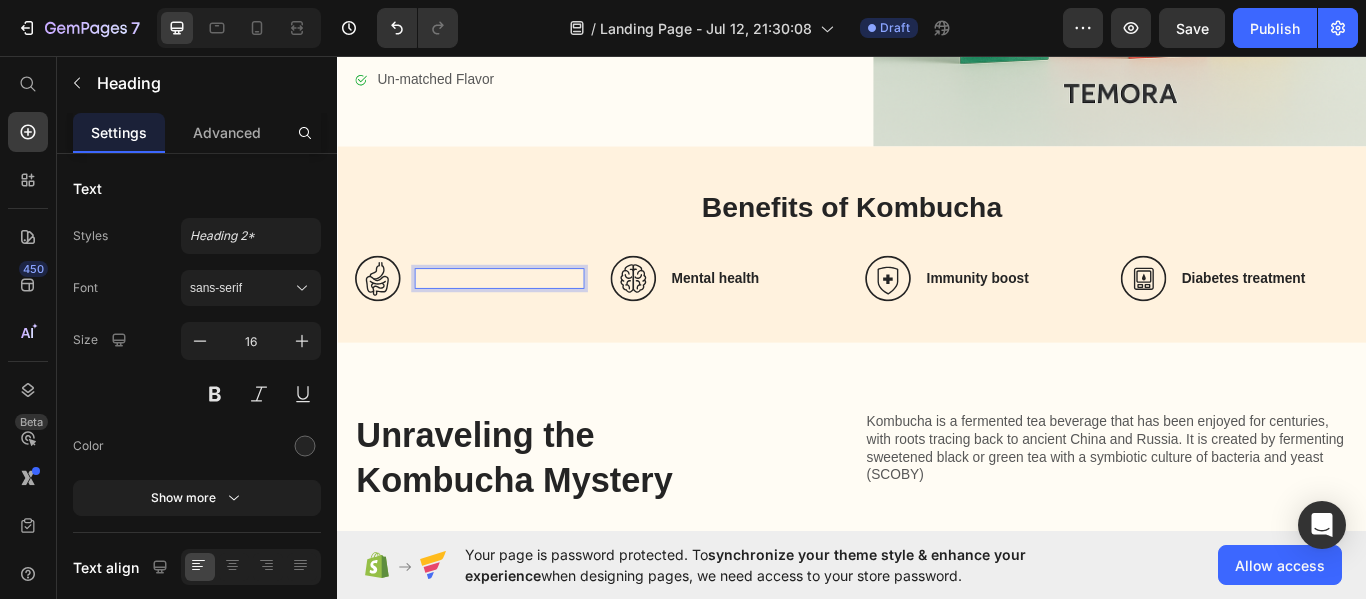 scroll, scrollTop: 495, scrollLeft: 0, axis: vertical 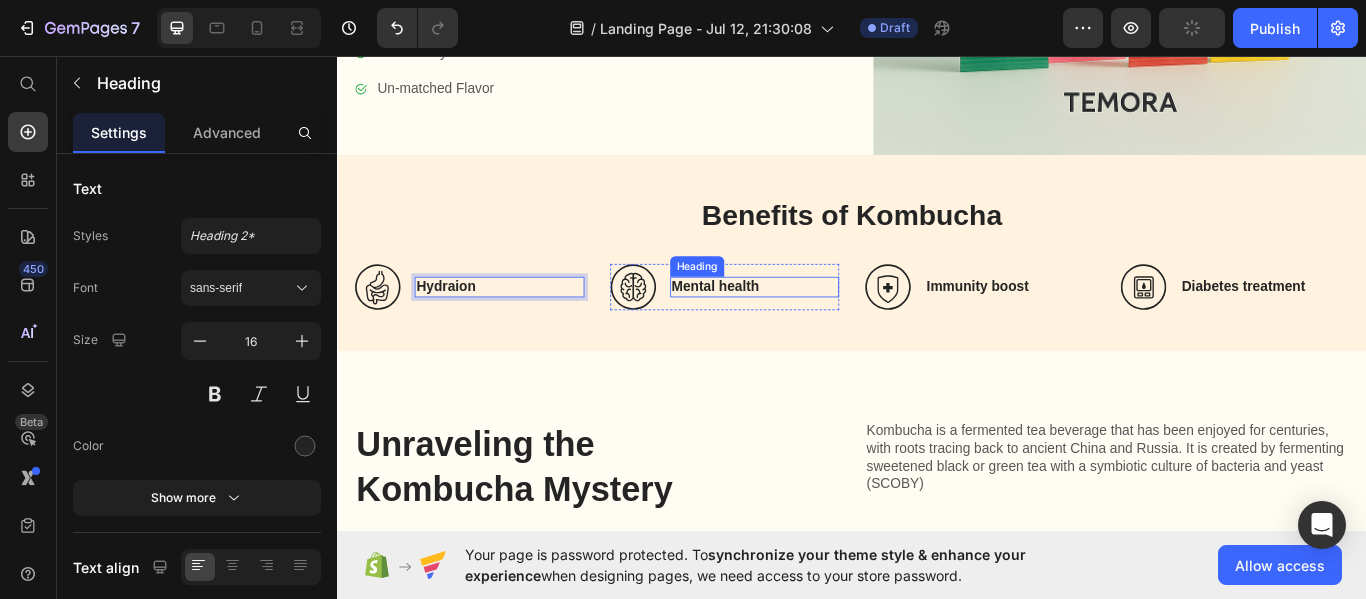 click on "Mental health" at bounding box center (824, 326) 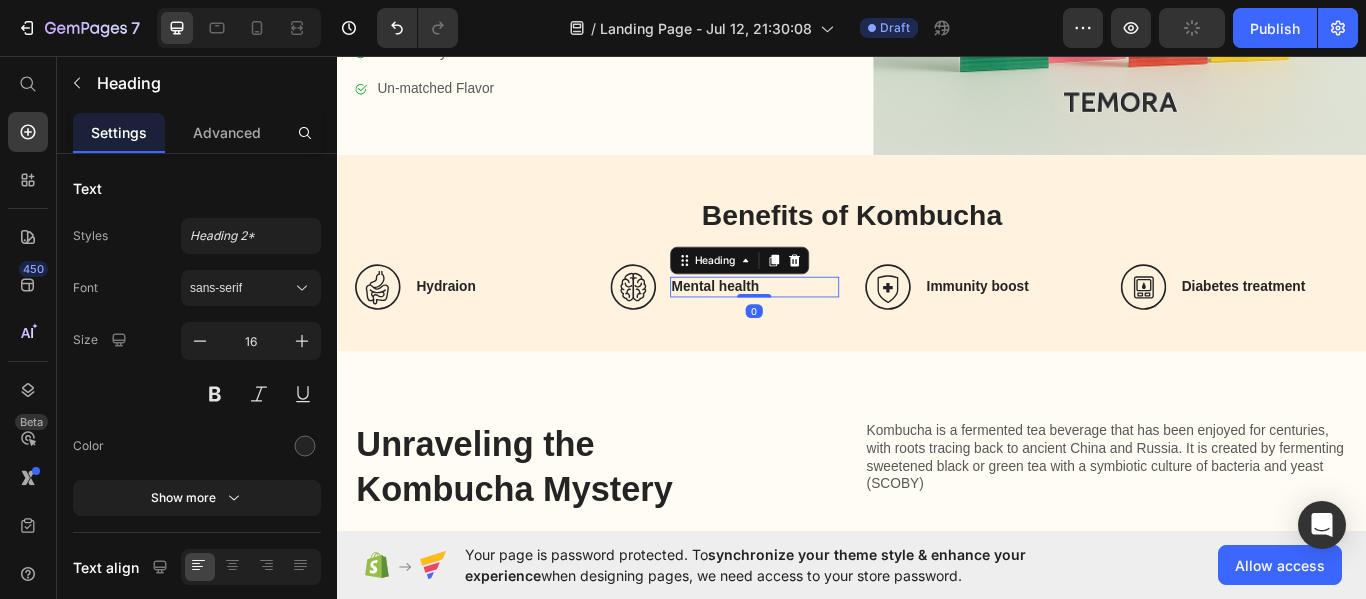 click on "Mental health" at bounding box center (824, 326) 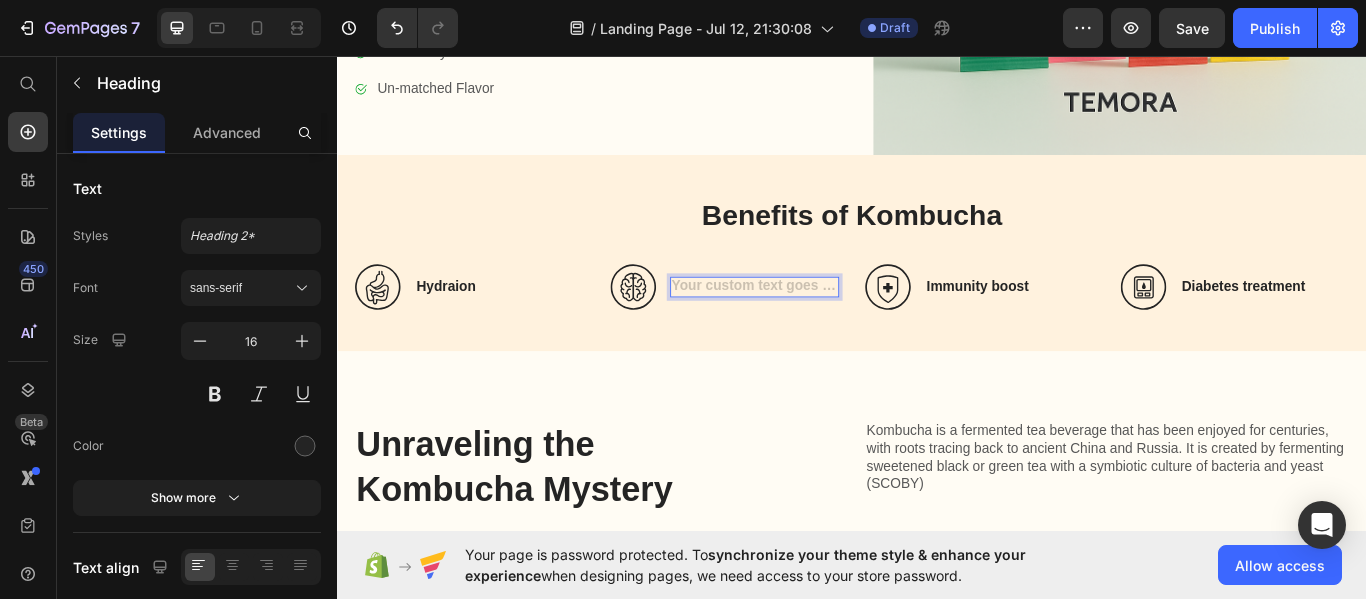 scroll, scrollTop: 485, scrollLeft: 0, axis: vertical 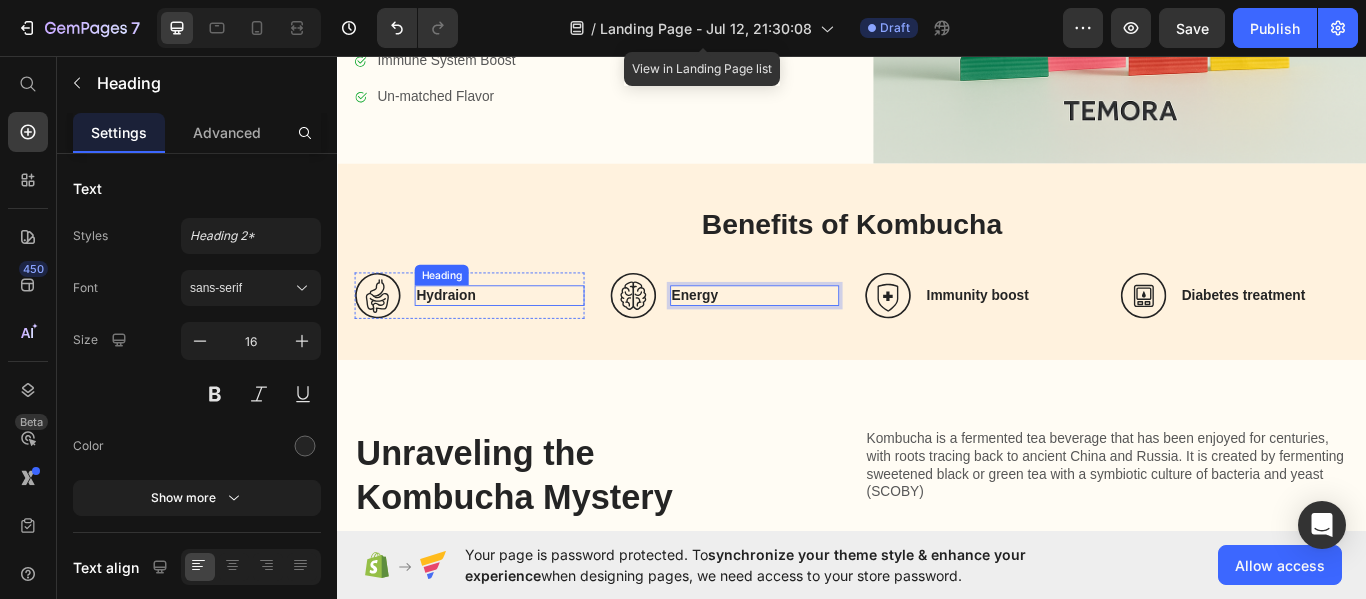 click on "Hydraion" at bounding box center (526, 336) 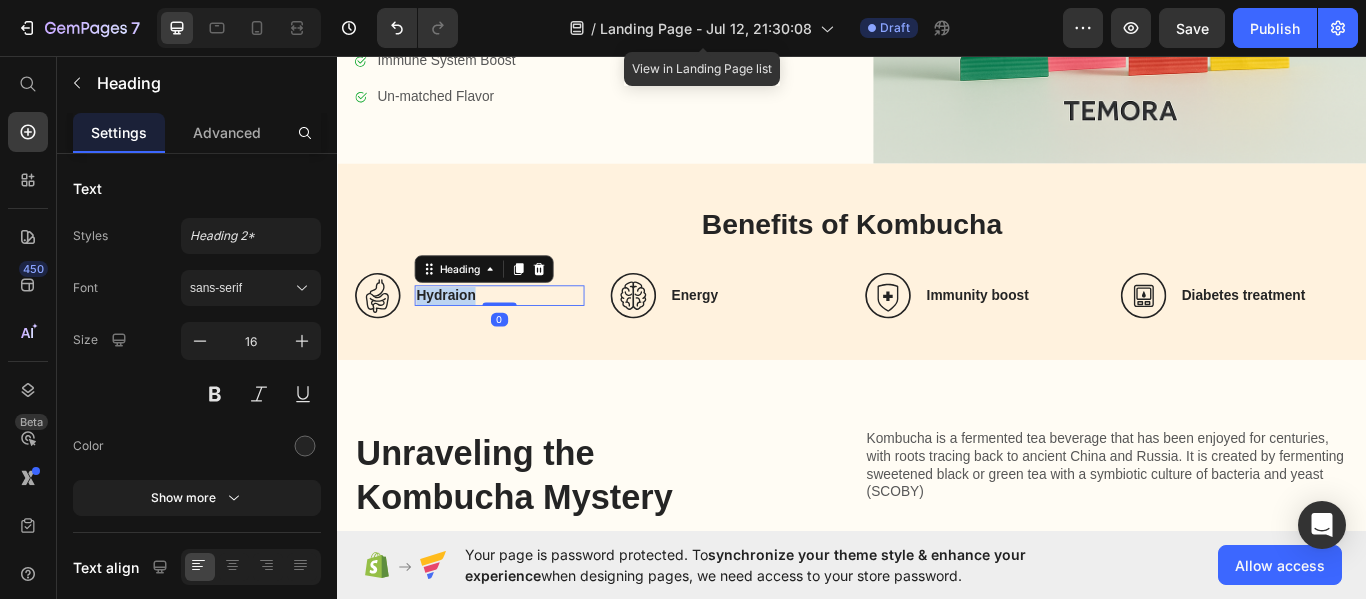 click on "Hydraion" at bounding box center (526, 336) 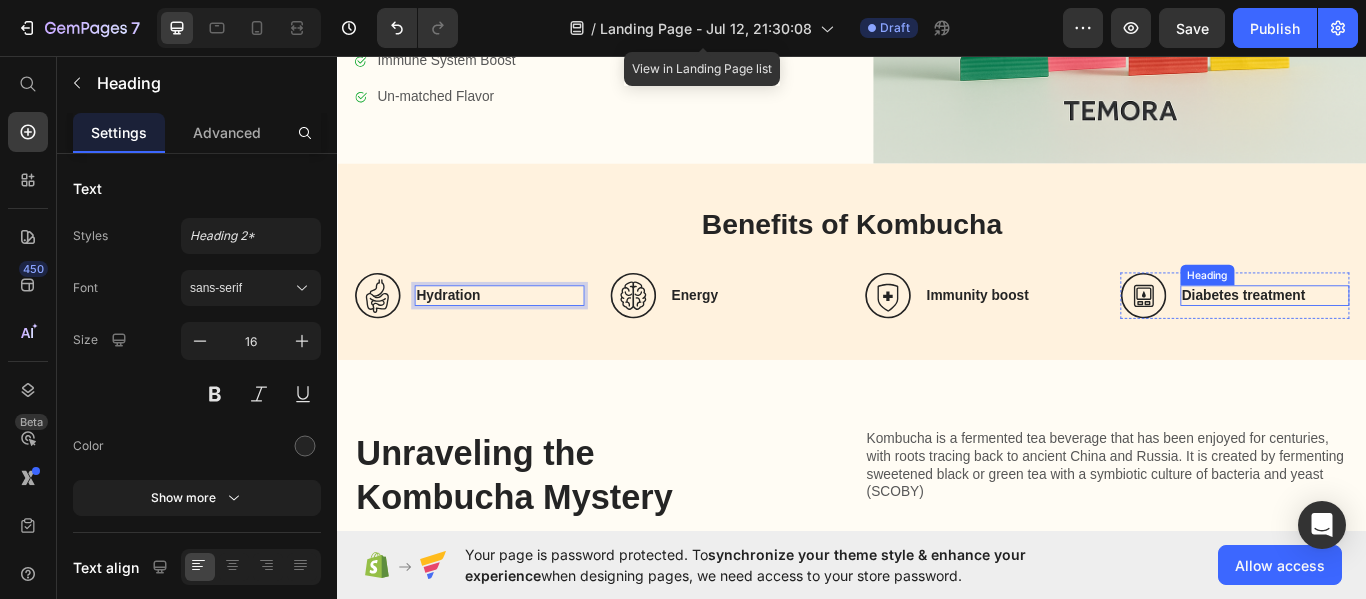click on "Diabetes treatment" at bounding box center (1419, 336) 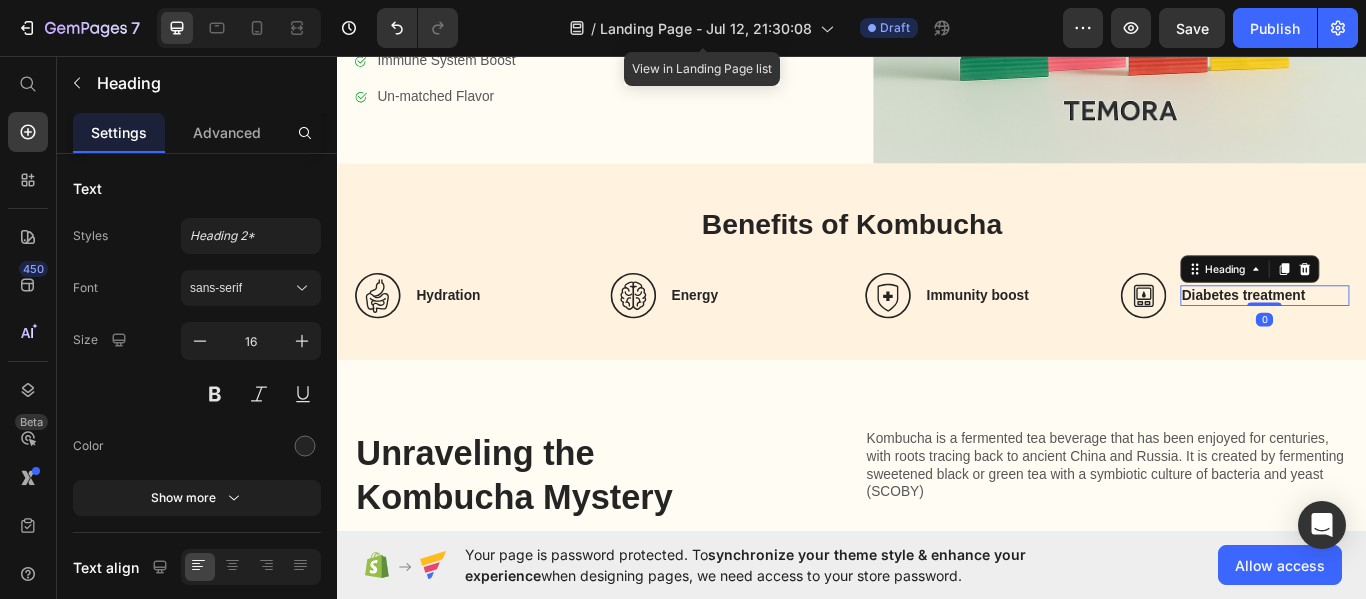 click on "Diabetes treatment" at bounding box center (1419, 336) 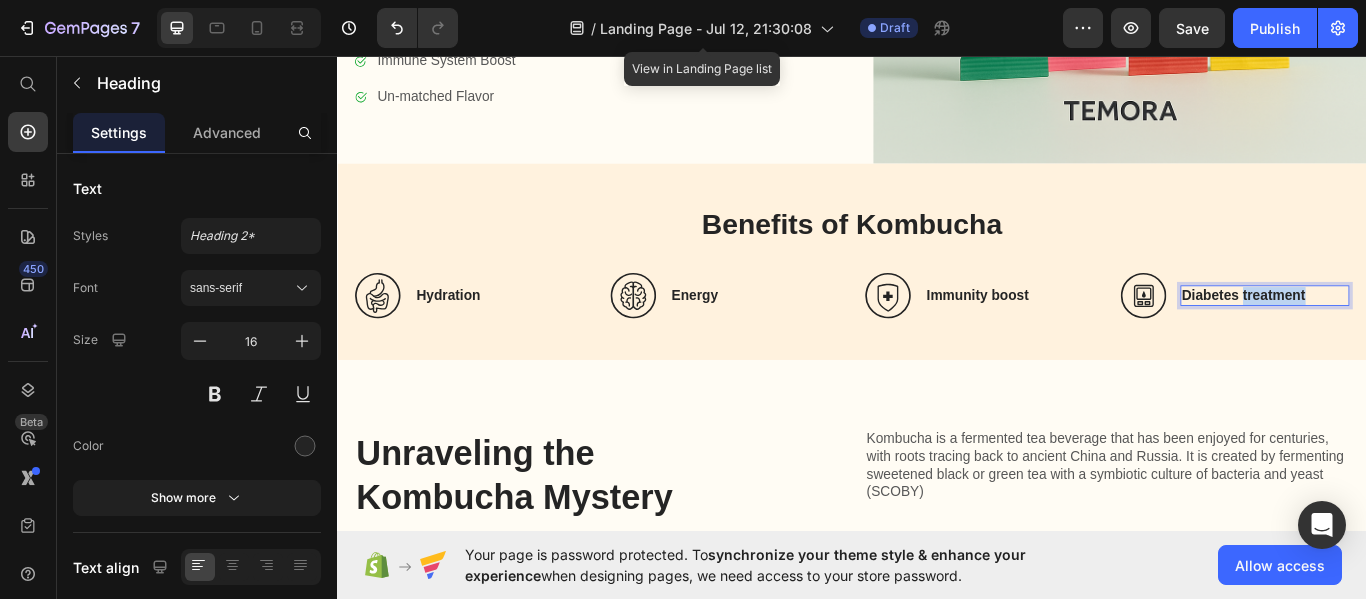 click on "Diabetes treatment" at bounding box center (1419, 336) 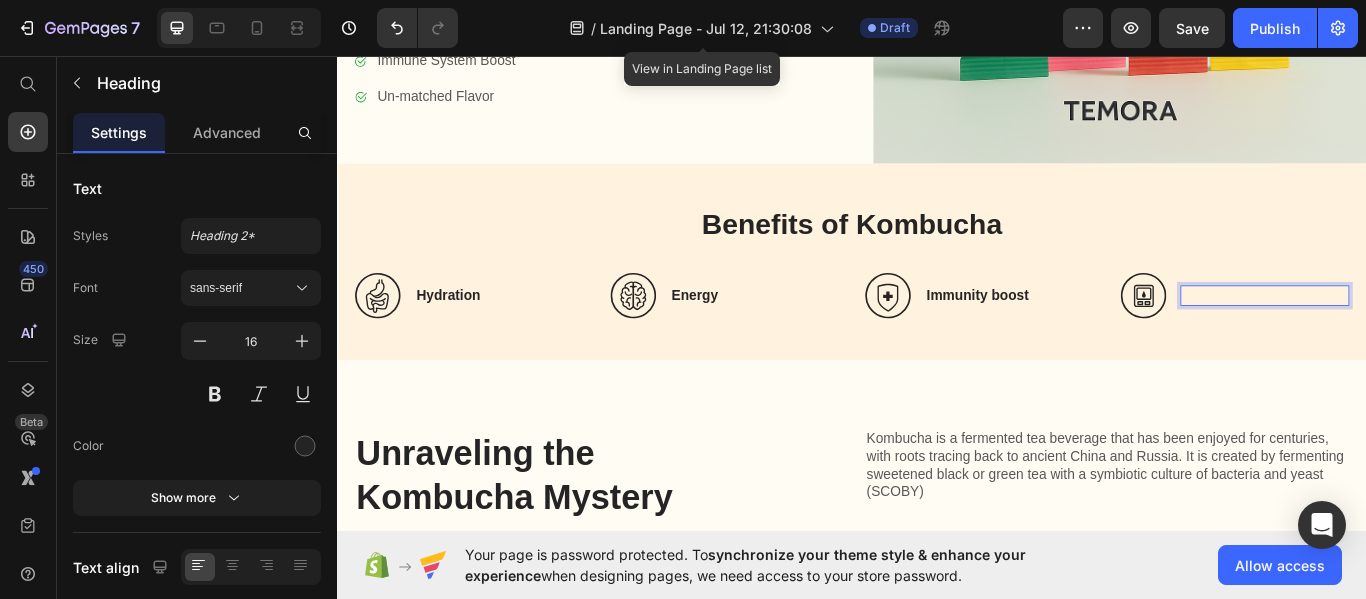scroll, scrollTop: 475, scrollLeft: 0, axis: vertical 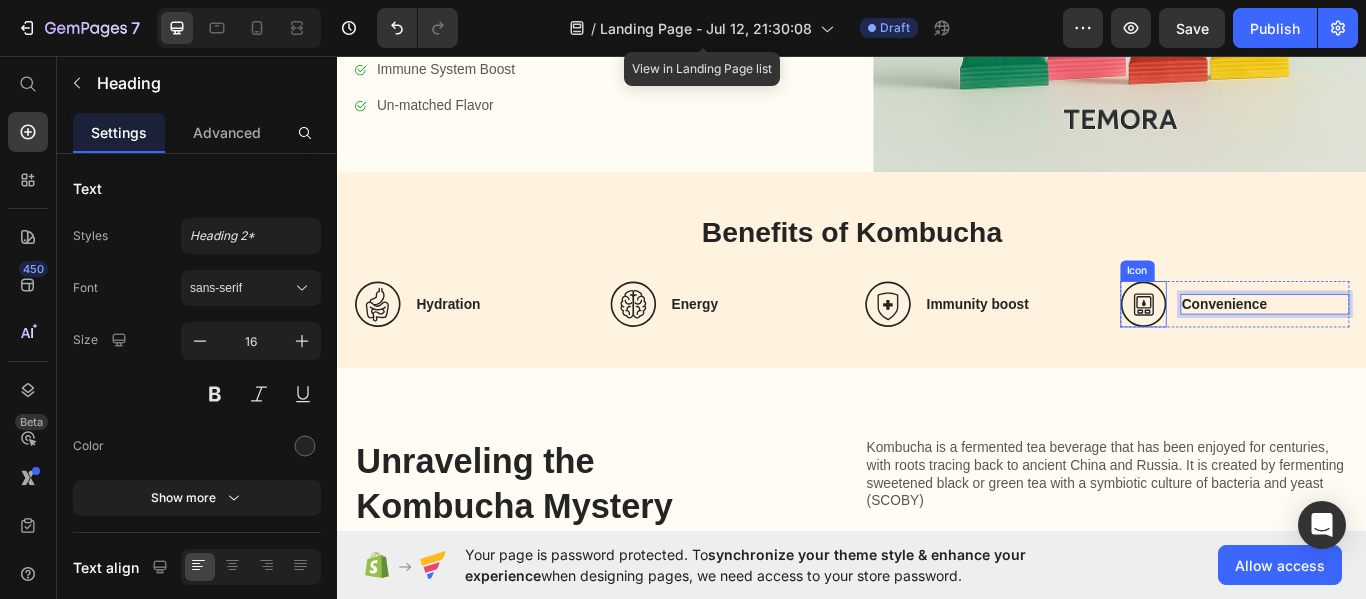 click 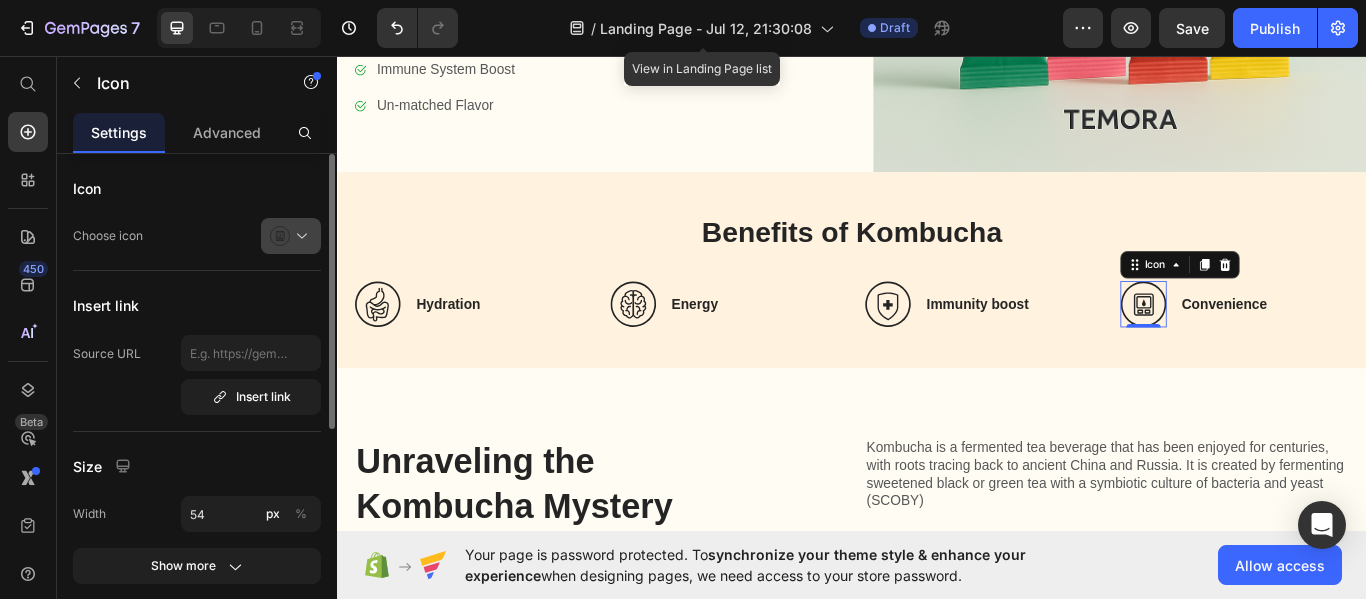 click at bounding box center (299, 236) 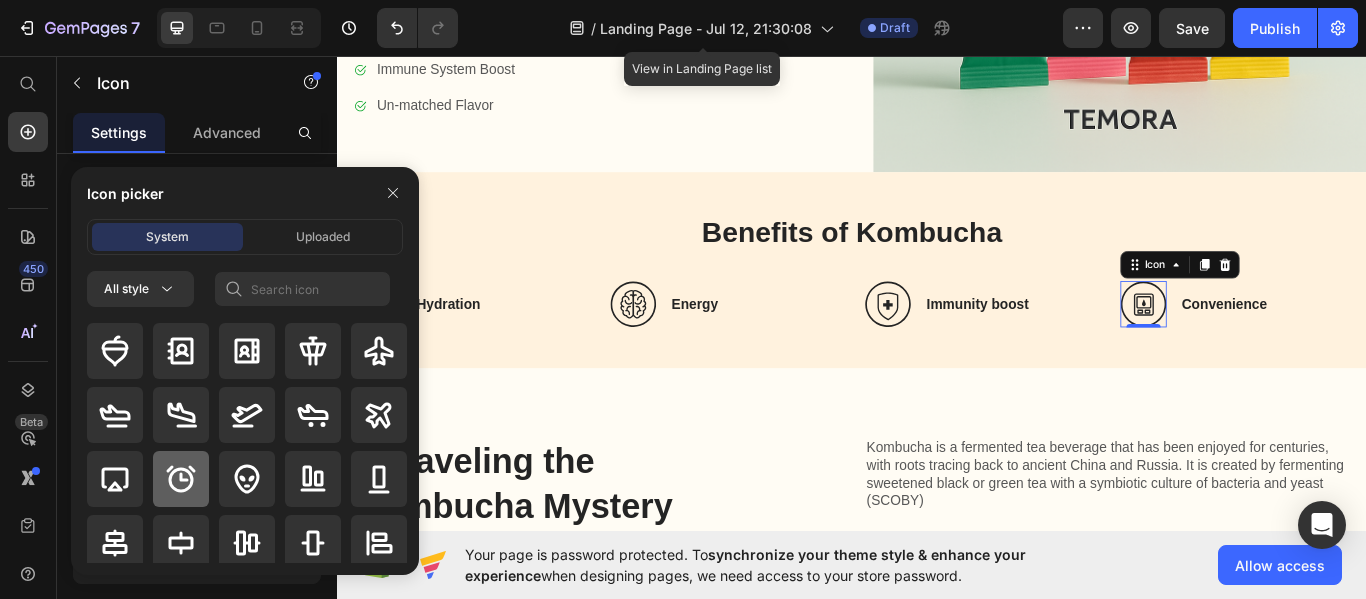 click 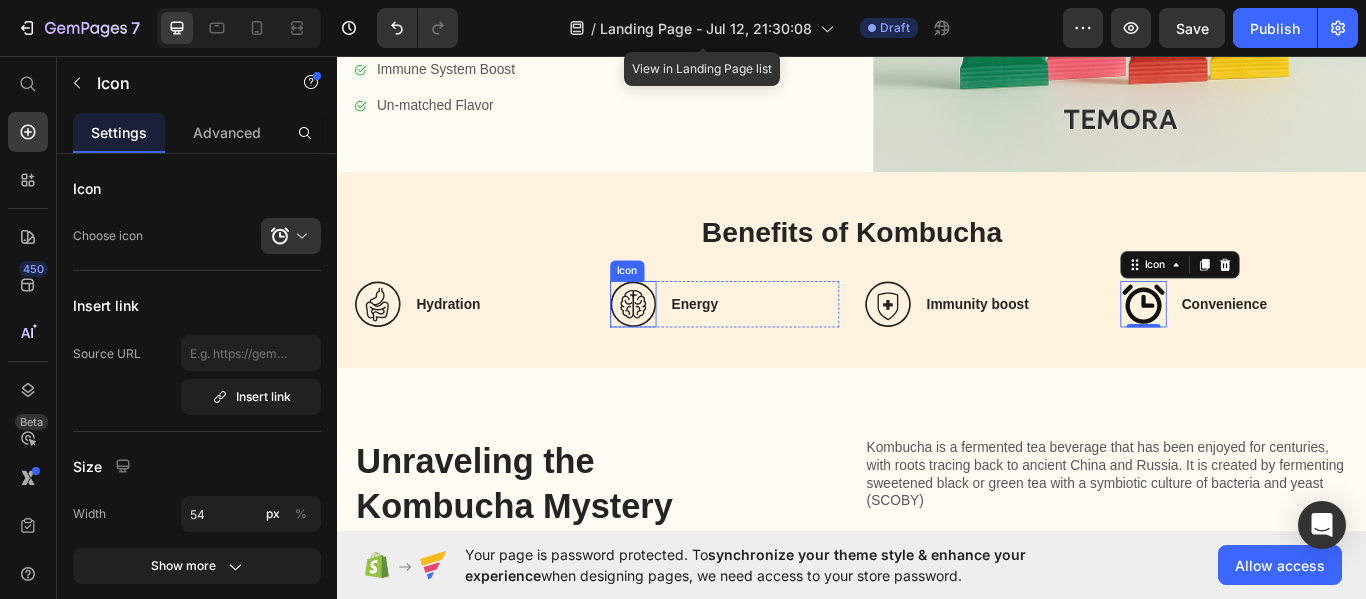 click 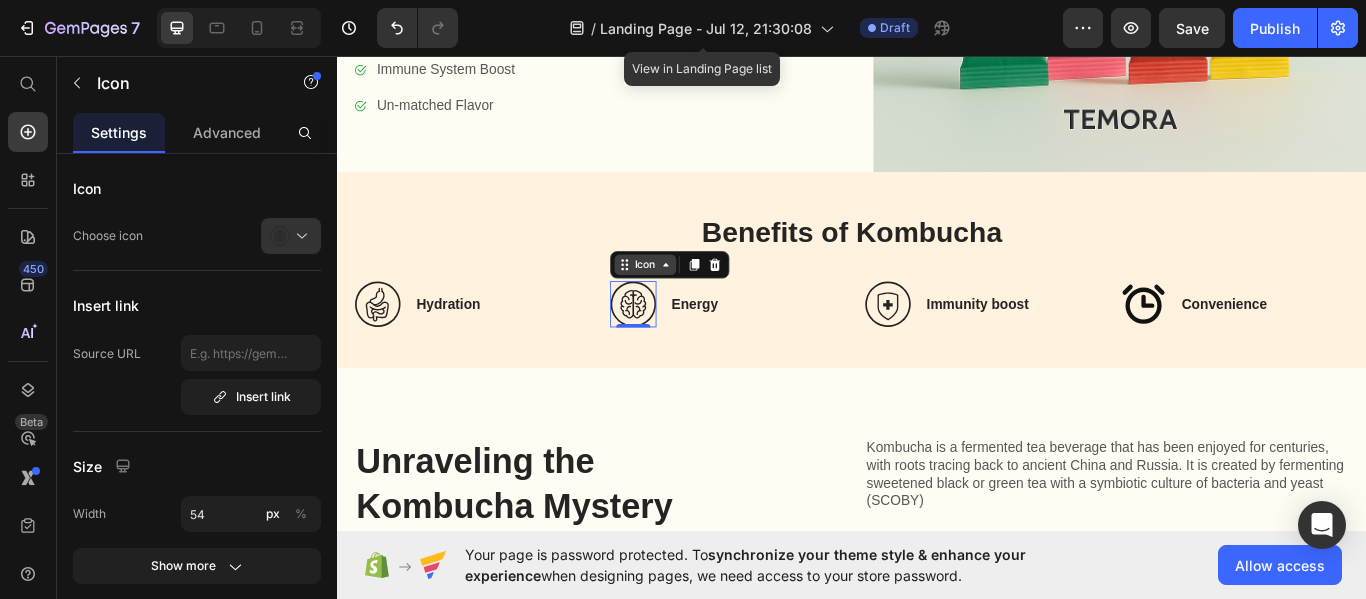 click on "Icon" at bounding box center [696, 300] 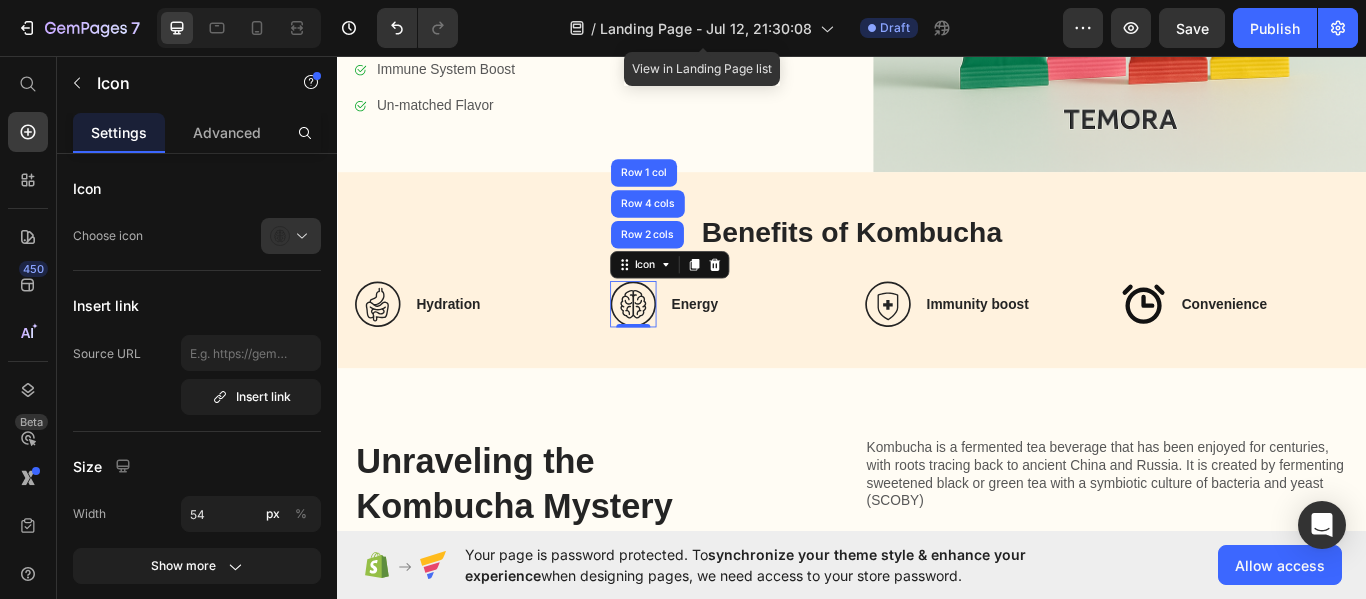 click 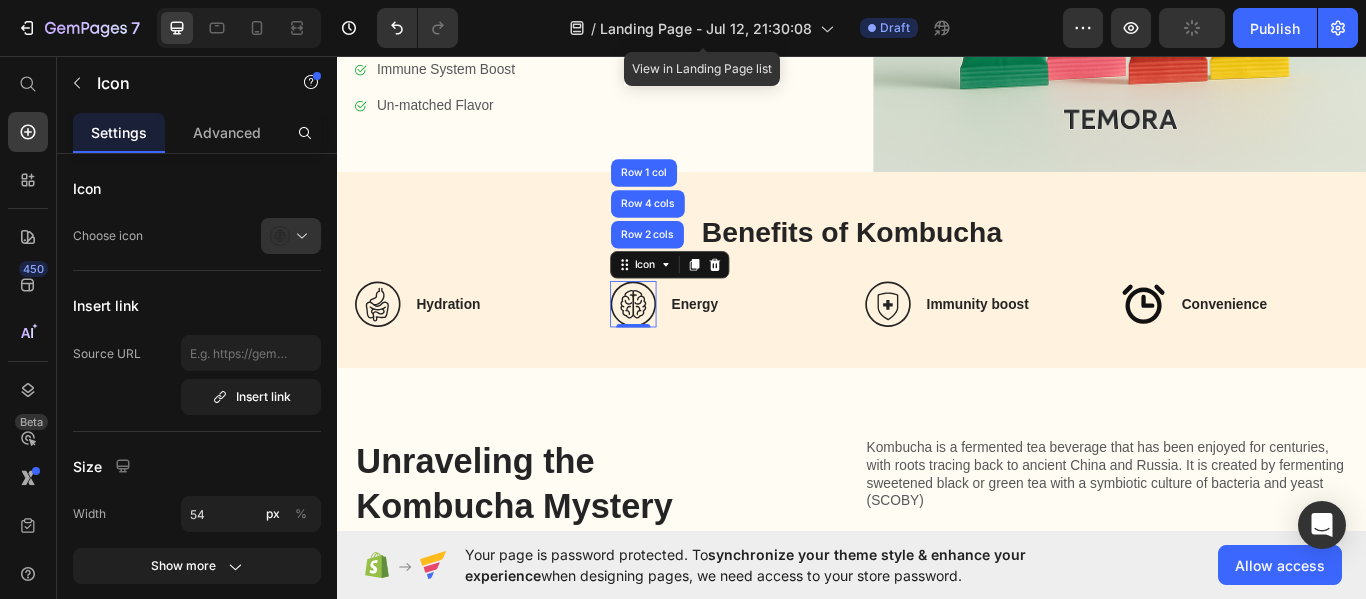 click on "Benefits of Kombucha Heading
Icon Hydration Heading Row
Icon Row 2 cols Row 4 cols Row 1 col   0 Energy Heading Row
Icon Immunity boost Heading Row
Icon Convenience  Heading Row Row Row Section 2" at bounding box center [937, 306] 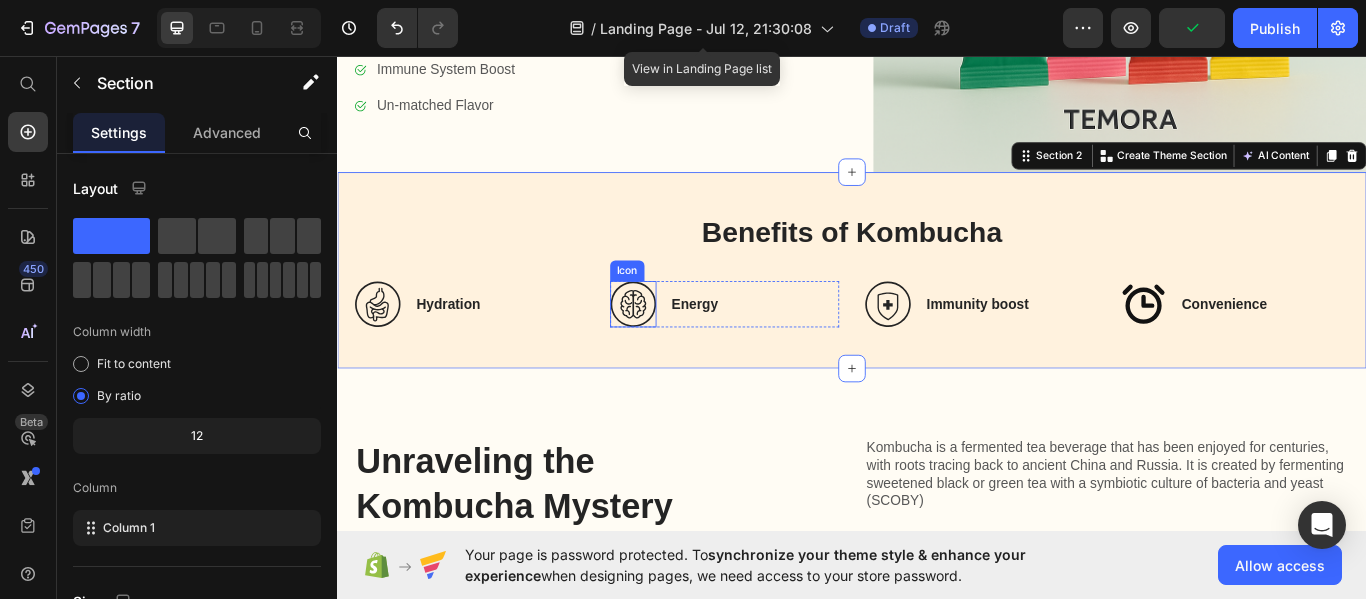 click 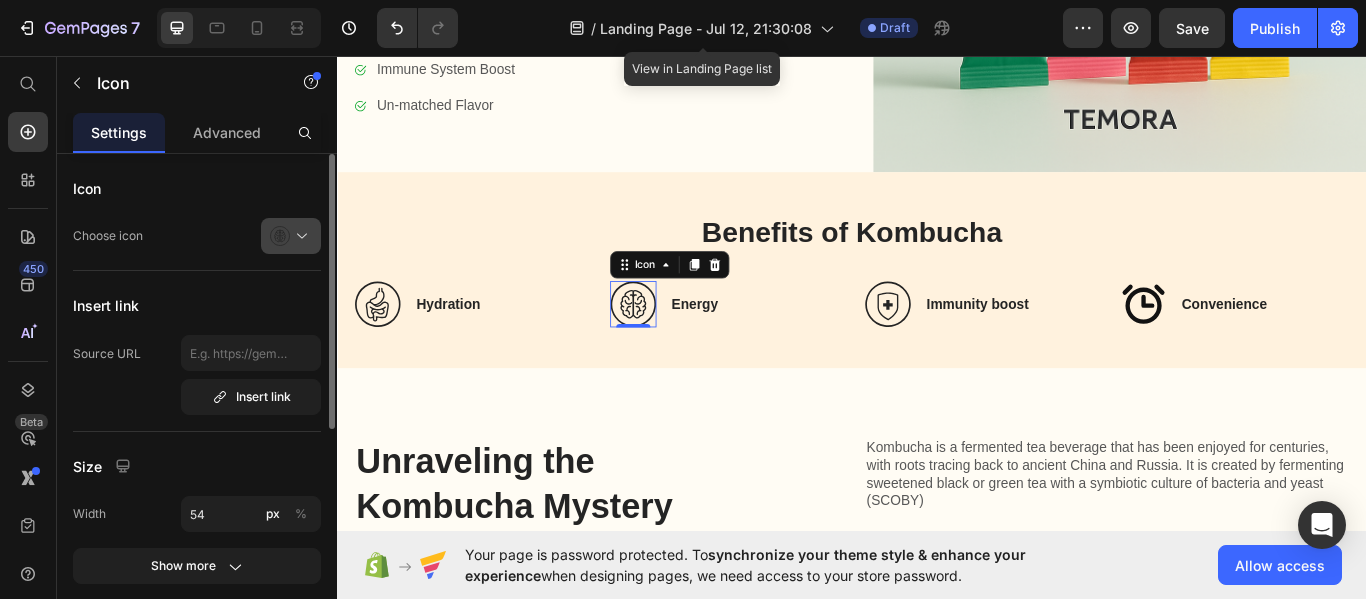 click at bounding box center (299, 236) 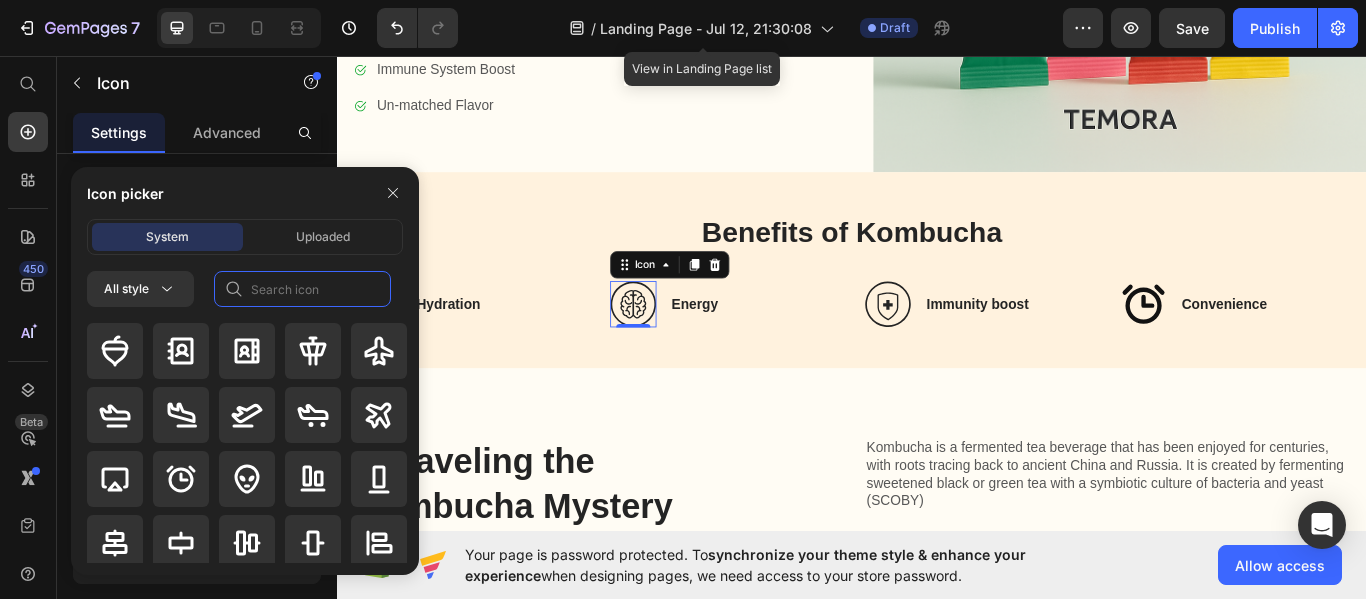 click 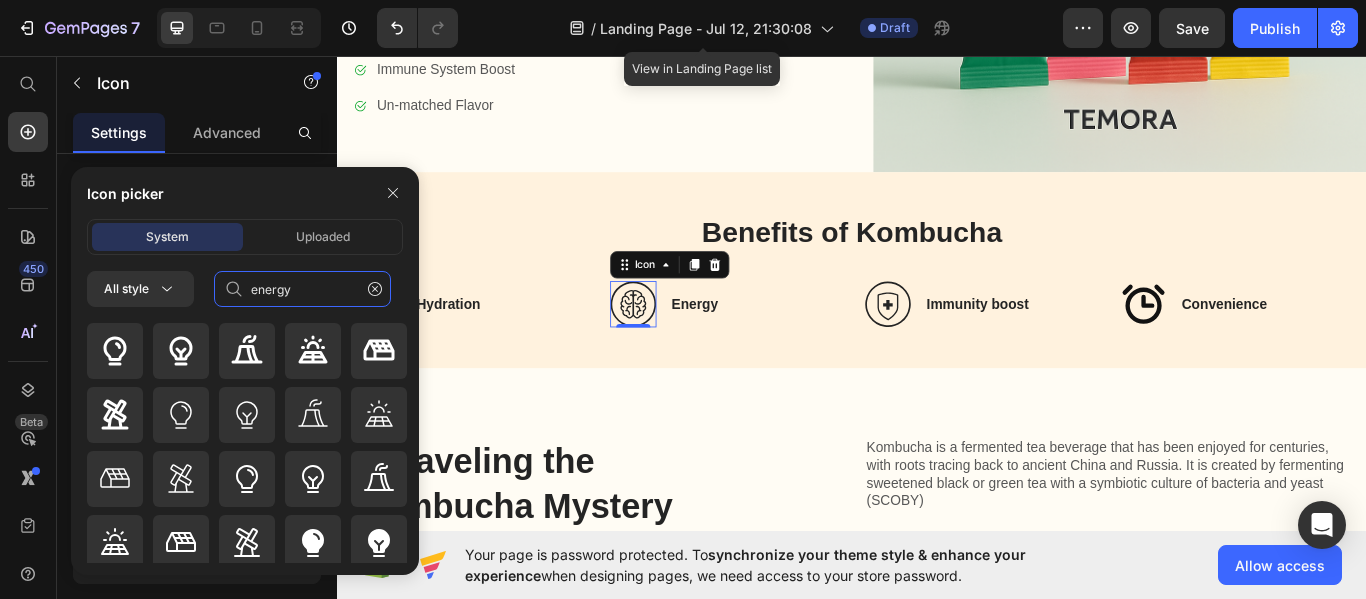 type on "energy" 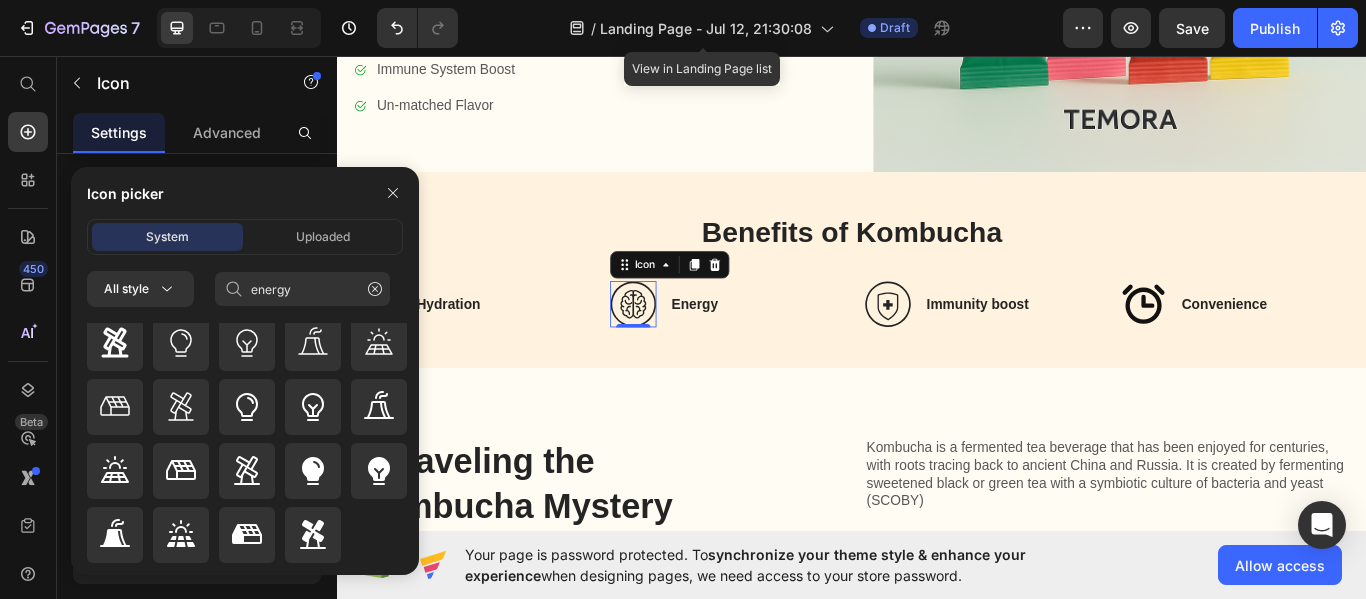 scroll, scrollTop: 0, scrollLeft: 0, axis: both 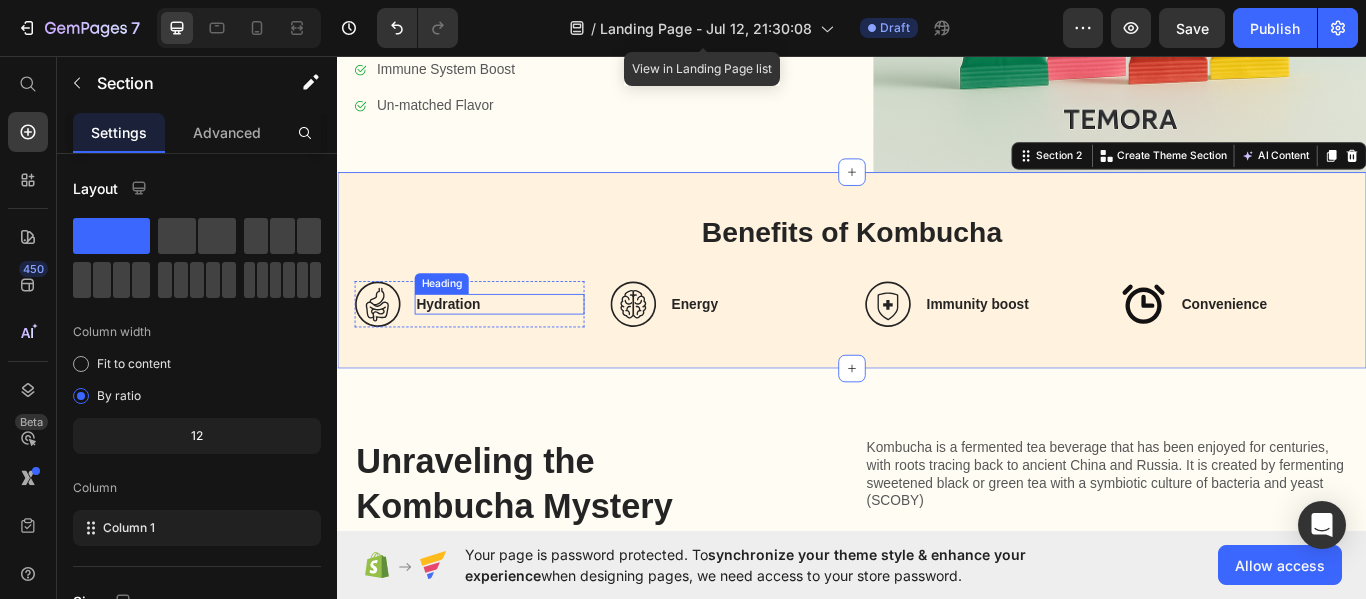 drag, startPoint x: 457, startPoint y: 365, endPoint x: 437, endPoint y: 328, distance: 42.059483 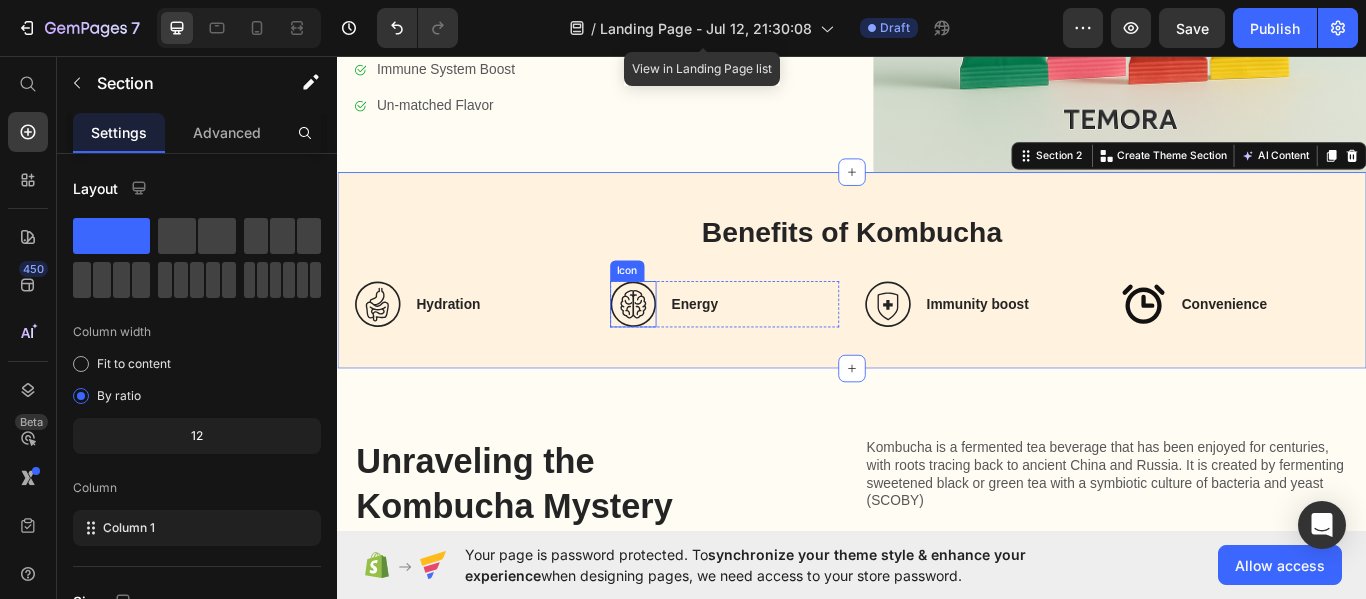 click 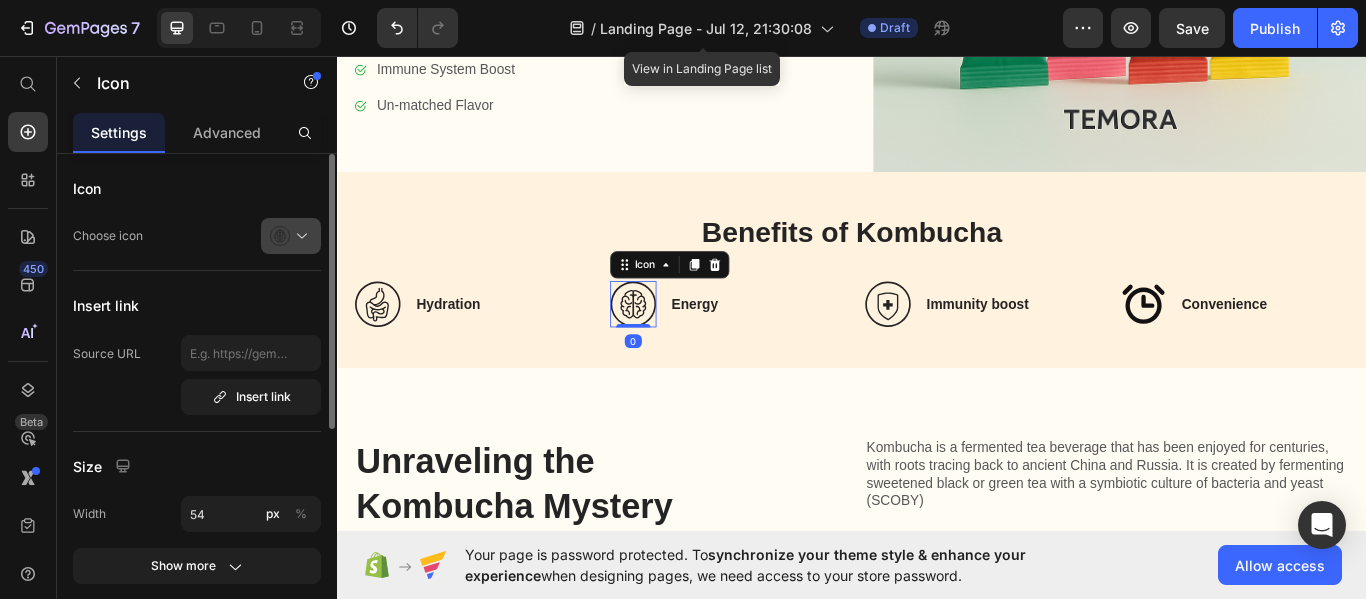 click at bounding box center [299, 236] 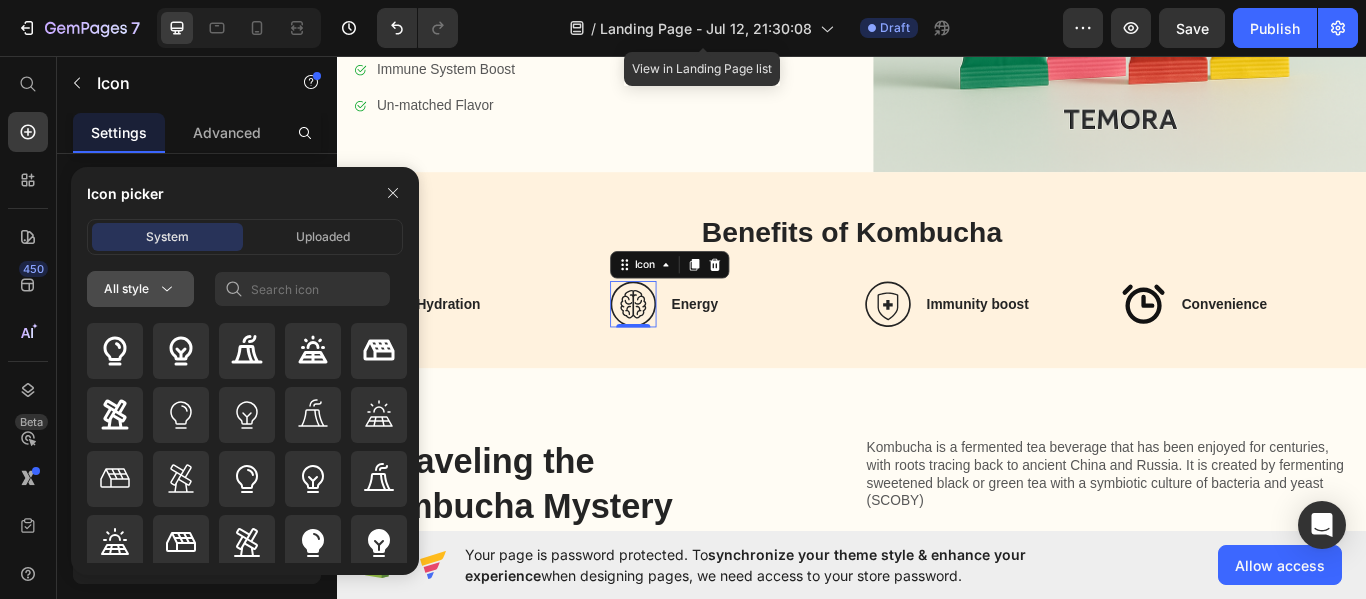 click 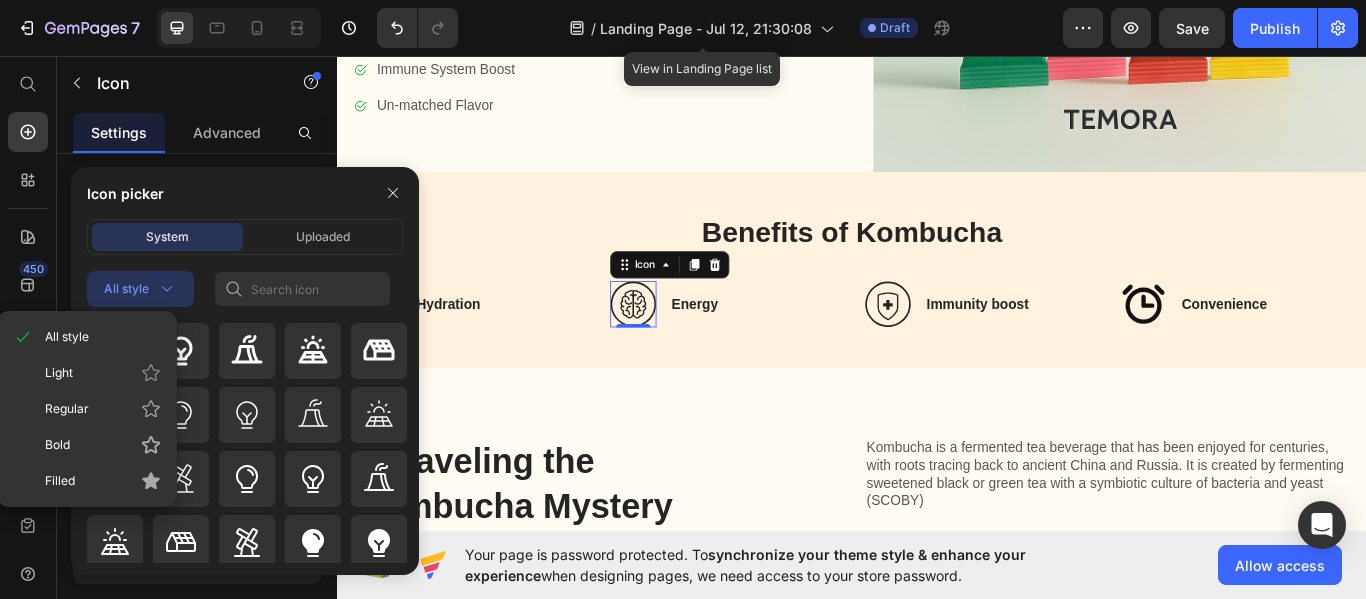 click 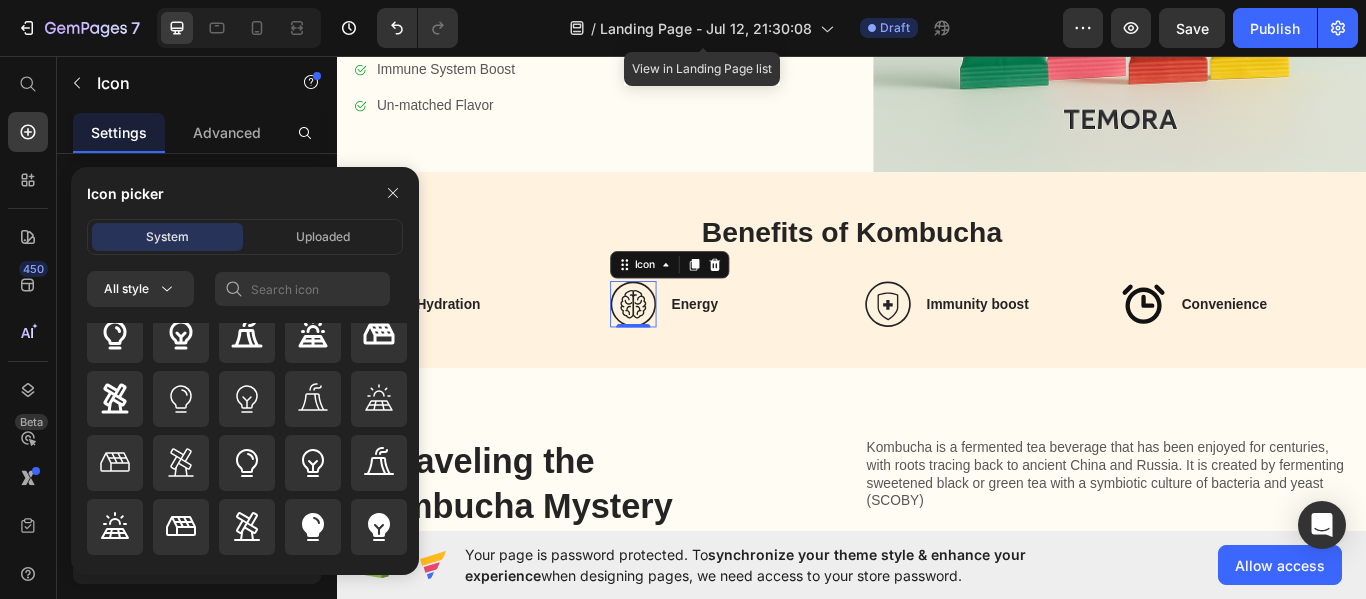 scroll, scrollTop: 0, scrollLeft: 0, axis: both 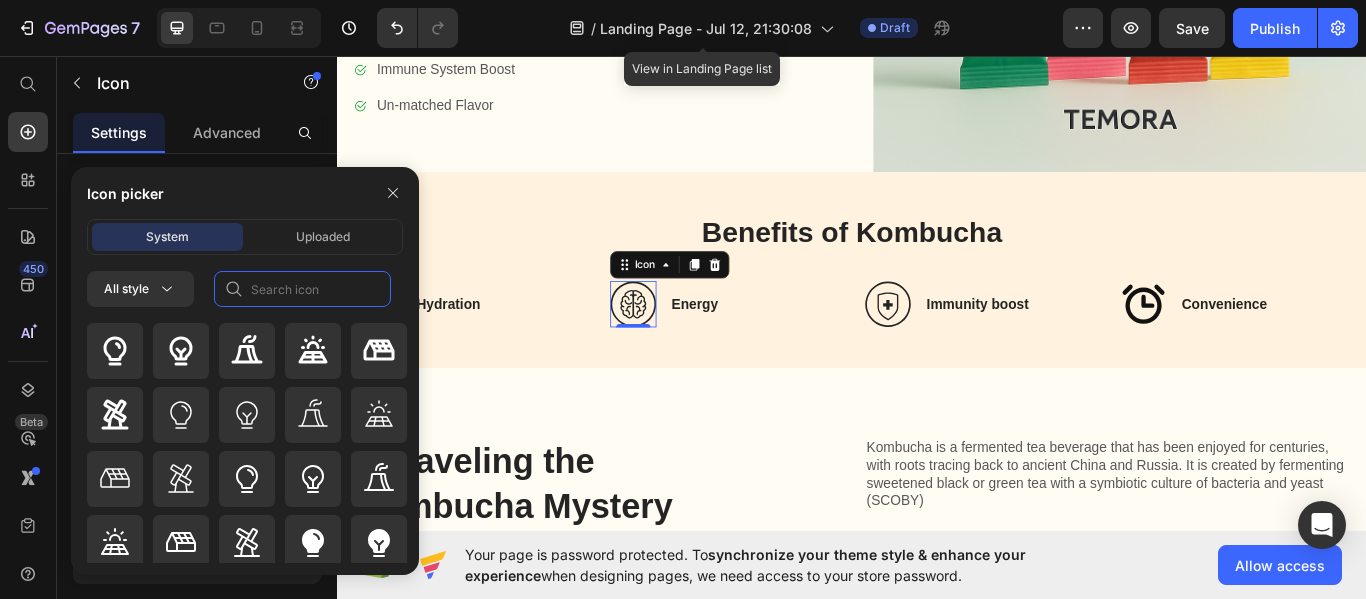 click 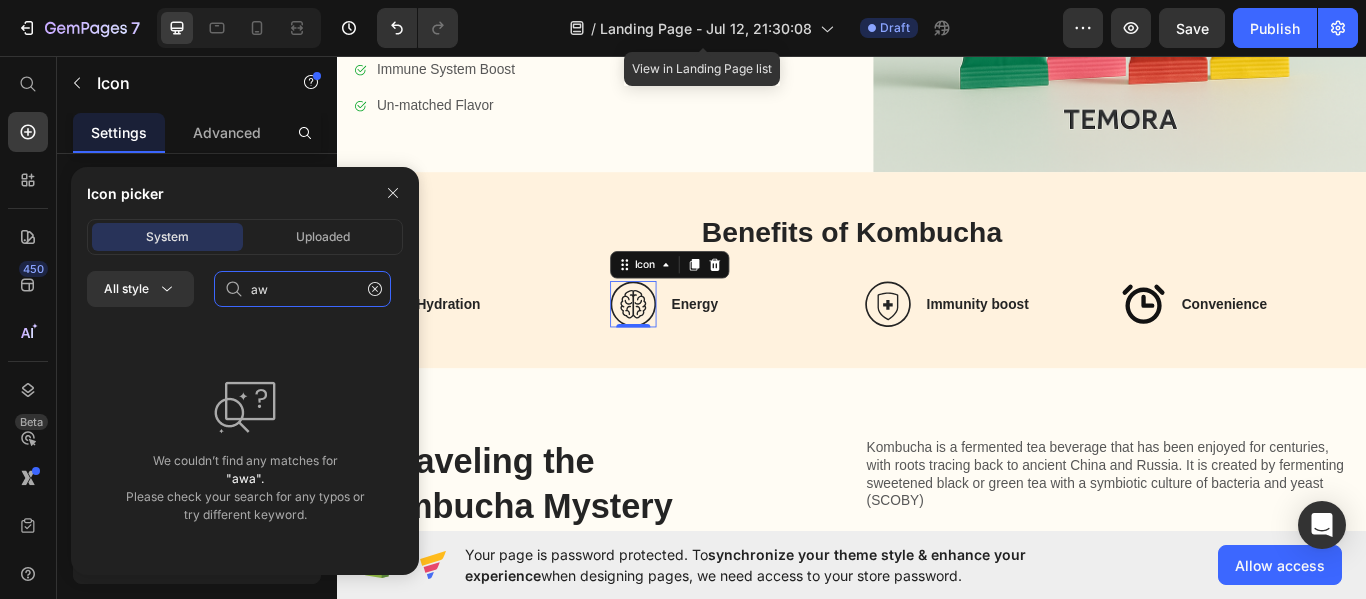 type on "a" 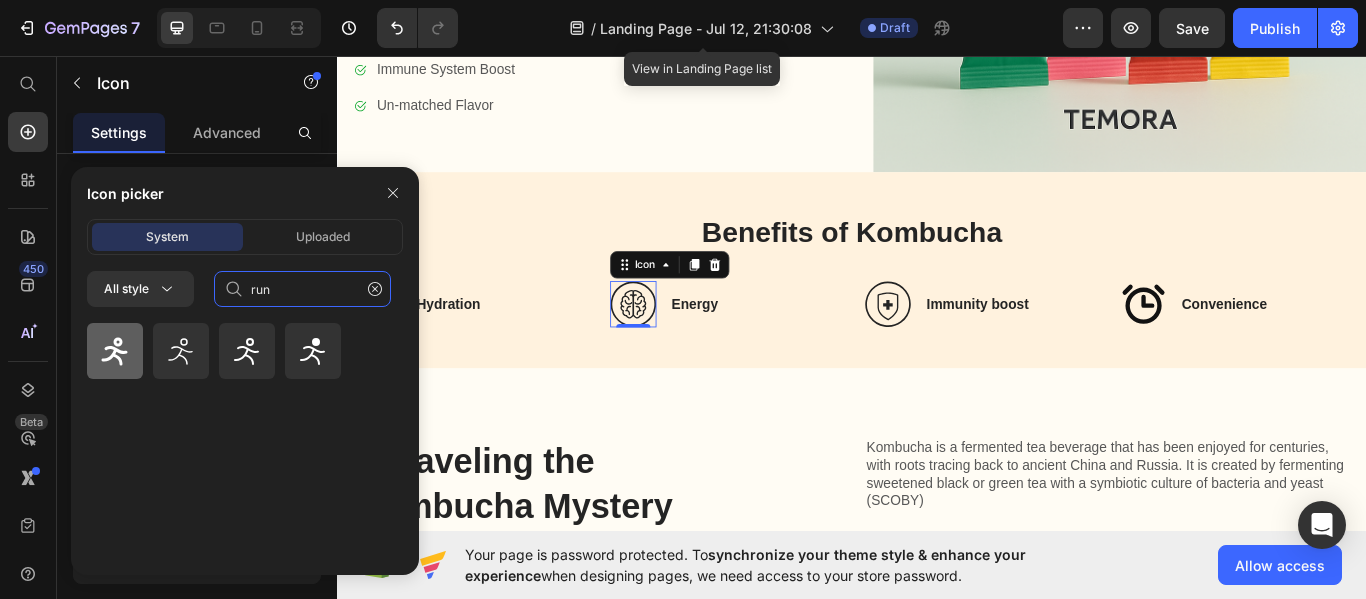 type on "run" 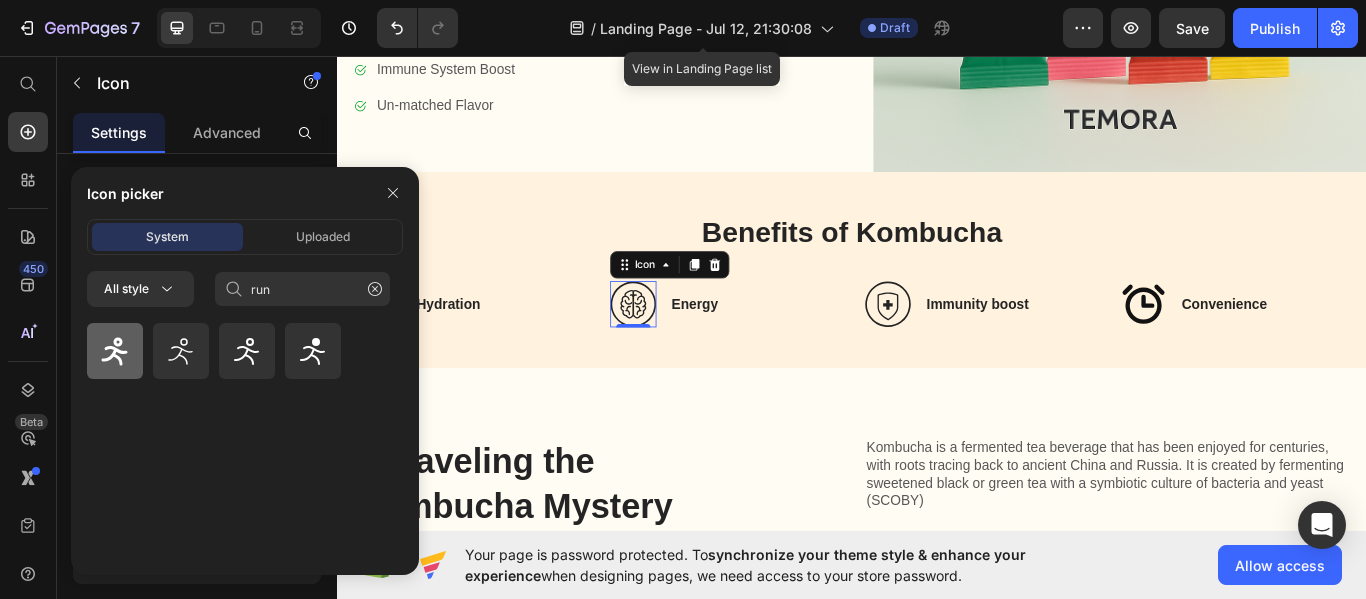 click 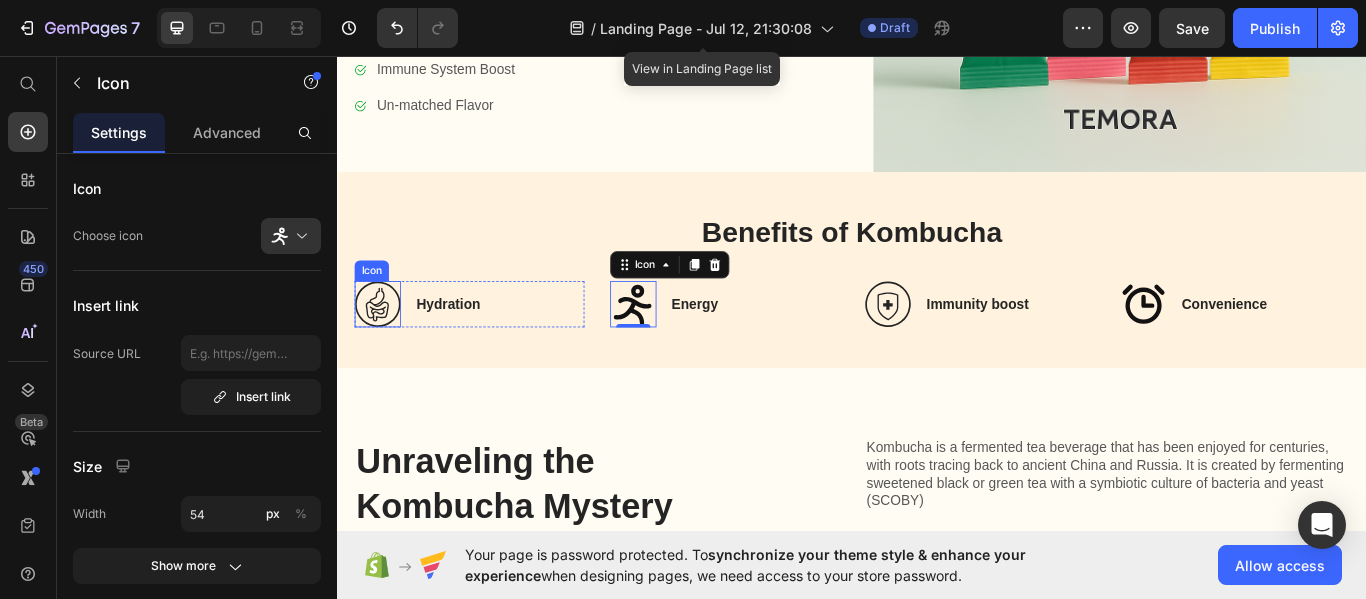 click 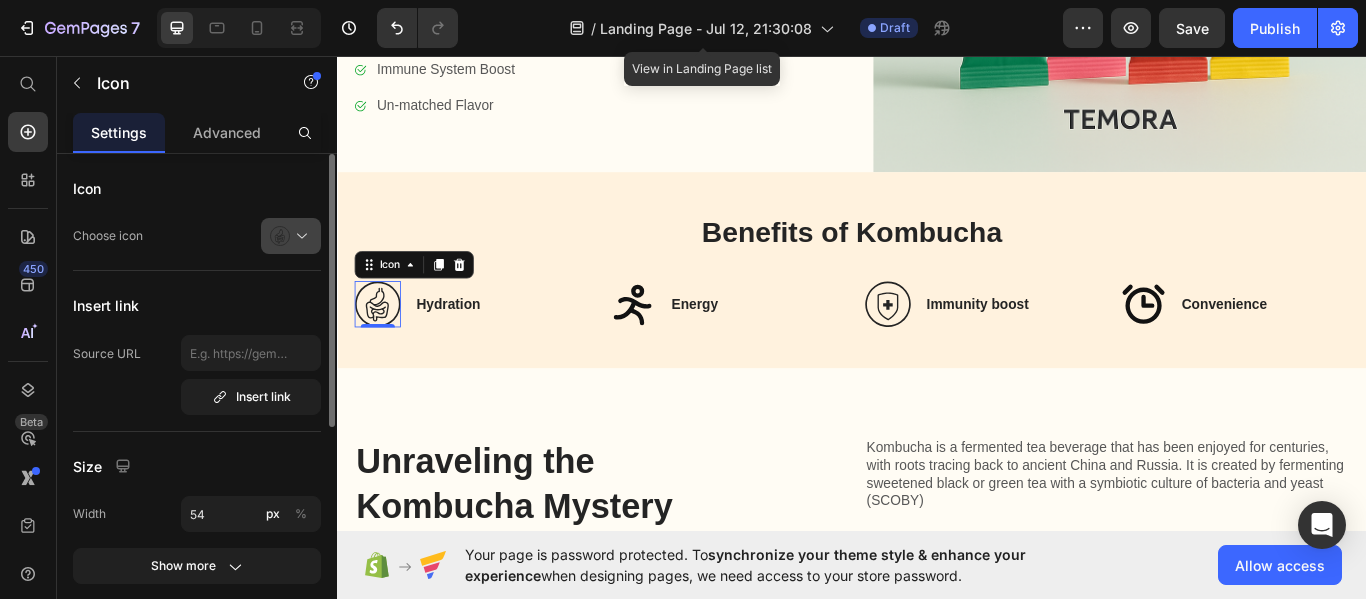 click at bounding box center (299, 236) 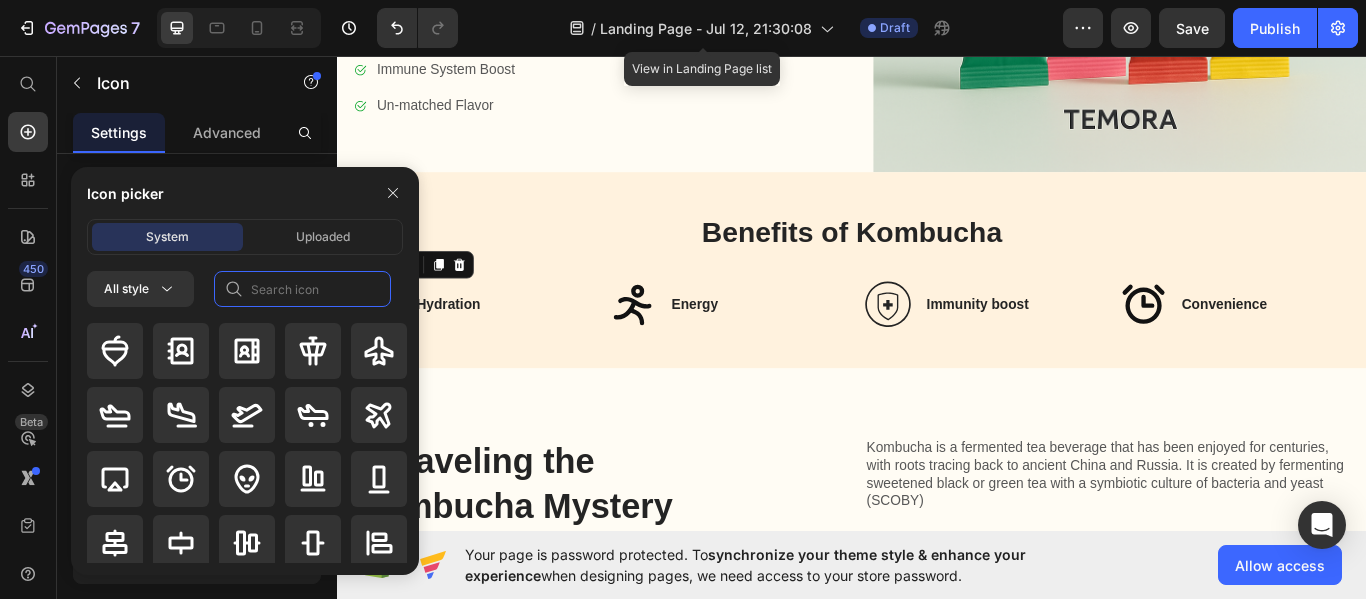 click 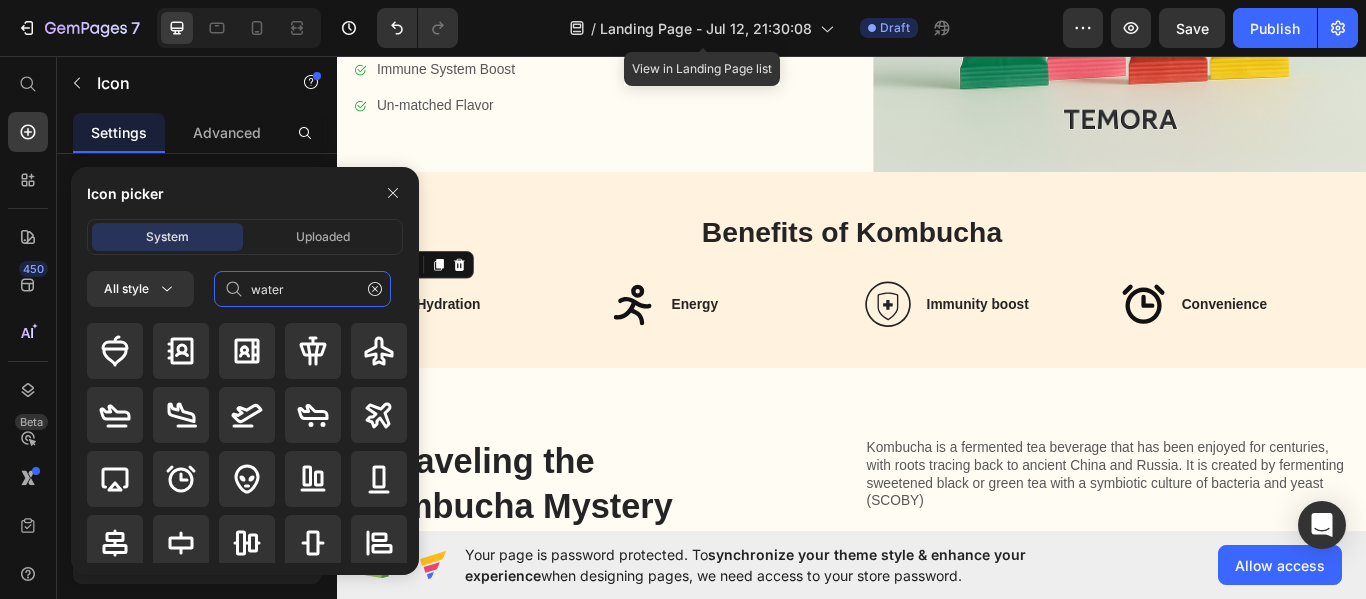 type on "water" 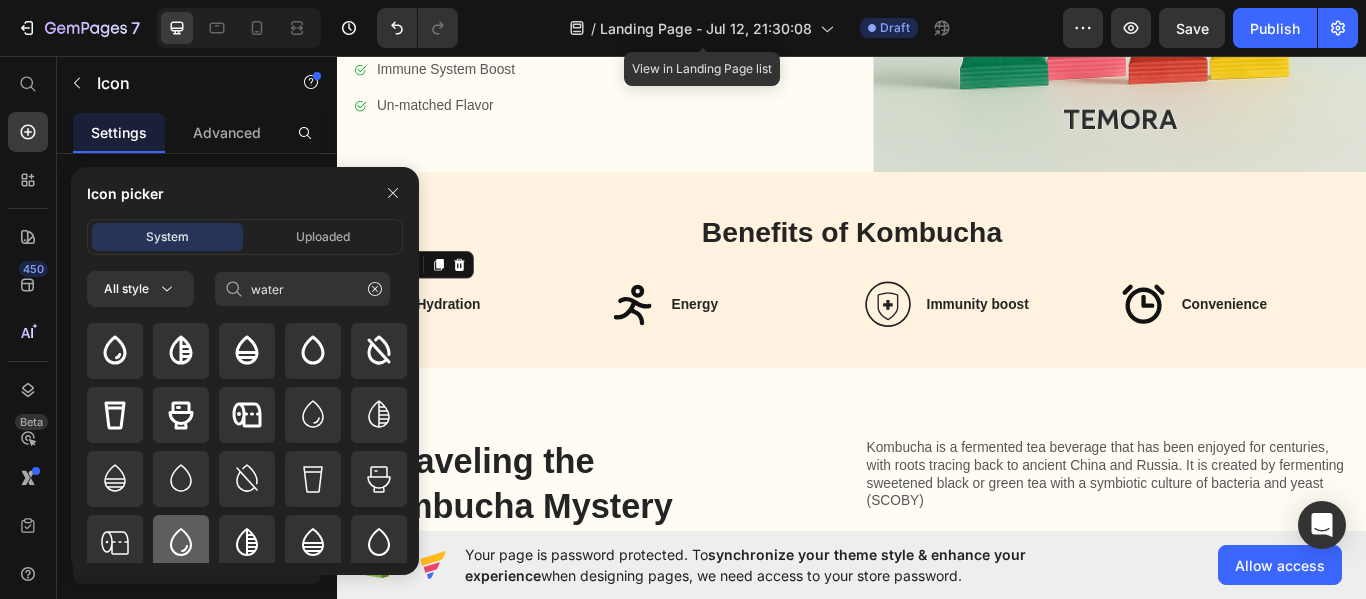 click 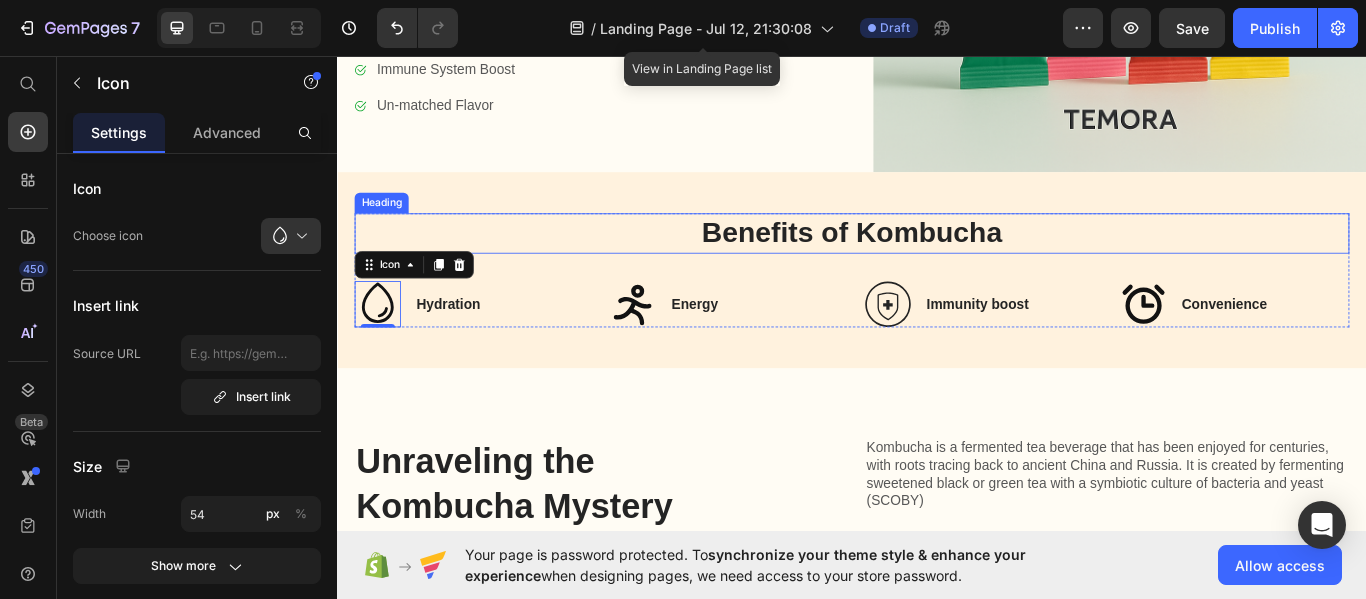 click on "Benefits of Kombucha" at bounding box center (937, 263) 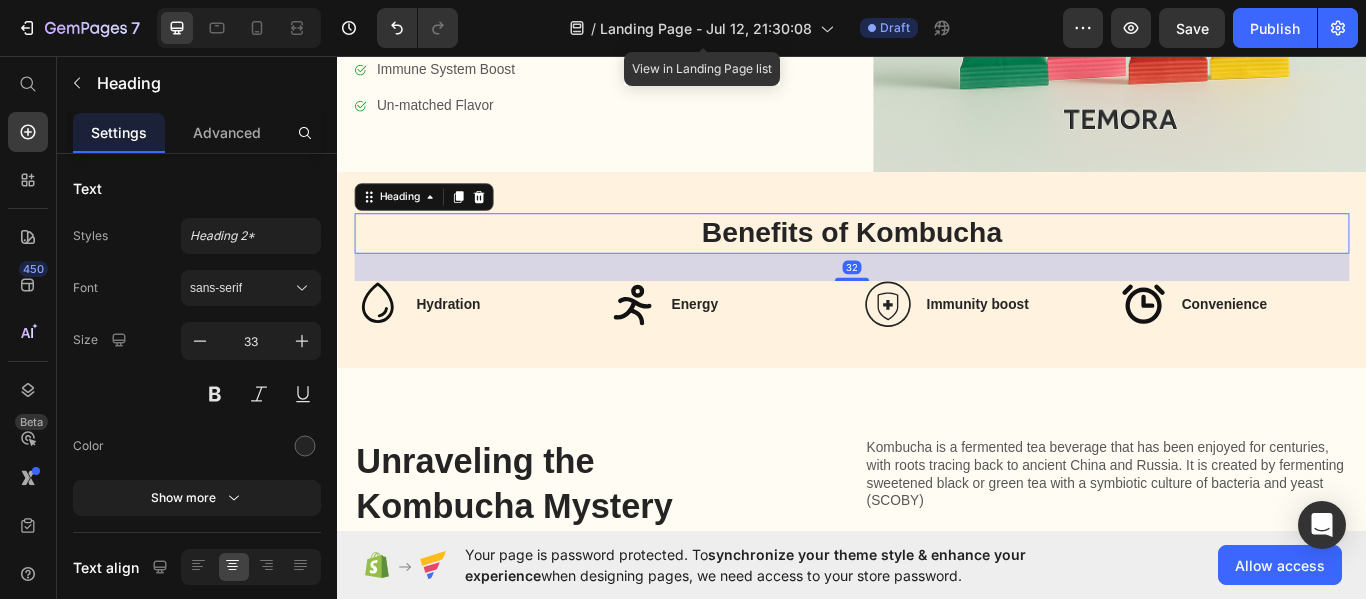 click on "Benefits of Kombucha" at bounding box center (937, 263) 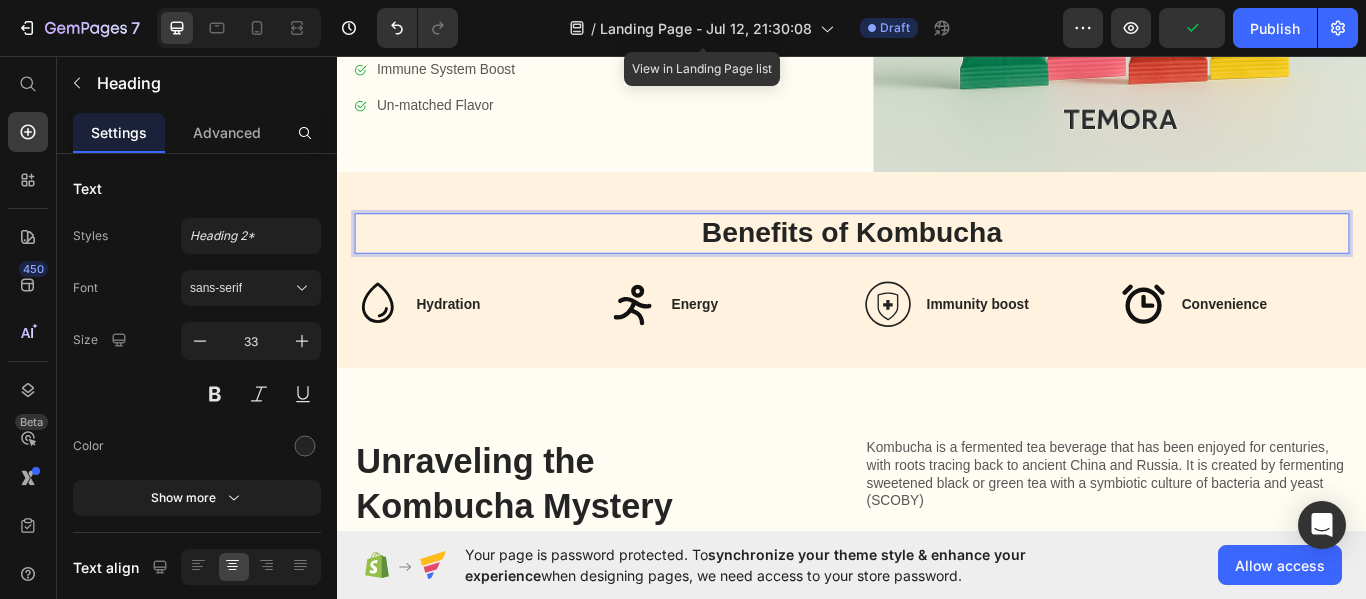 click on "Benefits of Kombucha" at bounding box center [937, 263] 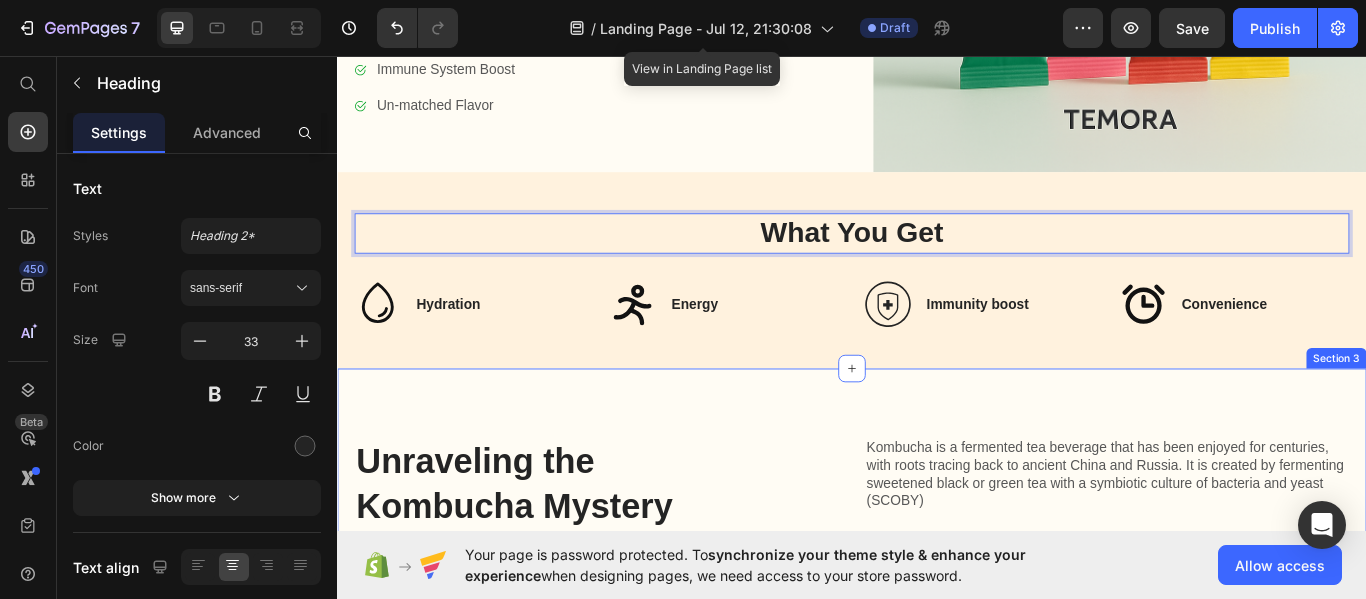 click on "Unraveling the Kombucha Mystery Heading Kombucha is a fermented tea beverage that has been enjoyed for centuries, with roots tracing back to ancient China and Russia. It is created by fermenting sweetened black or green tea with a symbiotic culture of bacteria and yeast (SCOBY) Text Block Row Image Kombucha is a fermented tea beverage that has been enjoyed for centuries, with roots tracing back to ancient China and Russia. It is created by fermenting sweetened black or green tea with a symbiotic culture of bacteria and yeast (SCOBY) Text Block Shop Now Button Row Section 3" at bounding box center (937, 838) 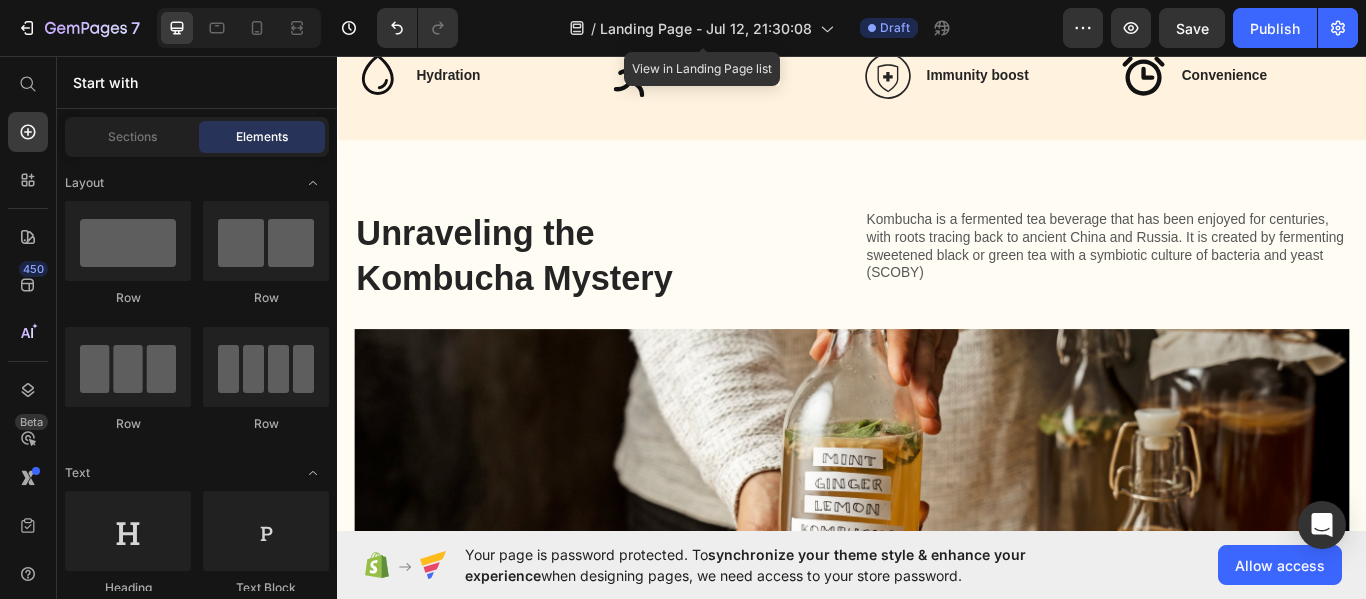 scroll, scrollTop: 763, scrollLeft: 0, axis: vertical 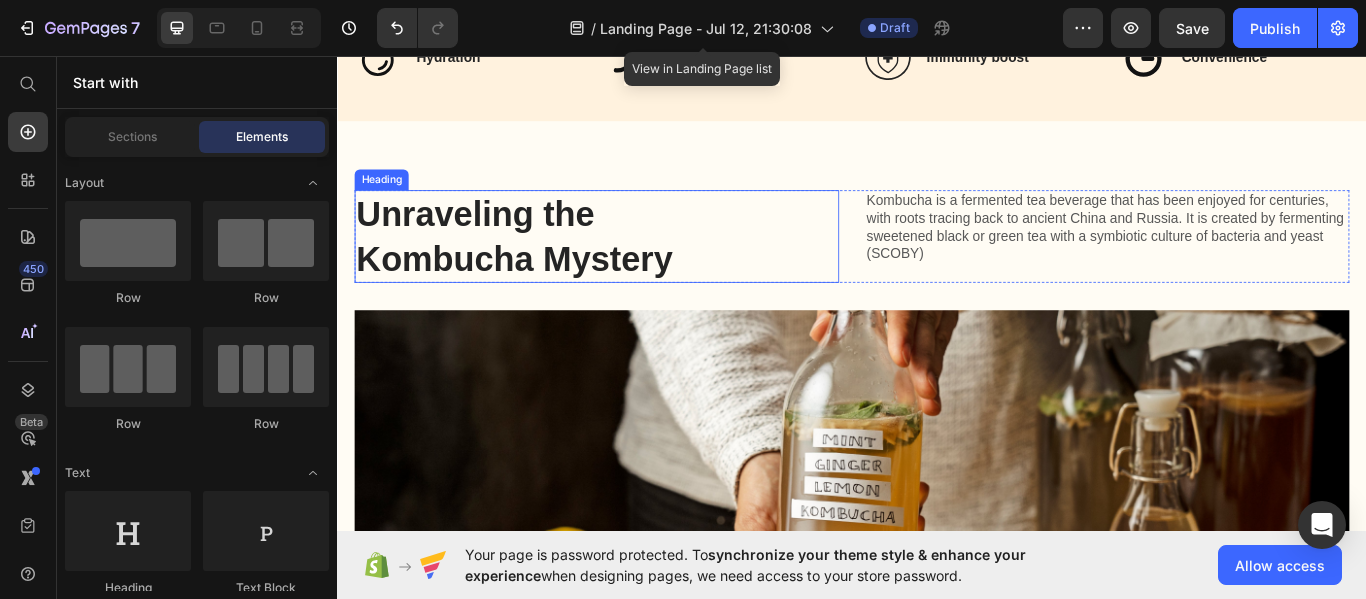 click on "Unraveling the Kombucha Mystery" at bounding box center (598, 267) 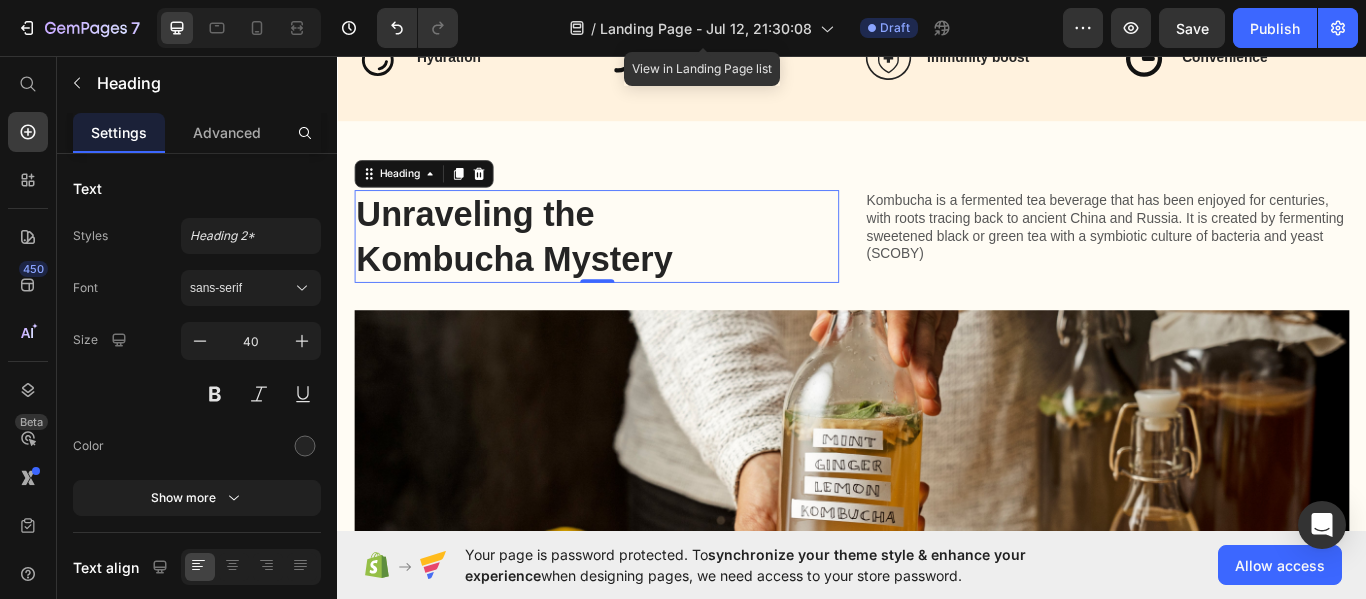 click on "Unraveling the Kombucha Mystery" at bounding box center [598, 267] 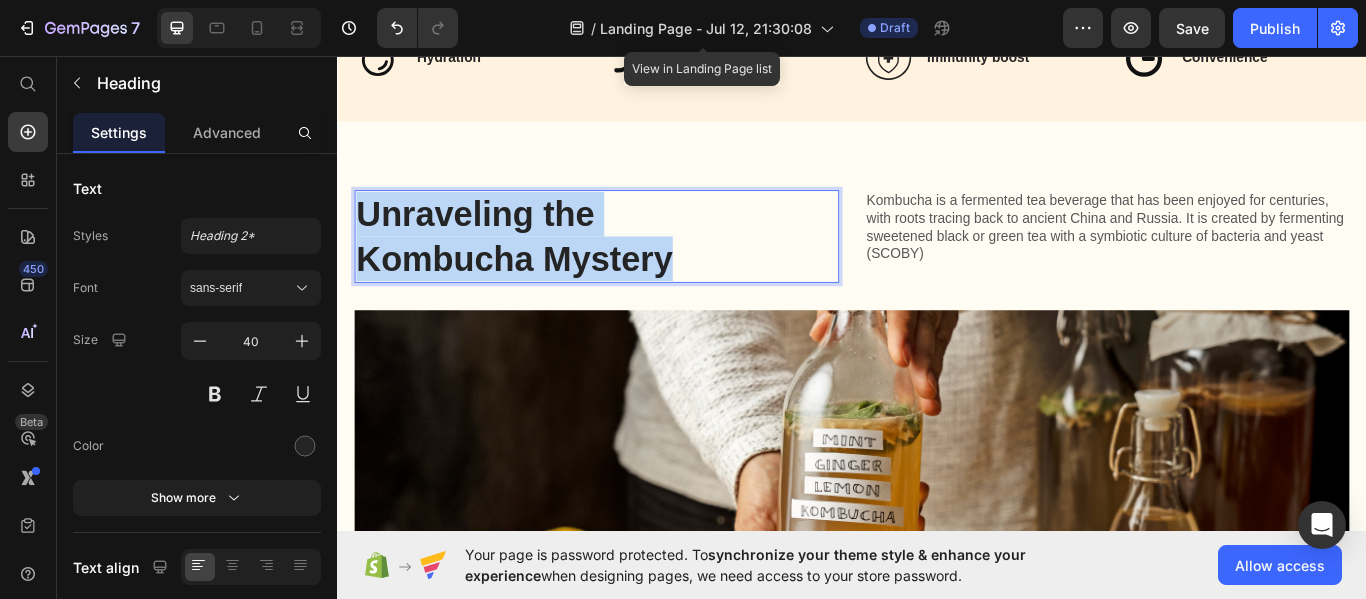 drag, startPoint x: 727, startPoint y: 292, endPoint x: 369, endPoint y: 228, distance: 363.6757 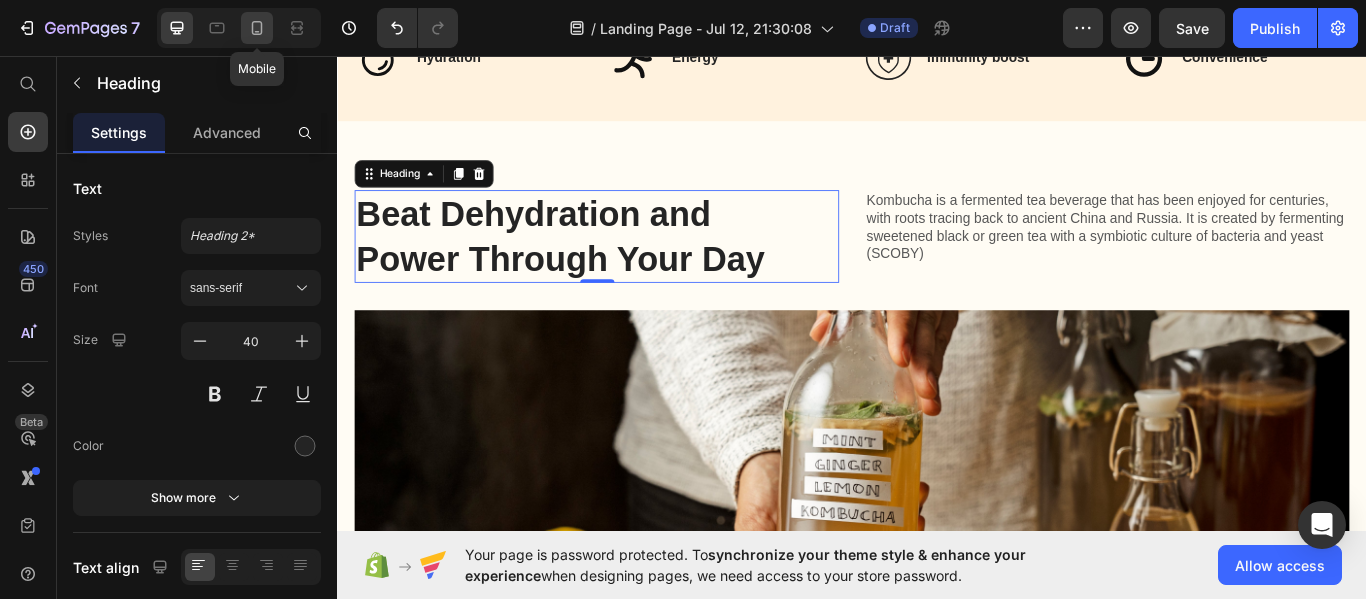 click 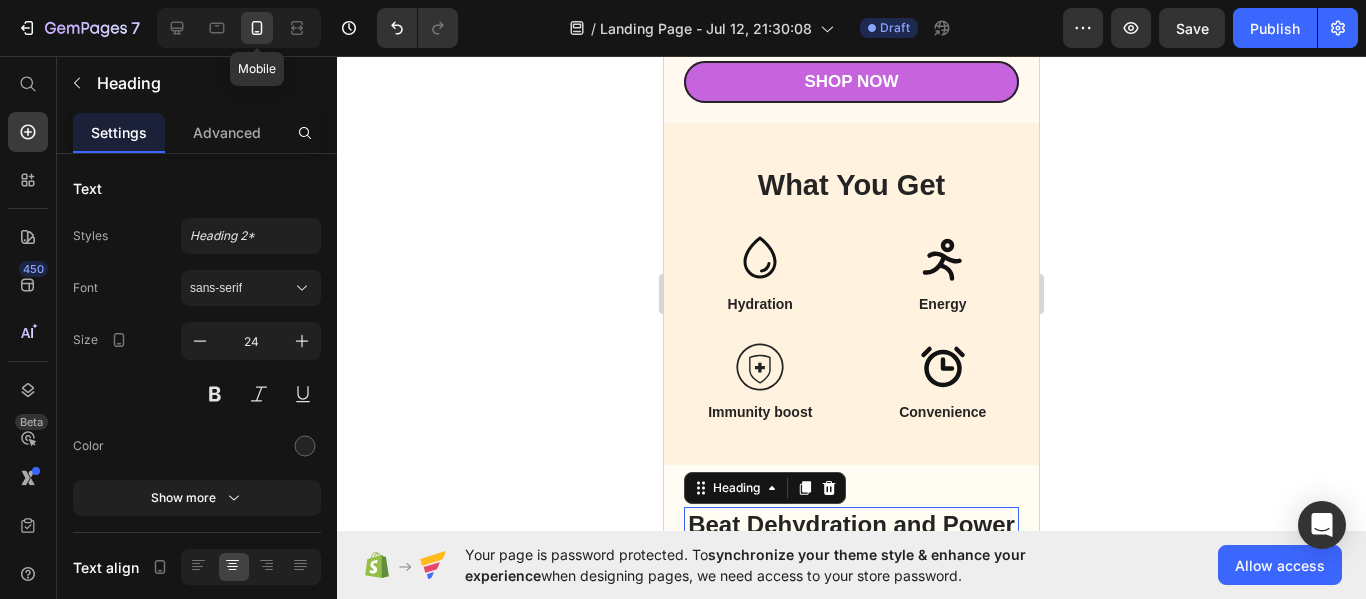scroll, scrollTop: 1030, scrollLeft: 0, axis: vertical 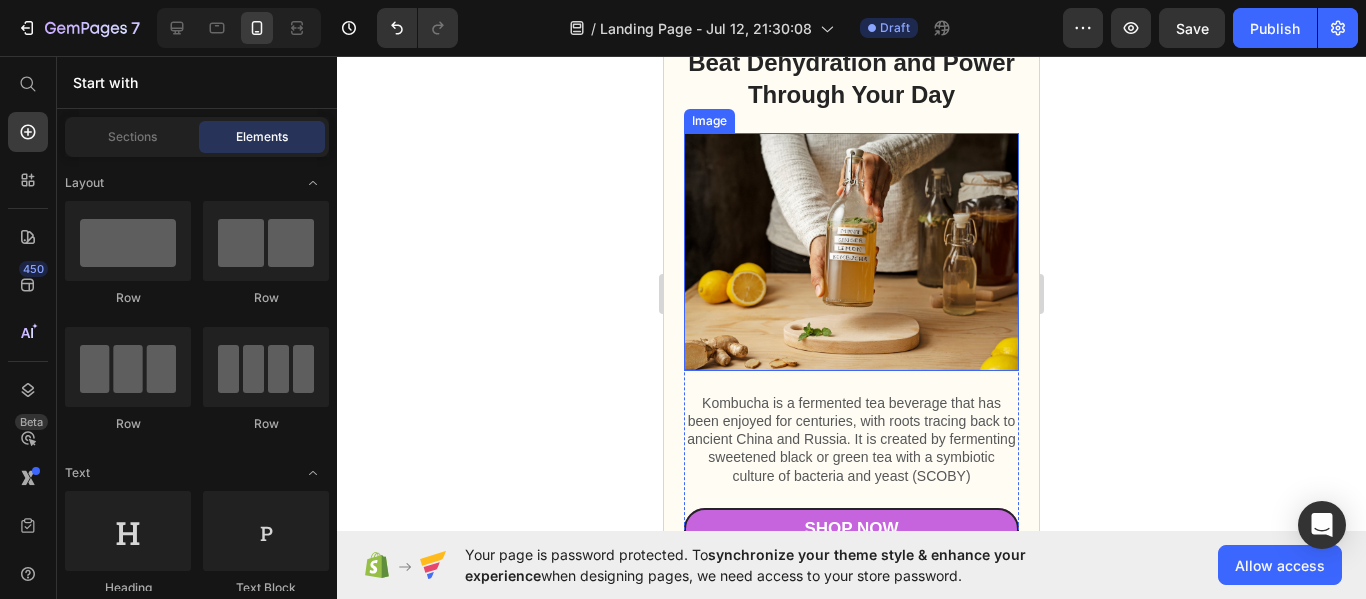 click at bounding box center (851, 252) 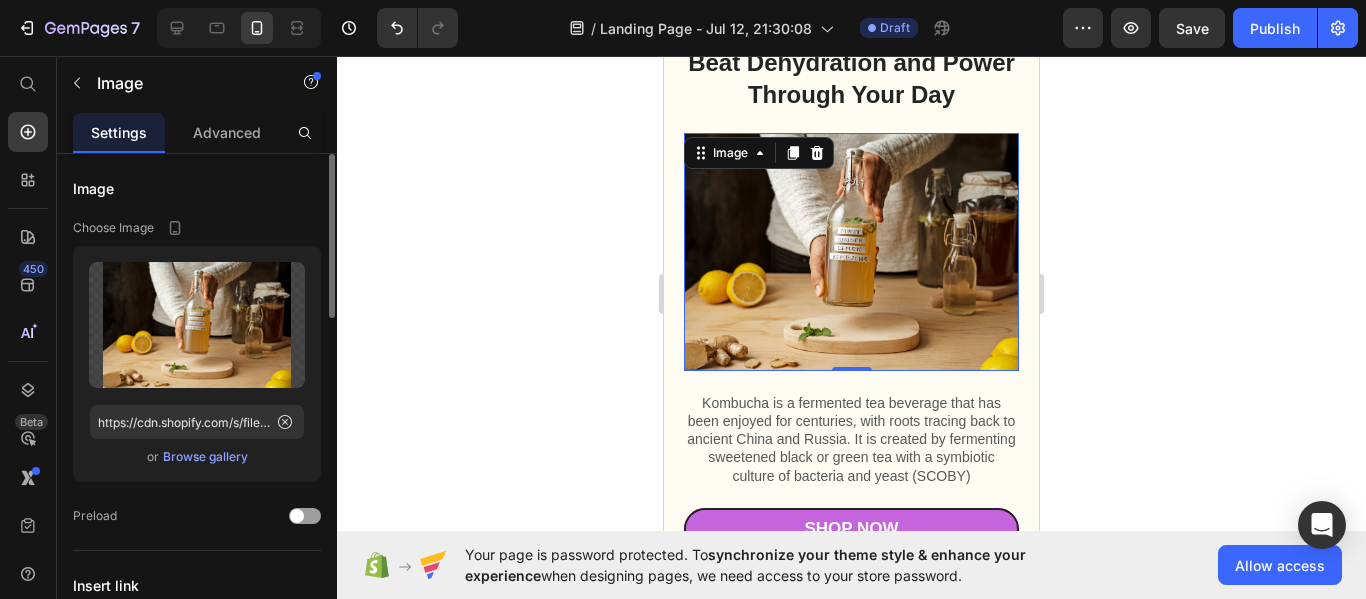 click on "Browse gallery" at bounding box center [205, 457] 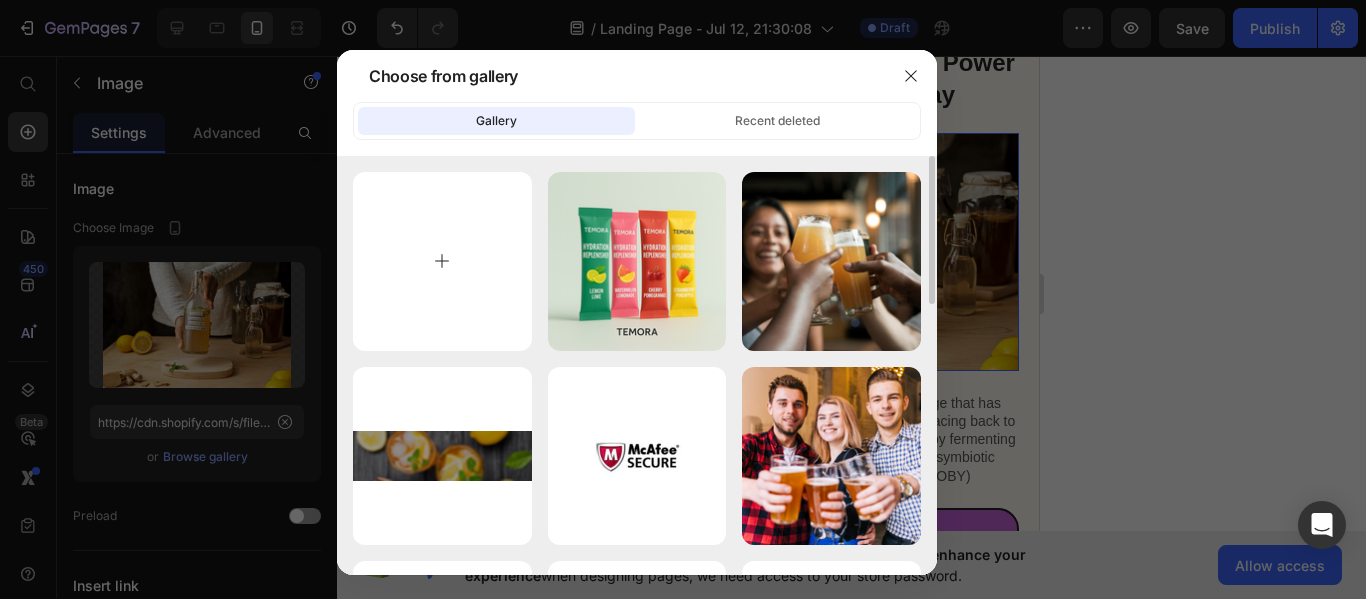 click at bounding box center (442, 261) 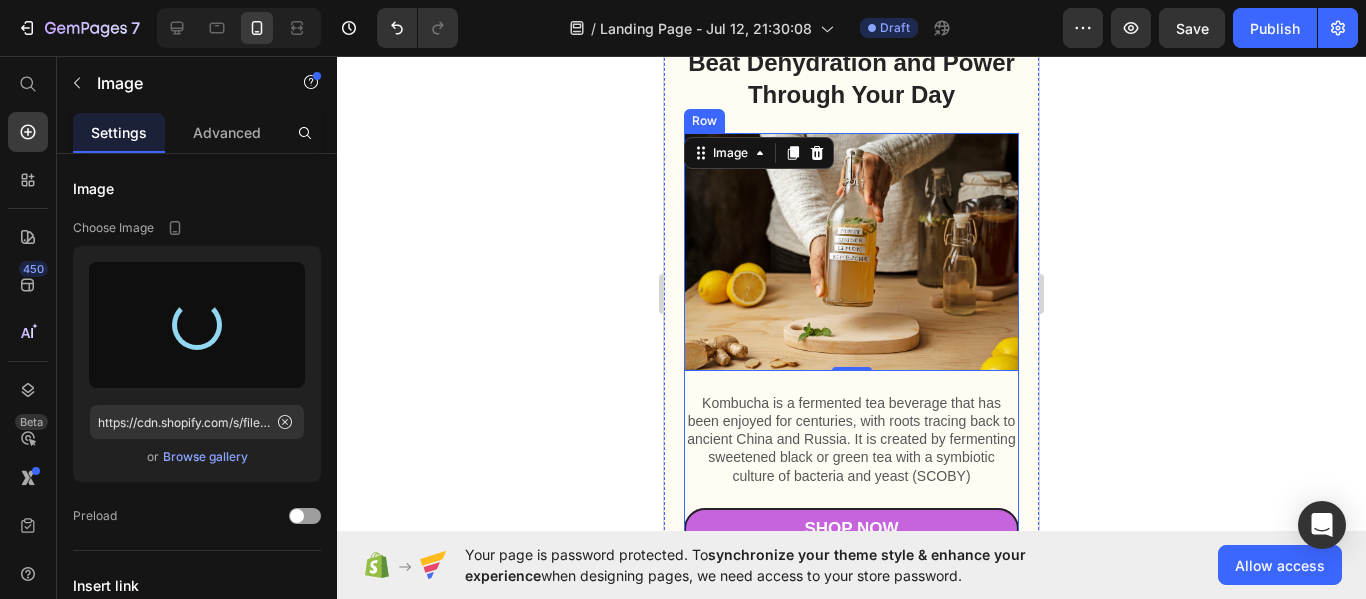type on "https://cdn.shopify.com/s/files/1/0718/1536/4643/files/gempages_574734654205068063-99362e91-b403-4618-b575-72a29e8744b4.png" 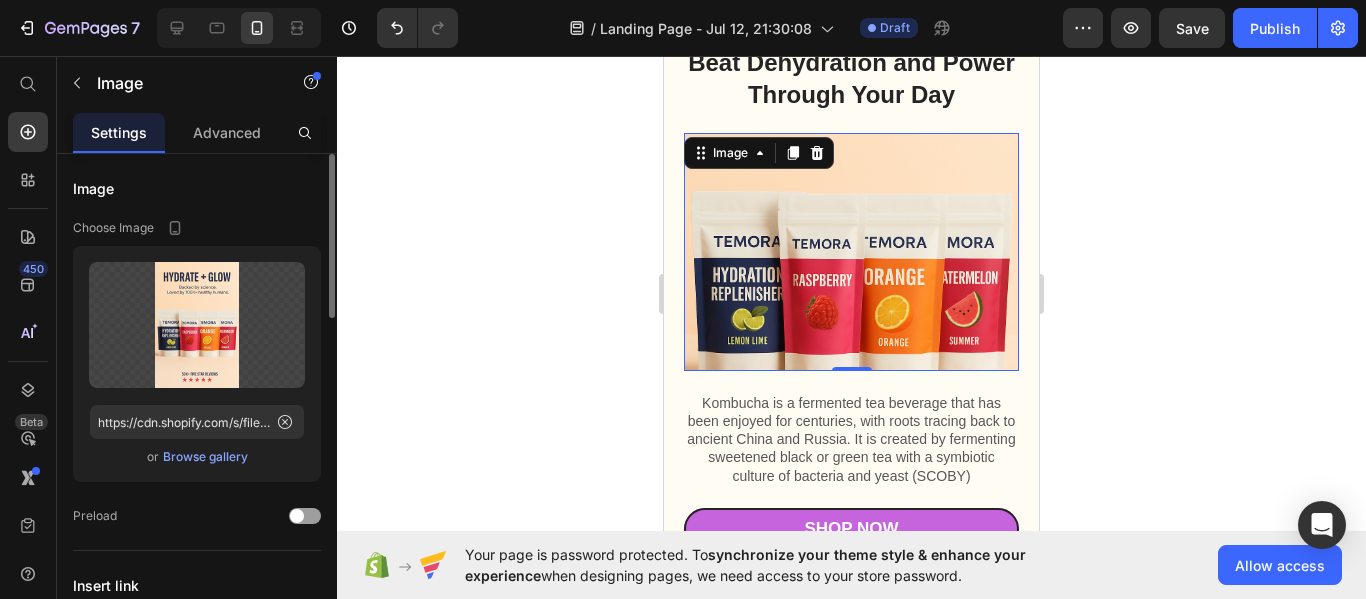 click on "Browse gallery" at bounding box center (205, 457) 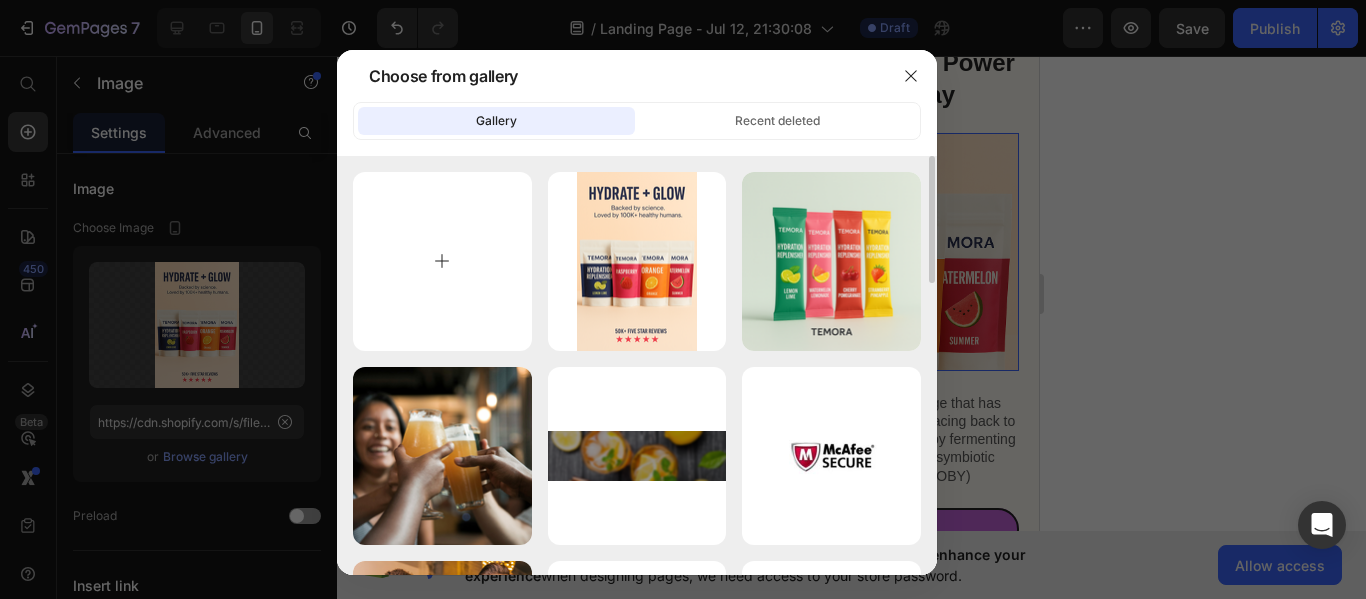 click at bounding box center (442, 261) 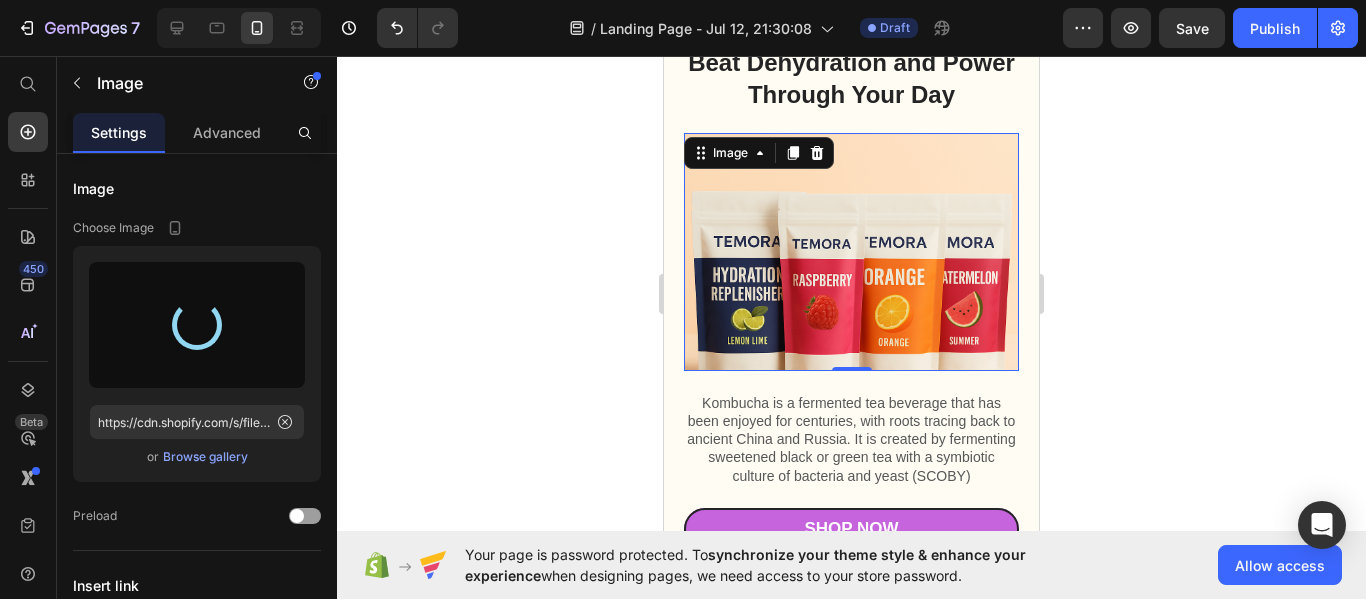 type on "https://cdn.shopify.com/s/files/1/0718/1536/4643/files/gempages_574734654205068063-df8d7282-2fb9-4a89-bde7-ac25aa1dc268.png" 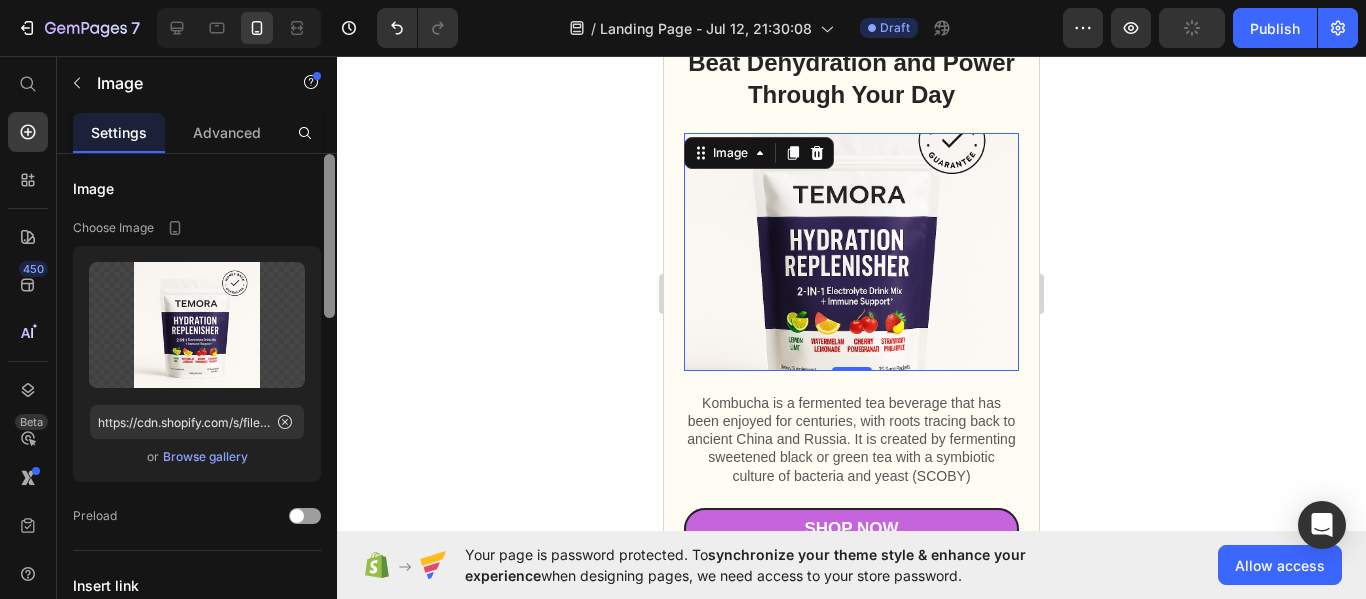drag, startPoint x: 330, startPoint y: 258, endPoint x: 328, endPoint y: 300, distance: 42.047592 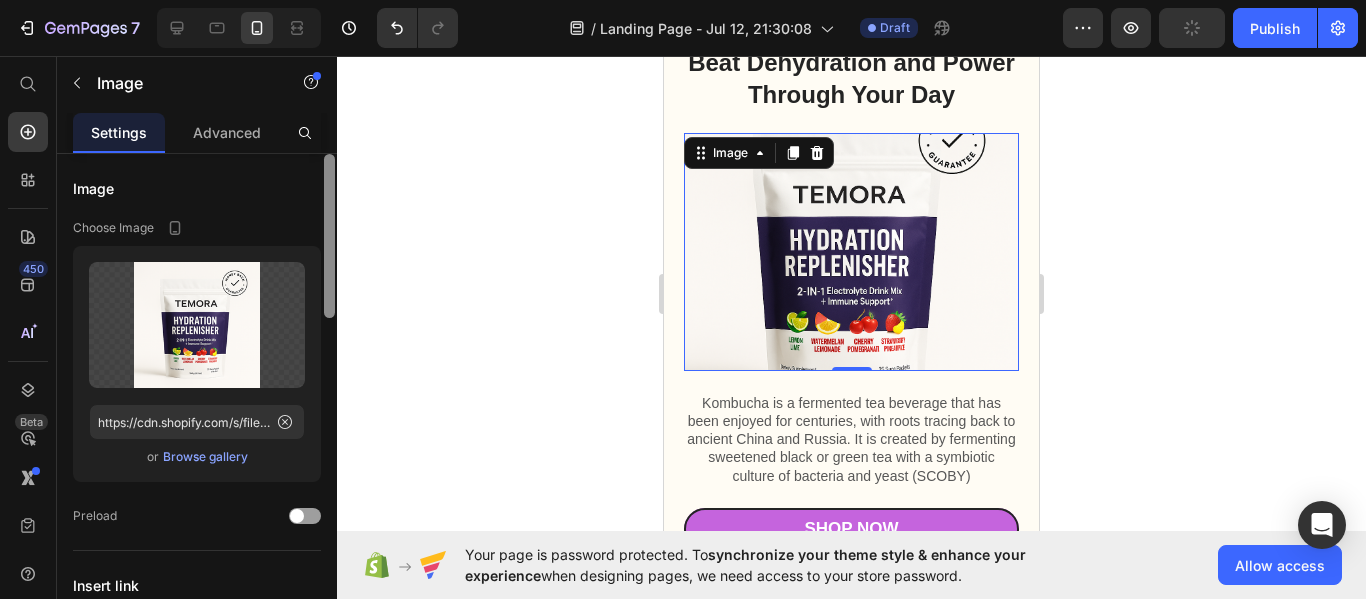 click at bounding box center [329, 236] 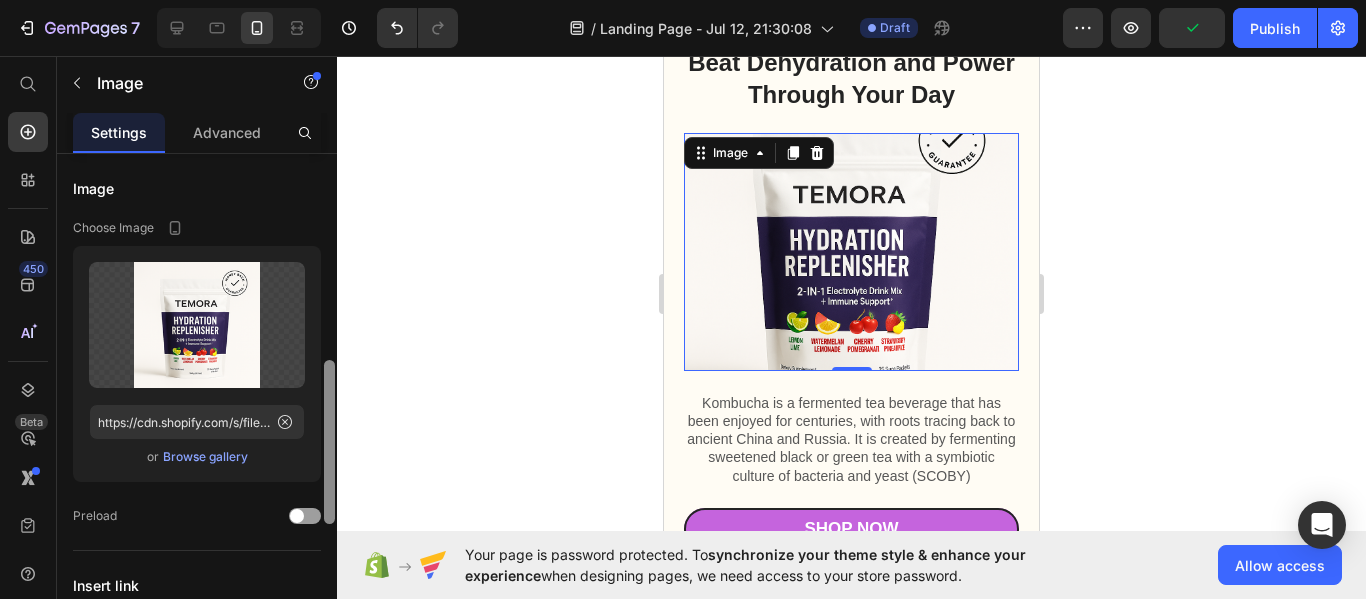 scroll, scrollTop: 156, scrollLeft: 0, axis: vertical 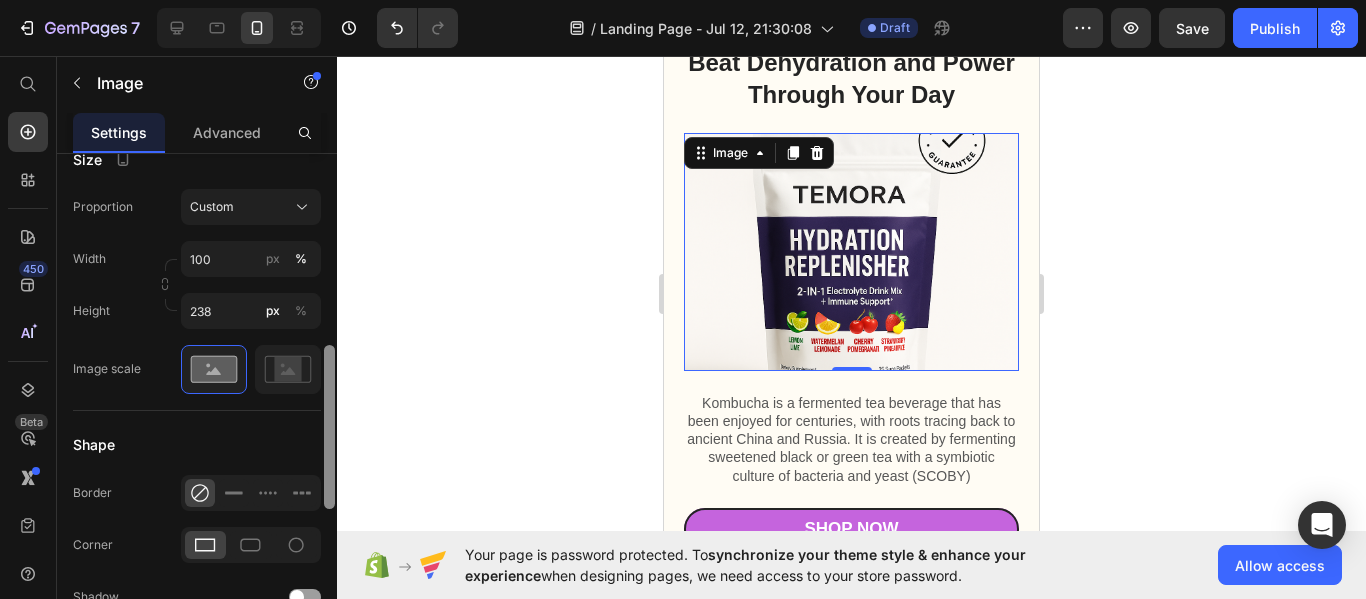 drag, startPoint x: 330, startPoint y: 313, endPoint x: 345, endPoint y: 454, distance: 141.79562 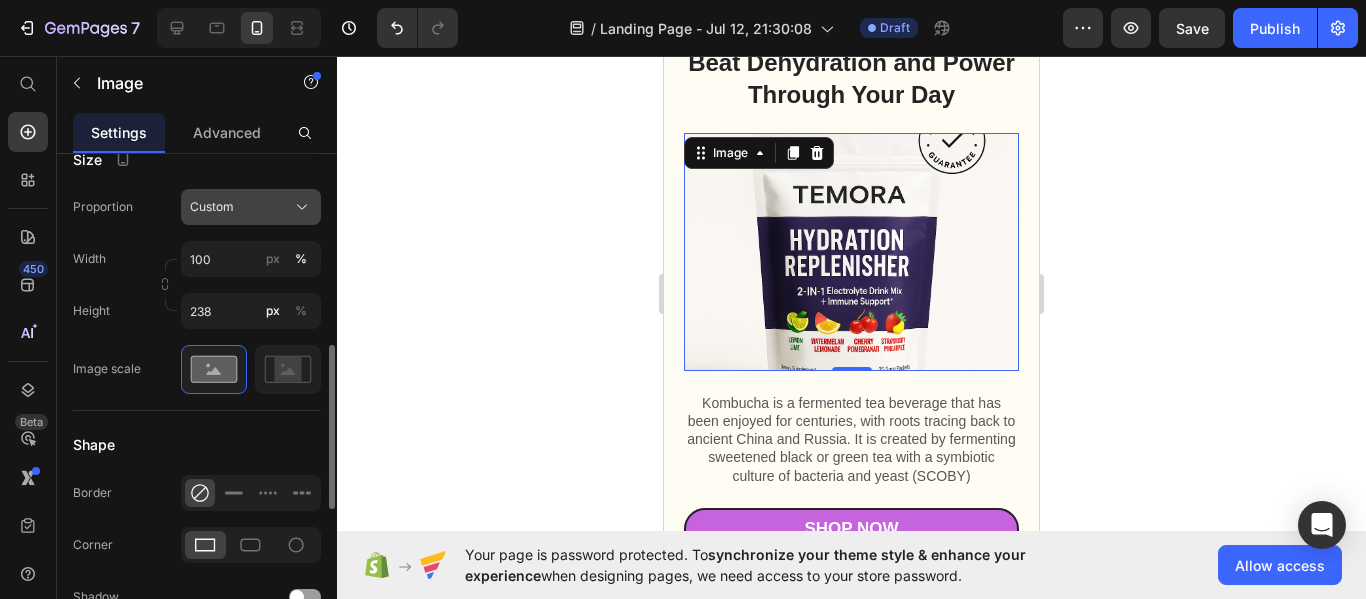 click 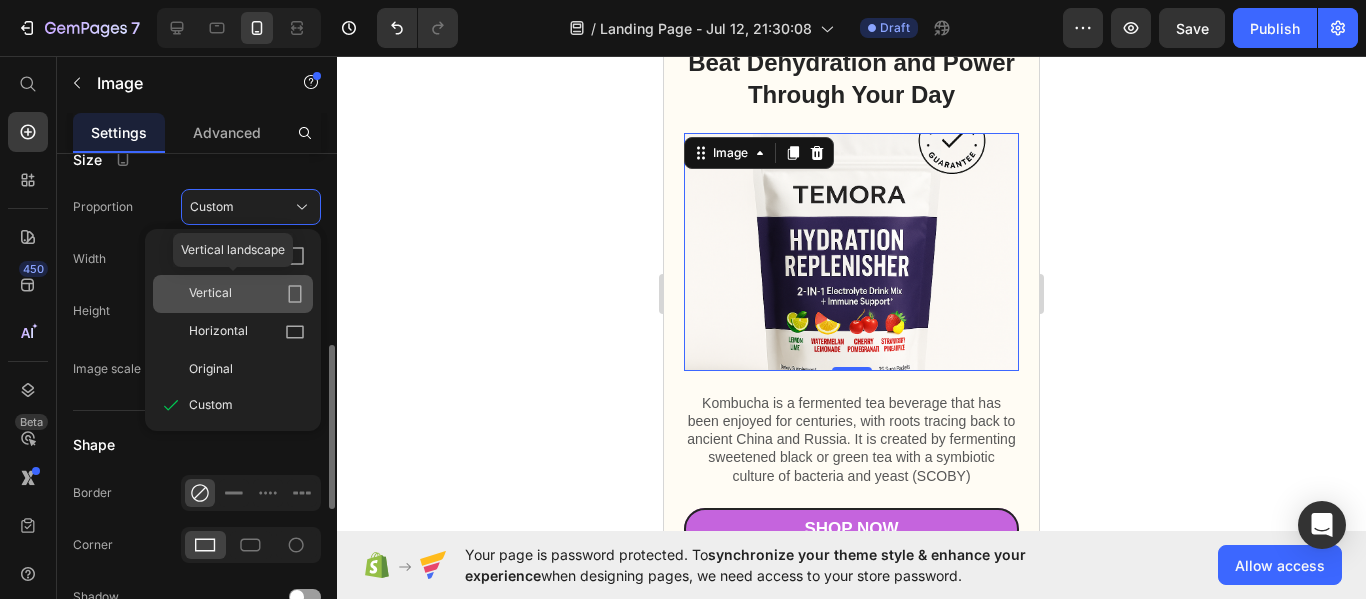 click 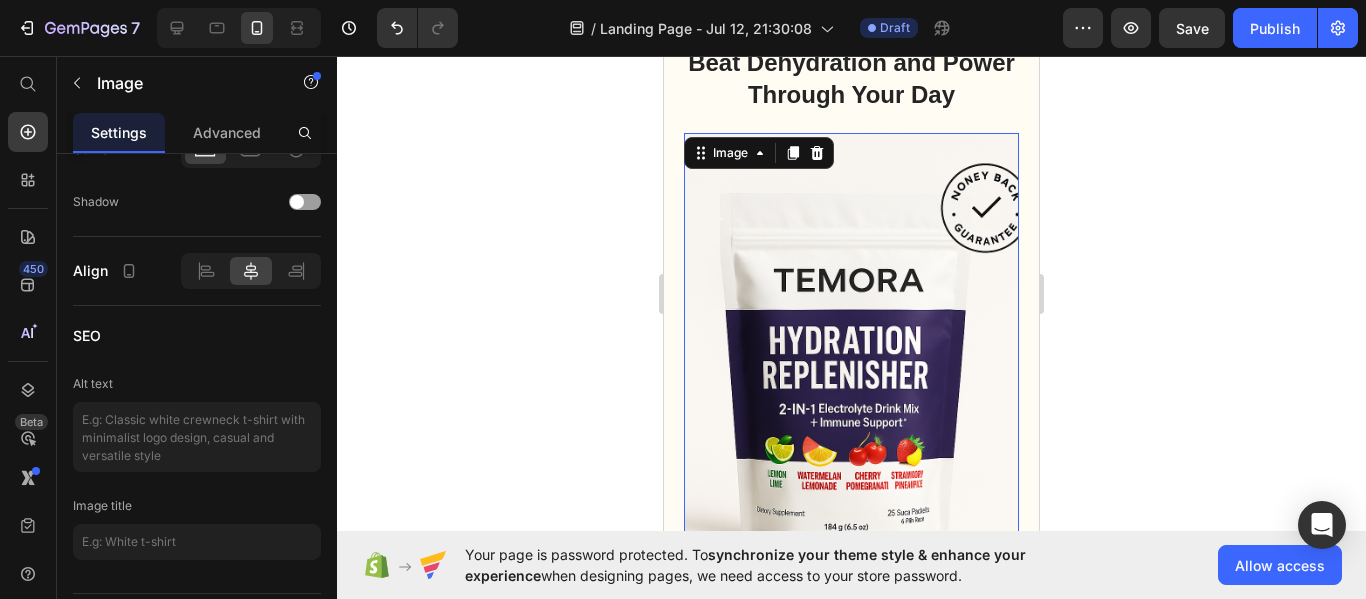 scroll, scrollTop: 0, scrollLeft: 0, axis: both 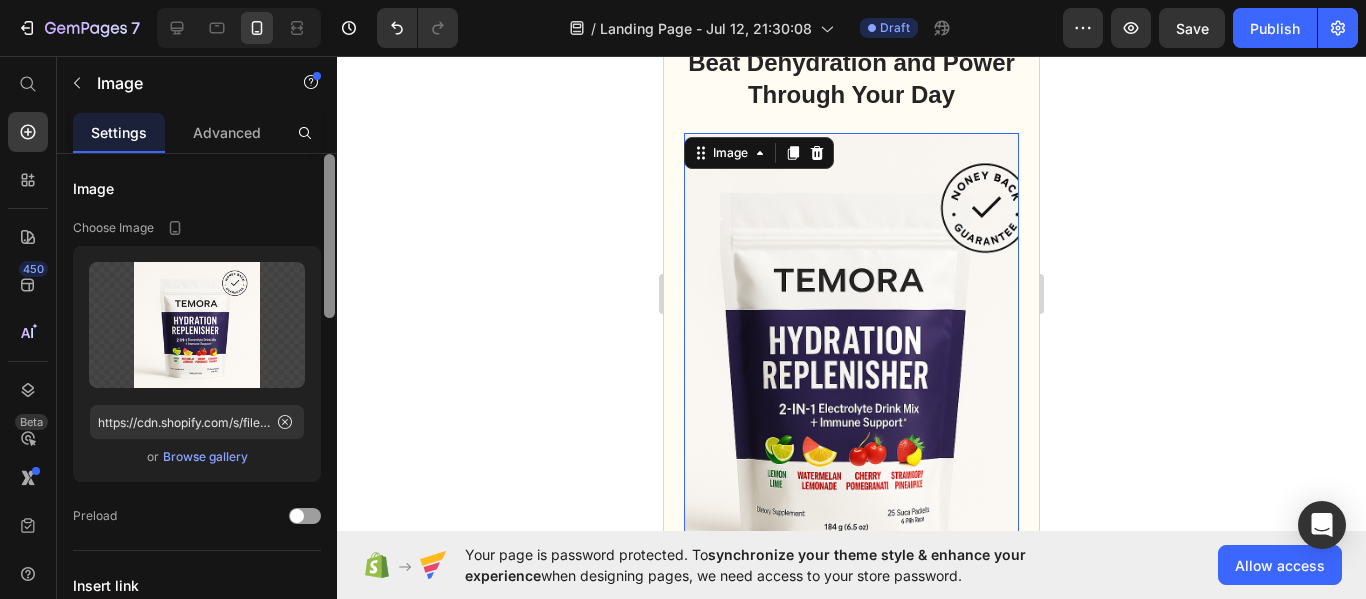 drag, startPoint x: 333, startPoint y: 416, endPoint x: 331, endPoint y: 151, distance: 265.00754 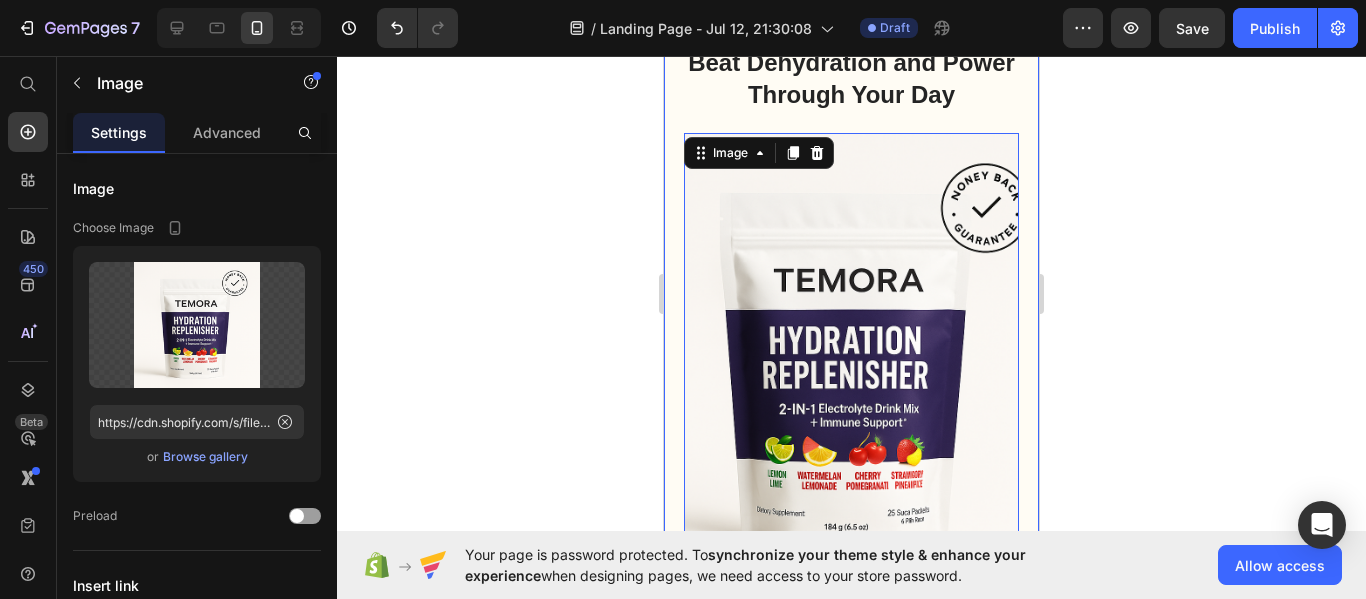 click on "Beat Dehydration and Power Through Your Day Heading Kombucha is a fermented tea beverage that has been enjoyed for centuries, with roots tracing back to ancient China and Russia. It is created by fermenting sweetened black or green tea with a symbiotic culture of bacteria and yeast (SCOBY) Text Block Row Image   0 Kombucha is a fermented tea beverage that has been enjoyed for centuries, with roots tracing back to ancient China and Russia. It is created by fermenting sweetened black or green tea with a symbiotic culture of bacteria and yeast (SCOBY) Text Block Shop Now Button Row Section 3" at bounding box center (851, 380) 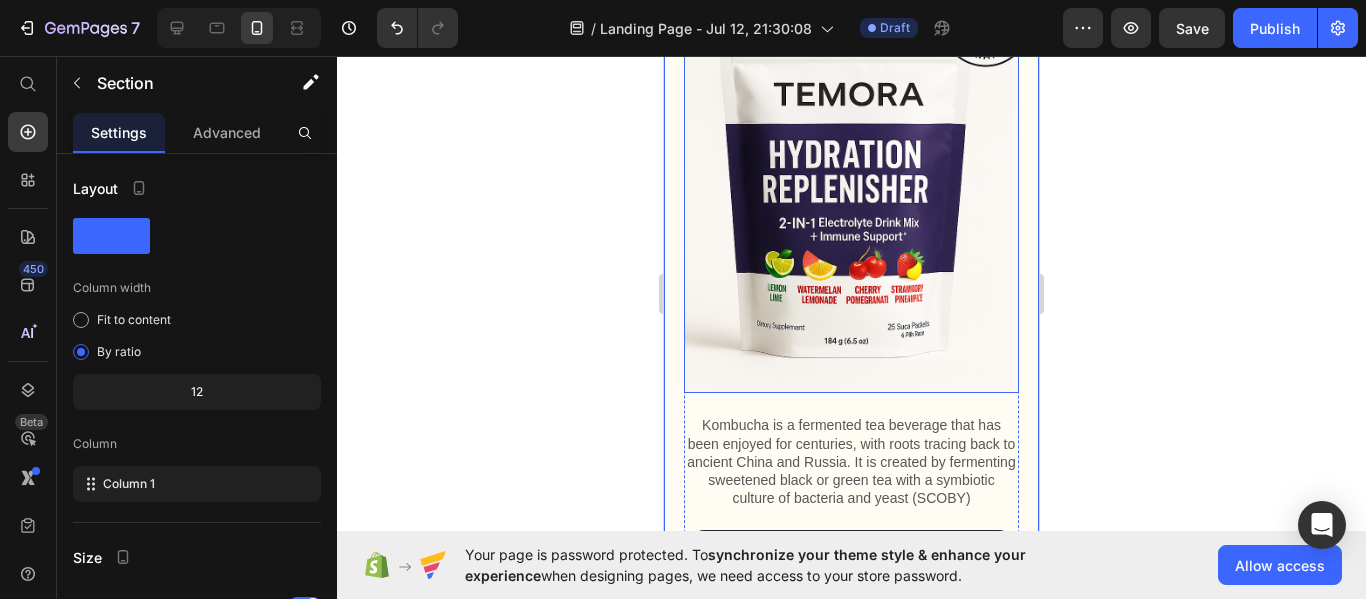 scroll, scrollTop: 1446, scrollLeft: 0, axis: vertical 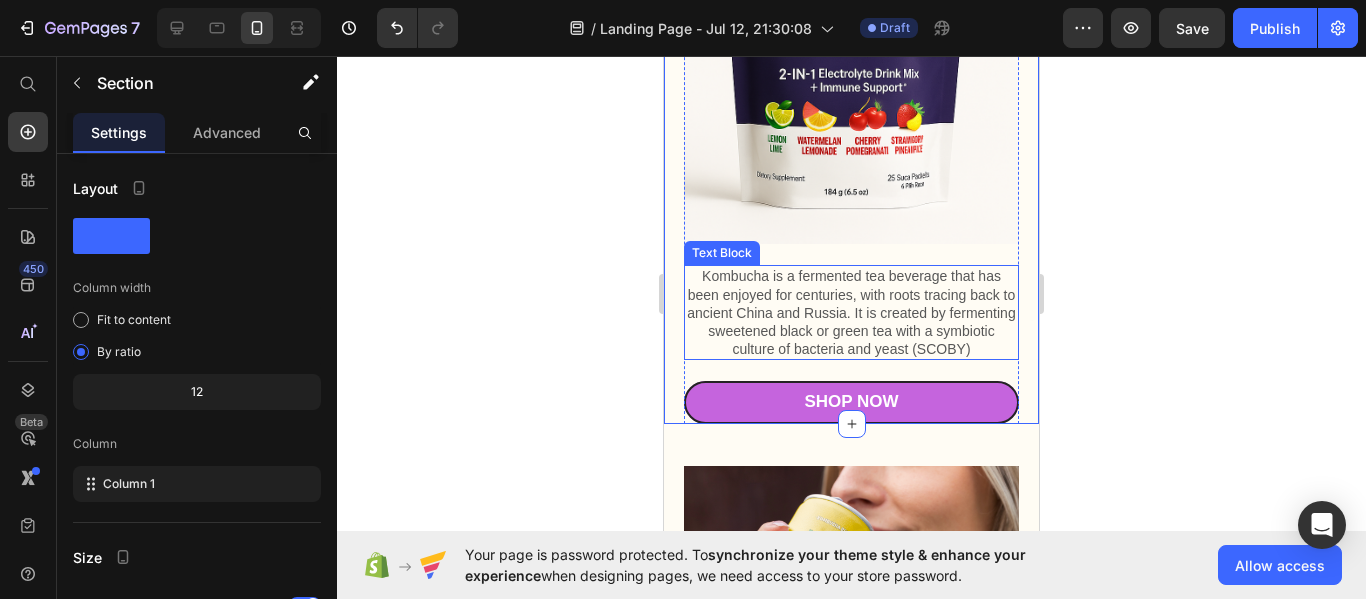 click on "Kombucha is a fermented tea beverage that has been enjoyed for centuries, with roots tracing back to ancient China and Russia. It is created by fermenting sweetened black or green tea with a symbiotic culture of bacteria and yeast (SCOBY)" at bounding box center [851, 312] 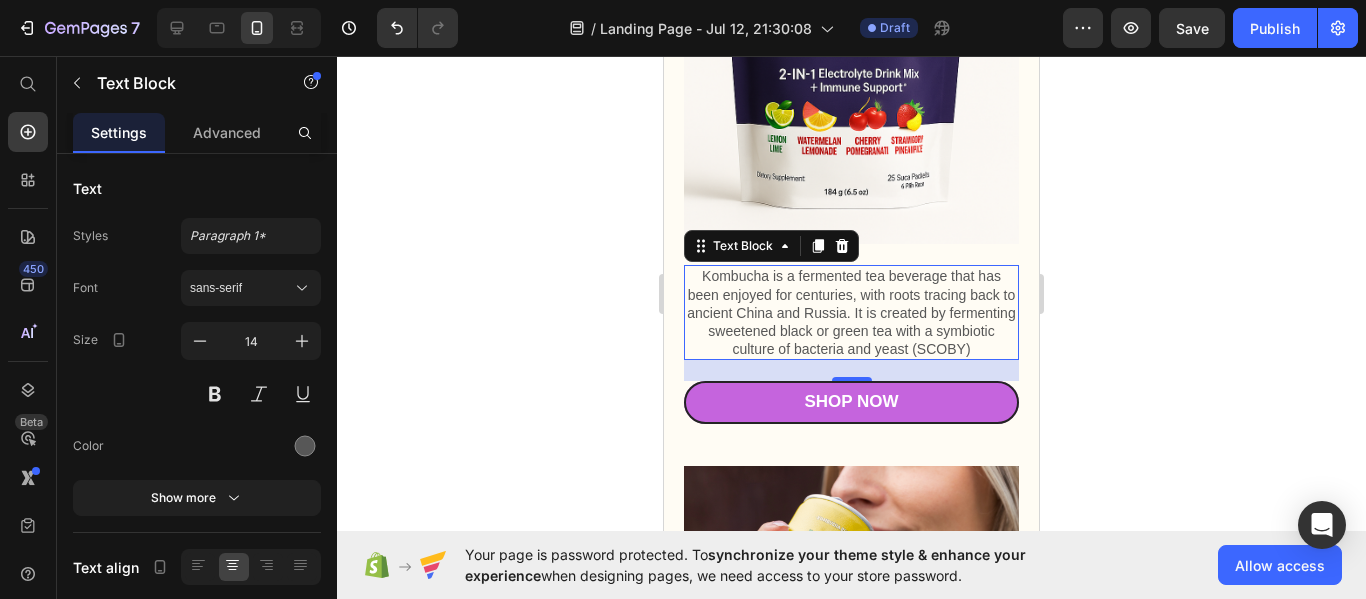 click on "Kombucha is a fermented tea beverage that has been enjoyed for centuries, with roots tracing back to ancient China and Russia. It is created by fermenting sweetened black or green tea with a symbiotic culture of bacteria and yeast (SCOBY)" at bounding box center (851, 312) 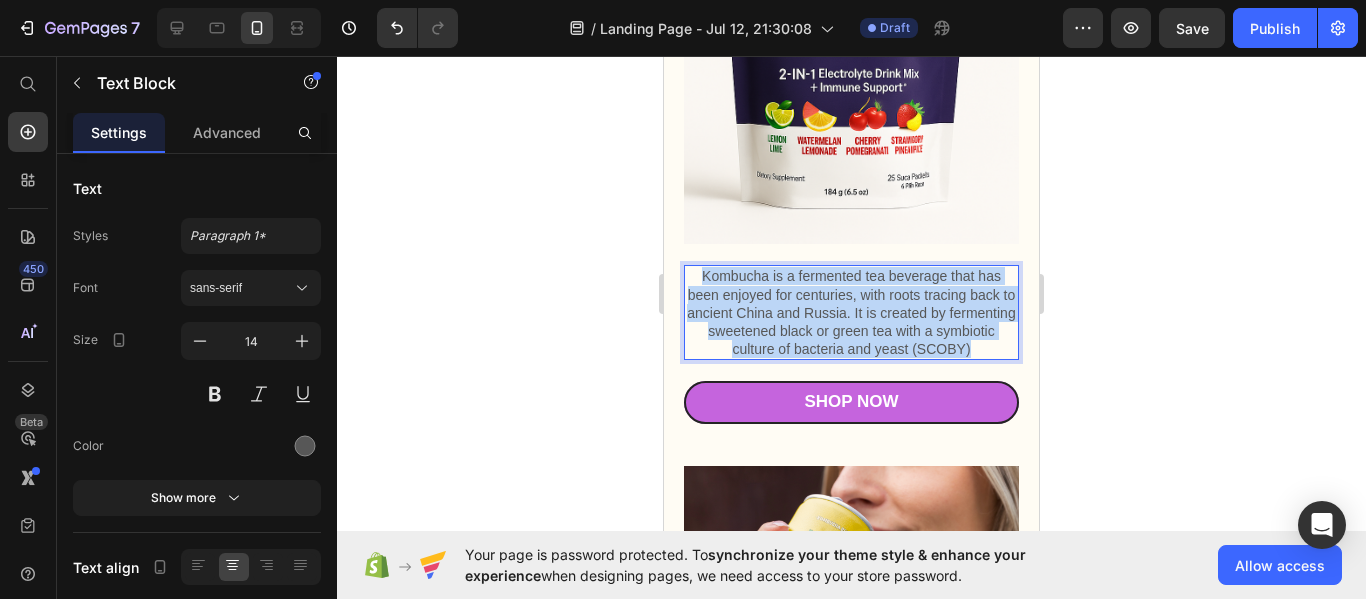 drag, startPoint x: 995, startPoint y: 329, endPoint x: 690, endPoint y: 260, distance: 312.70752 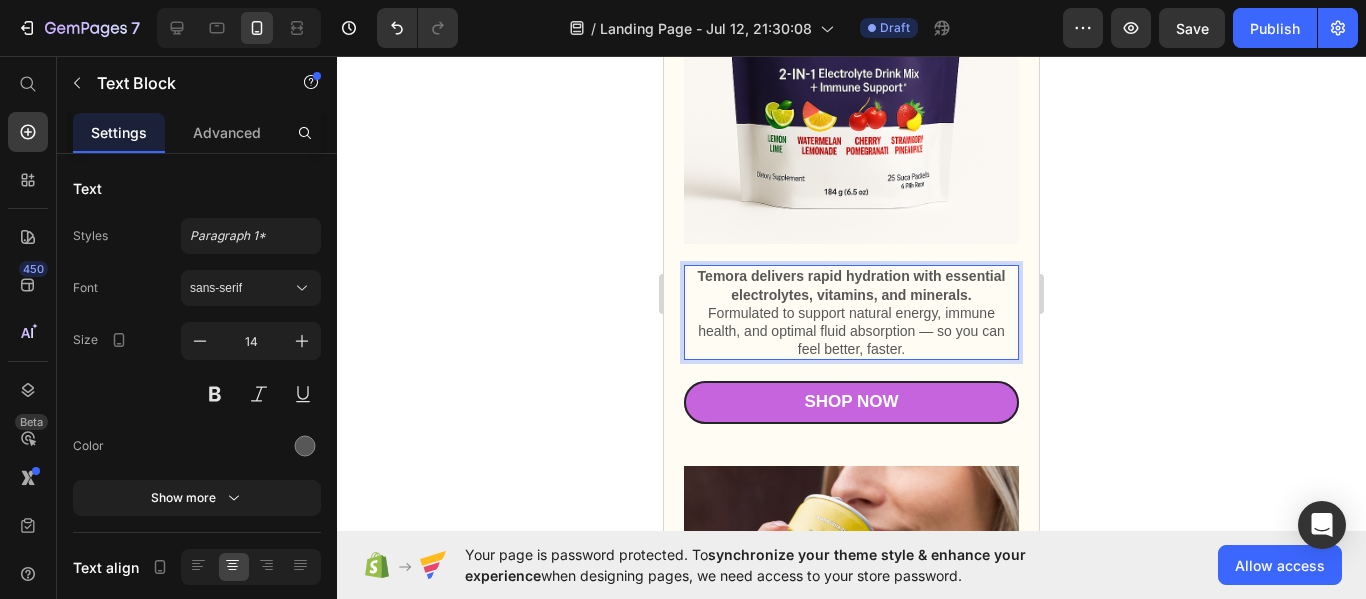 click on "Temora delivers rapid hydration with essential electrolytes, vitamins, and minerals." at bounding box center [852, 285] 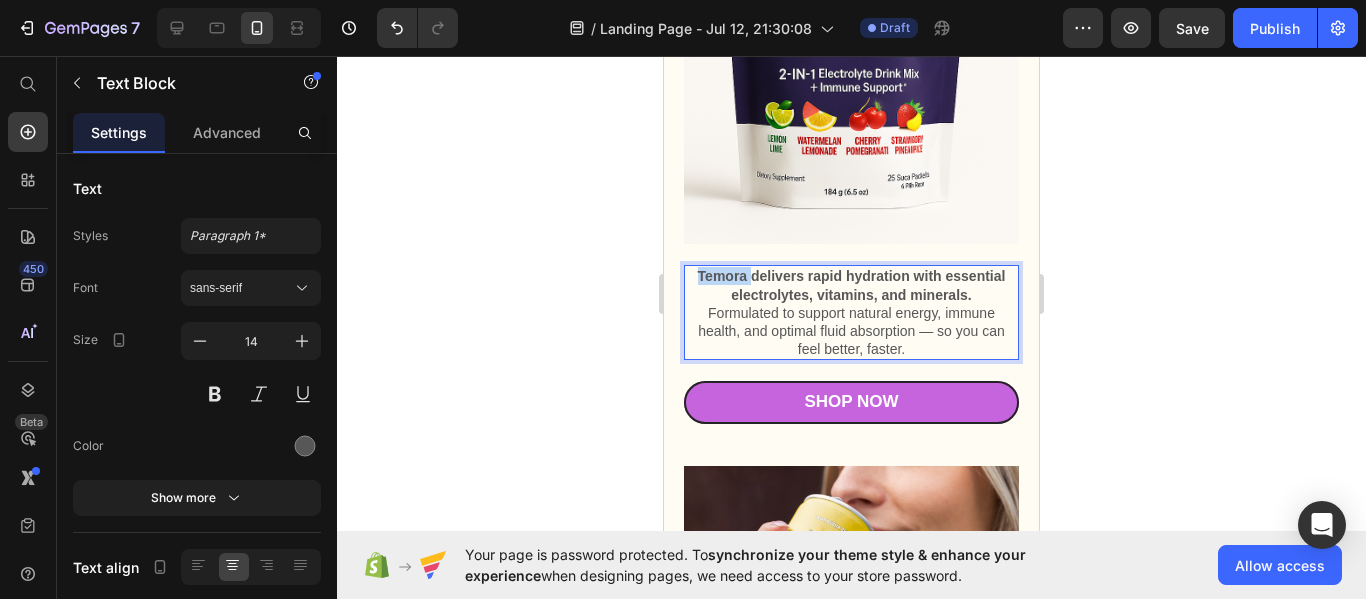 click on "Temora delivers rapid hydration with essential electrolytes, vitamins, and minerals." at bounding box center (852, 285) 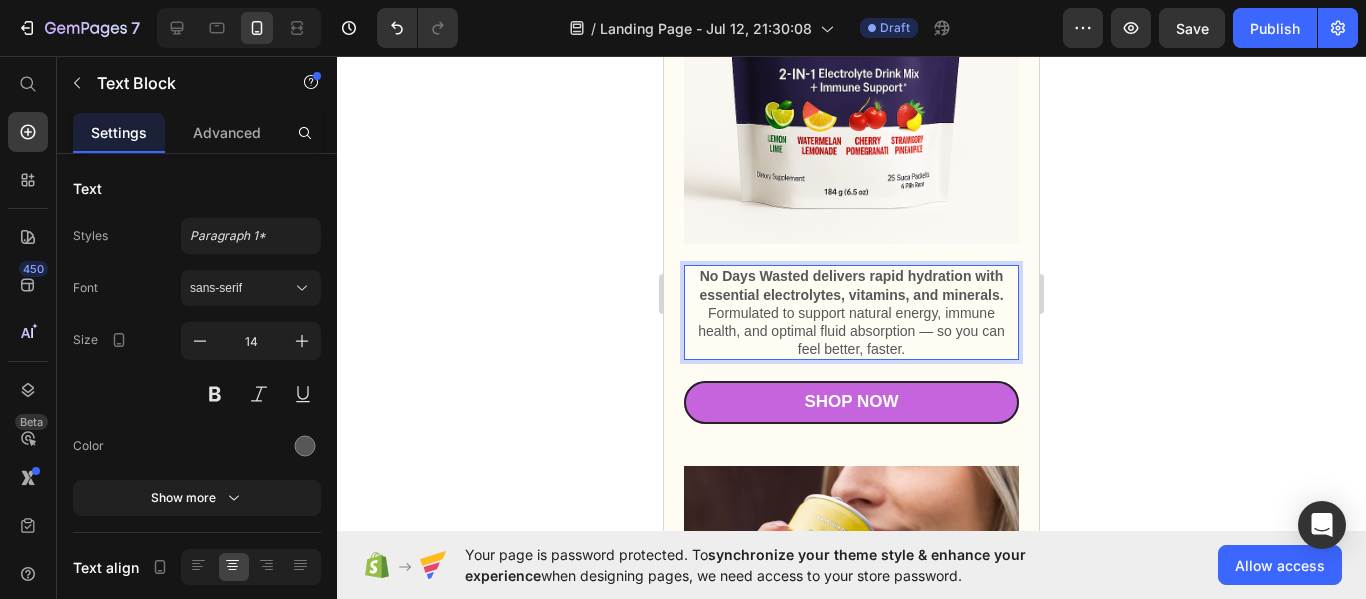 click on "No Days Wasted delivers rapid hydration with essential electrolytes, vitamins, and minerals. Formulated to support natural energy, immune health, and optimal fluid absorption — so you can feel better, faster." at bounding box center [851, 312] 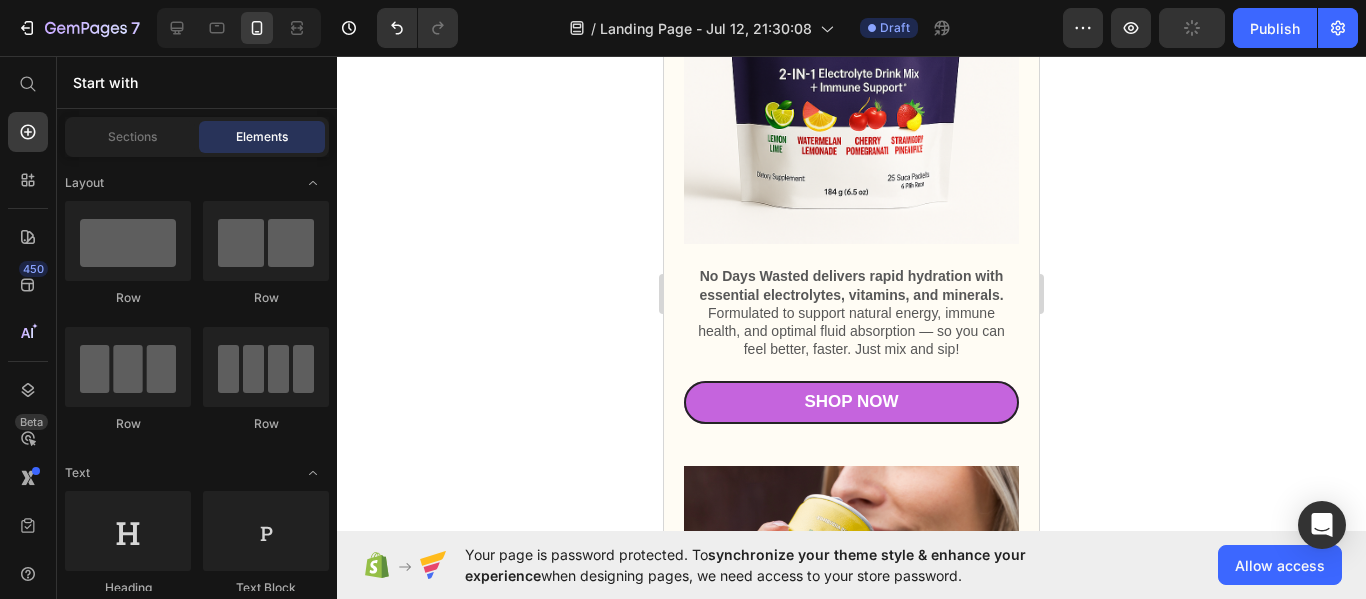 scroll, scrollTop: 1606, scrollLeft: 0, axis: vertical 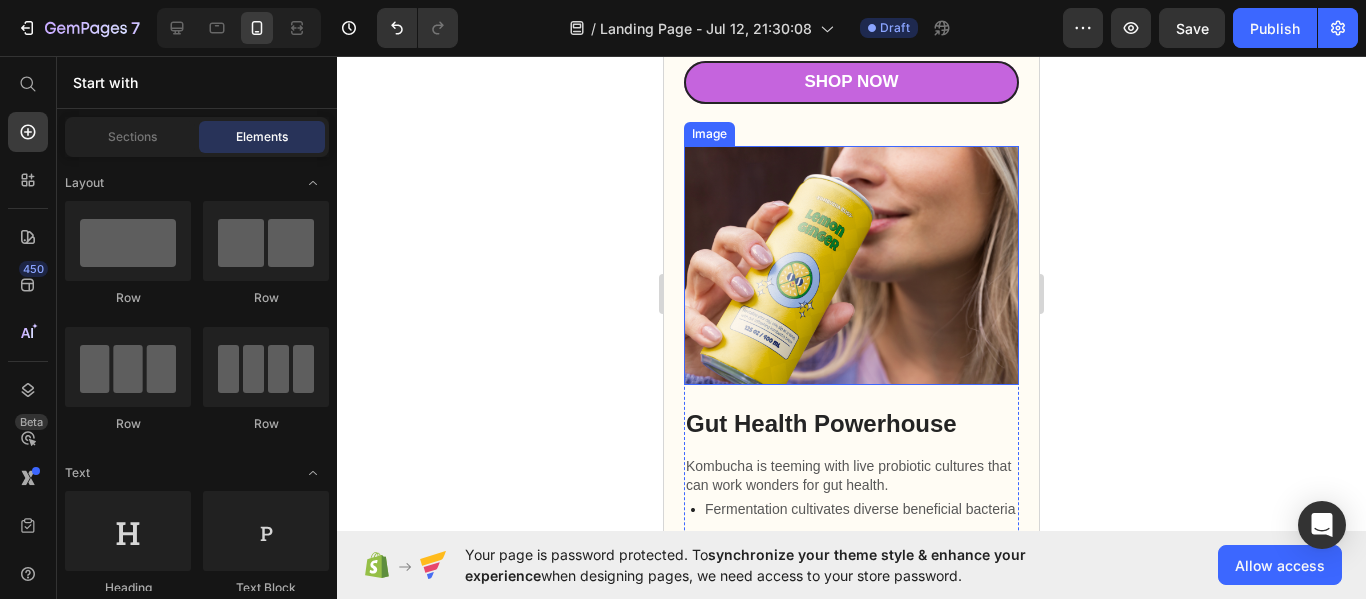 click at bounding box center [851, 266] 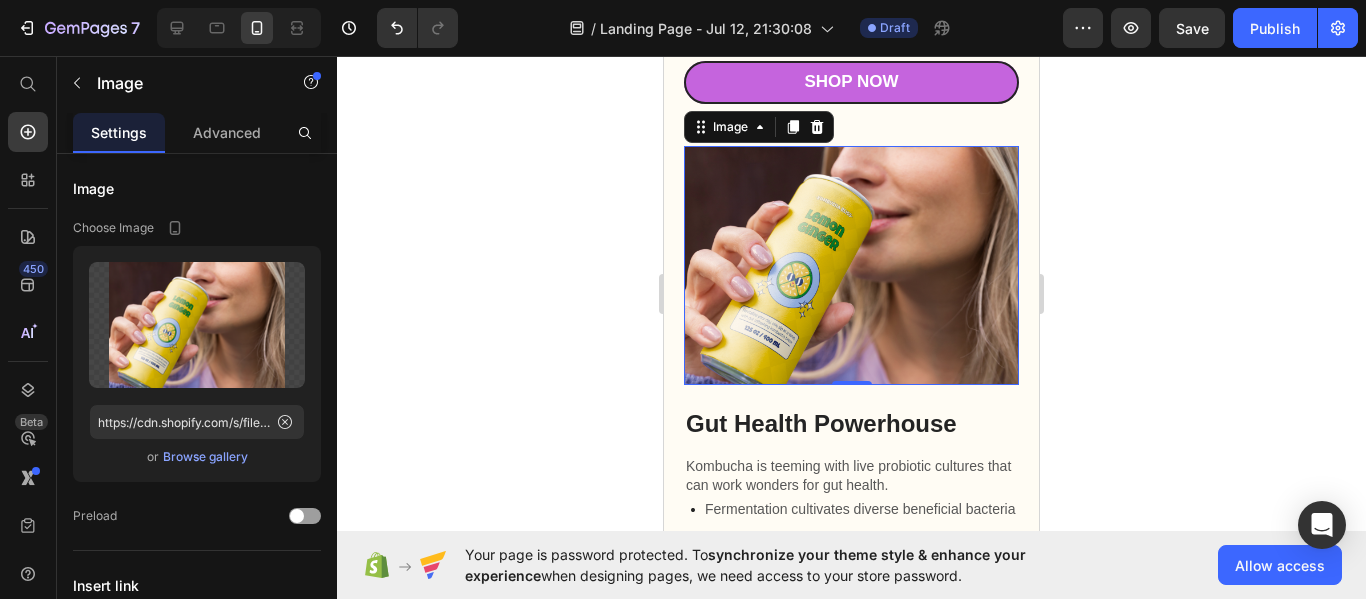 click on "Browse gallery" at bounding box center [205, 457] 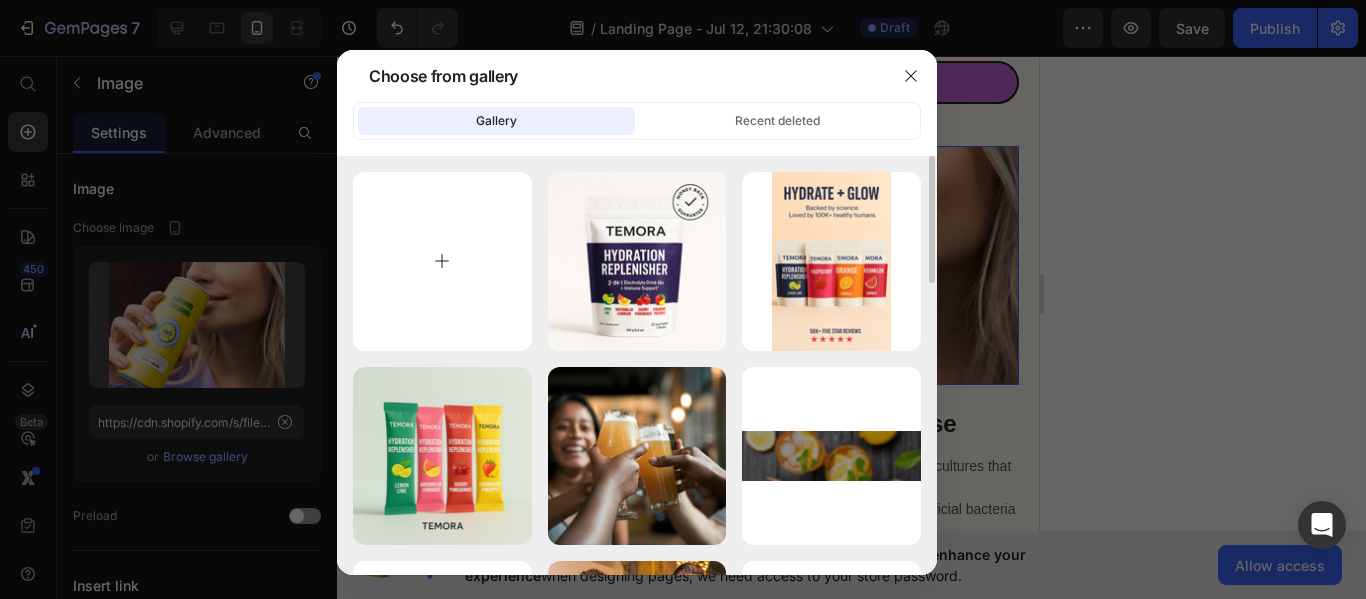 click at bounding box center (442, 261) 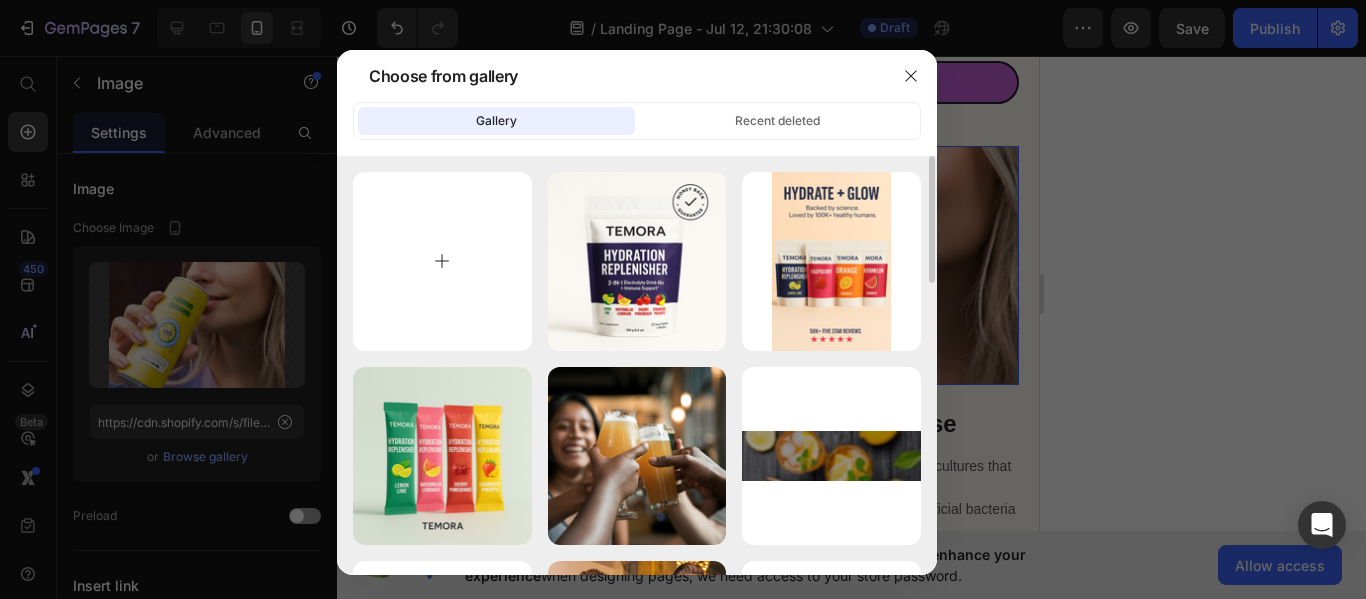type on "C:\fakepath\HR product use image.png" 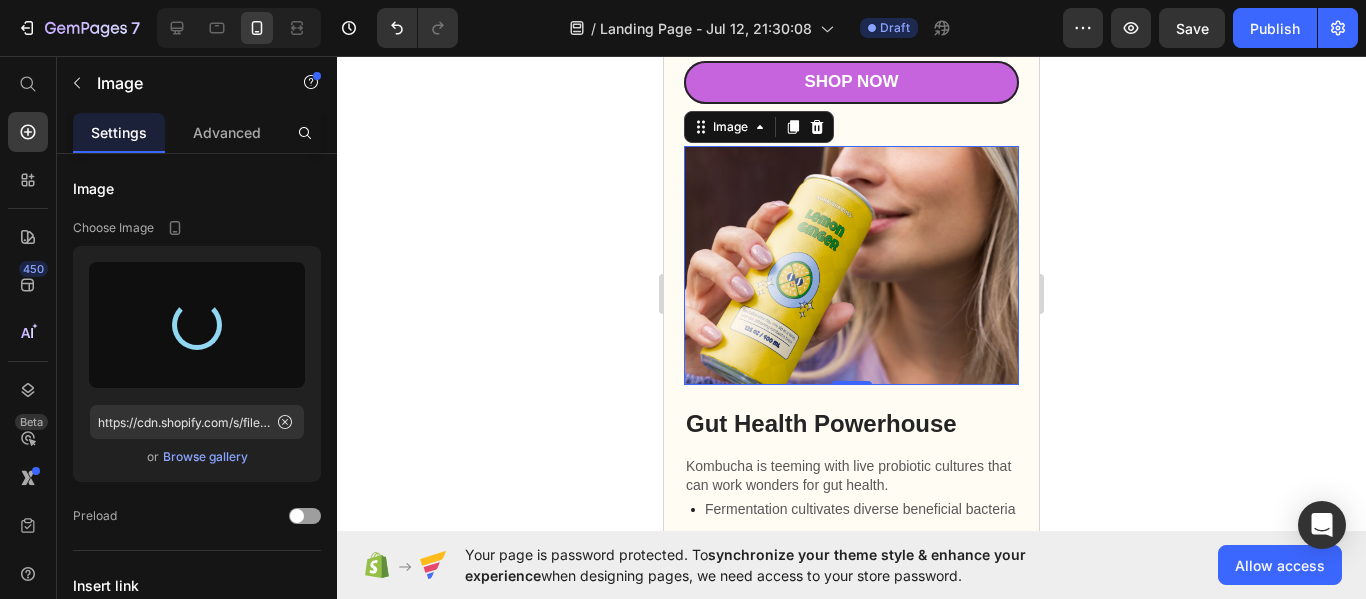 type on "https://cdn.shopify.com/s/files/1/0718/1536/4643/files/gempages_574734654205068063-d0d3f897-a43a-47c7-9426-3a18e76c1ce6.png" 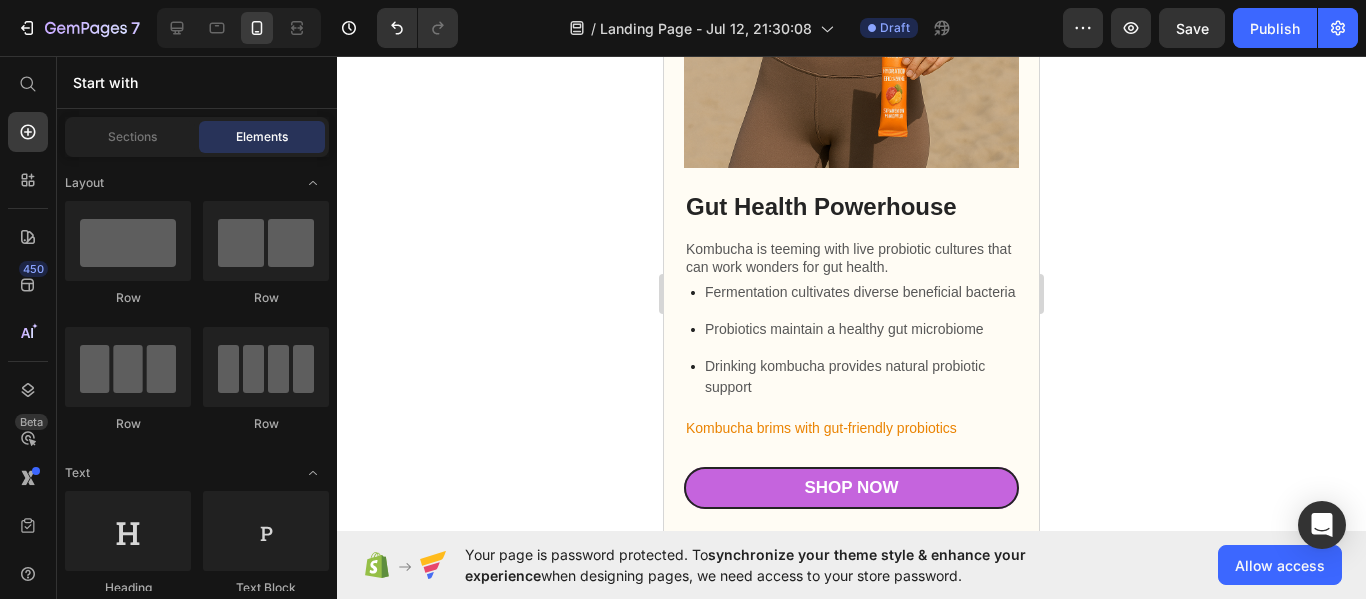 scroll, scrollTop: 2286, scrollLeft: 0, axis: vertical 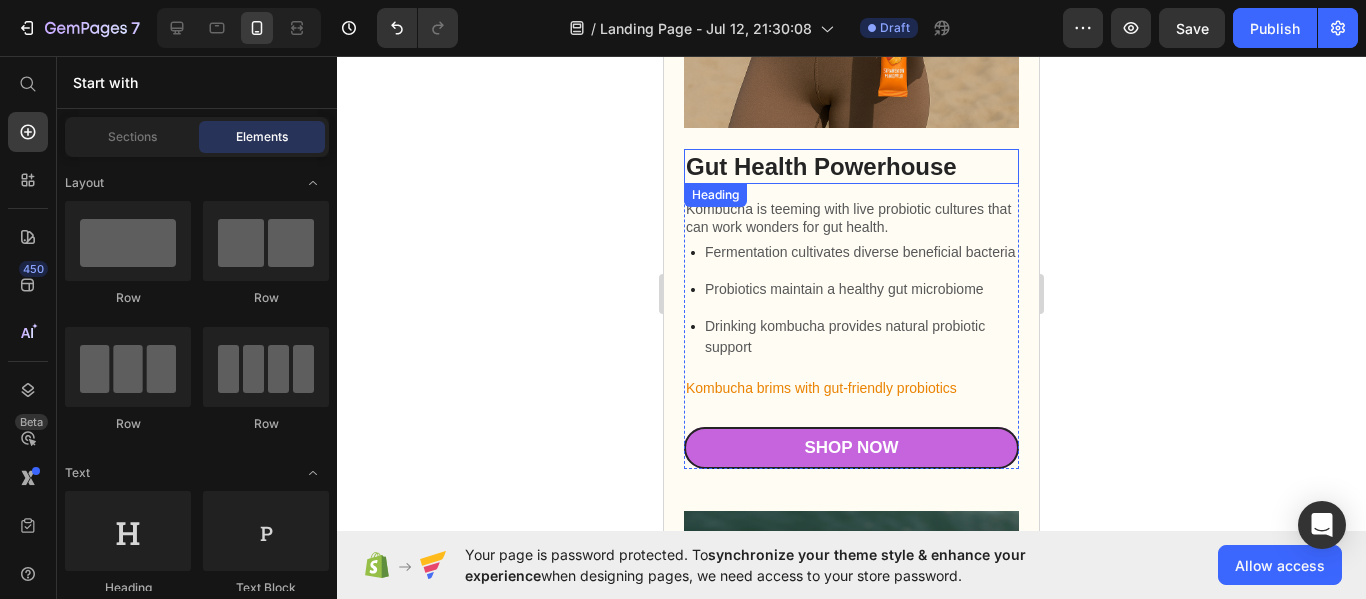 click on "Gut Health Powerhouse" at bounding box center [851, 166] 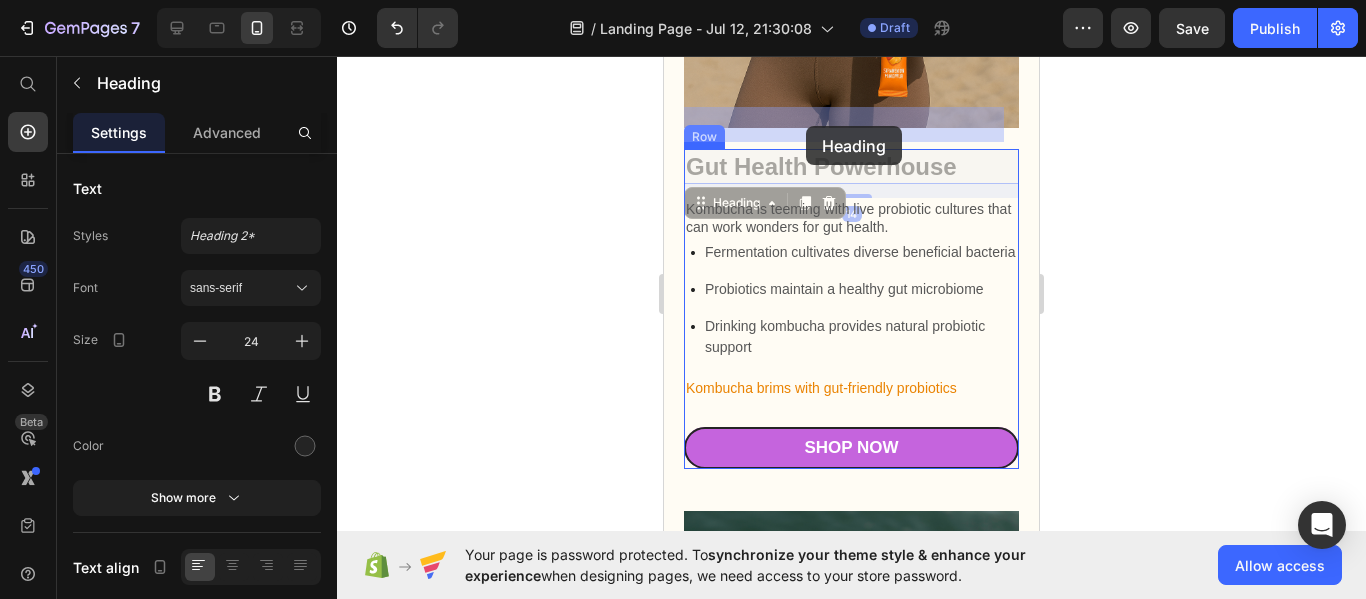 scroll, scrollTop: 2254, scrollLeft: 0, axis: vertical 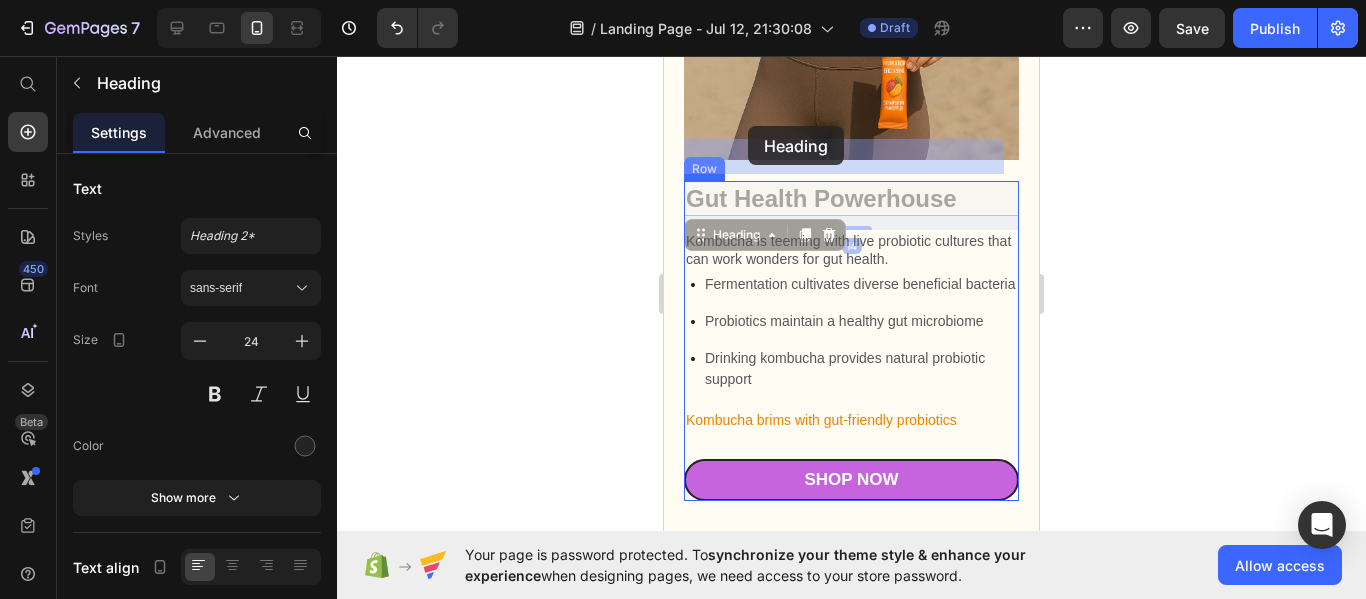 drag, startPoint x: 955, startPoint y: 128, endPoint x: 748, endPoint y: 126, distance: 207.00966 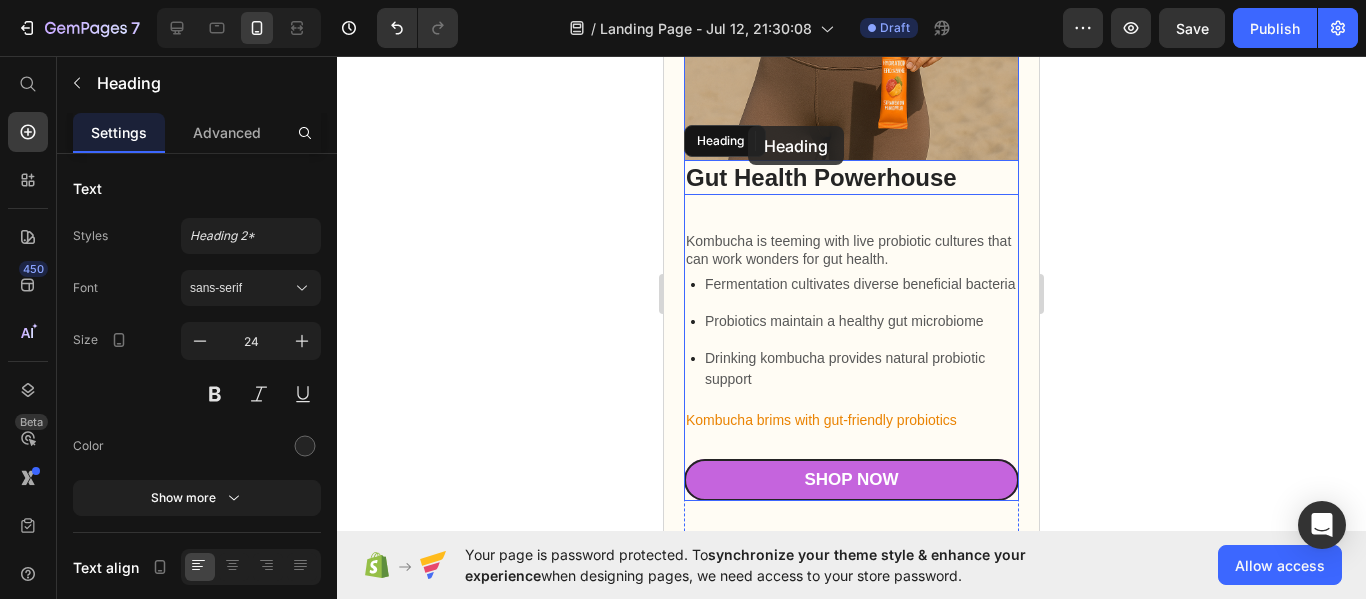 scroll, scrollTop: 2246, scrollLeft: 0, axis: vertical 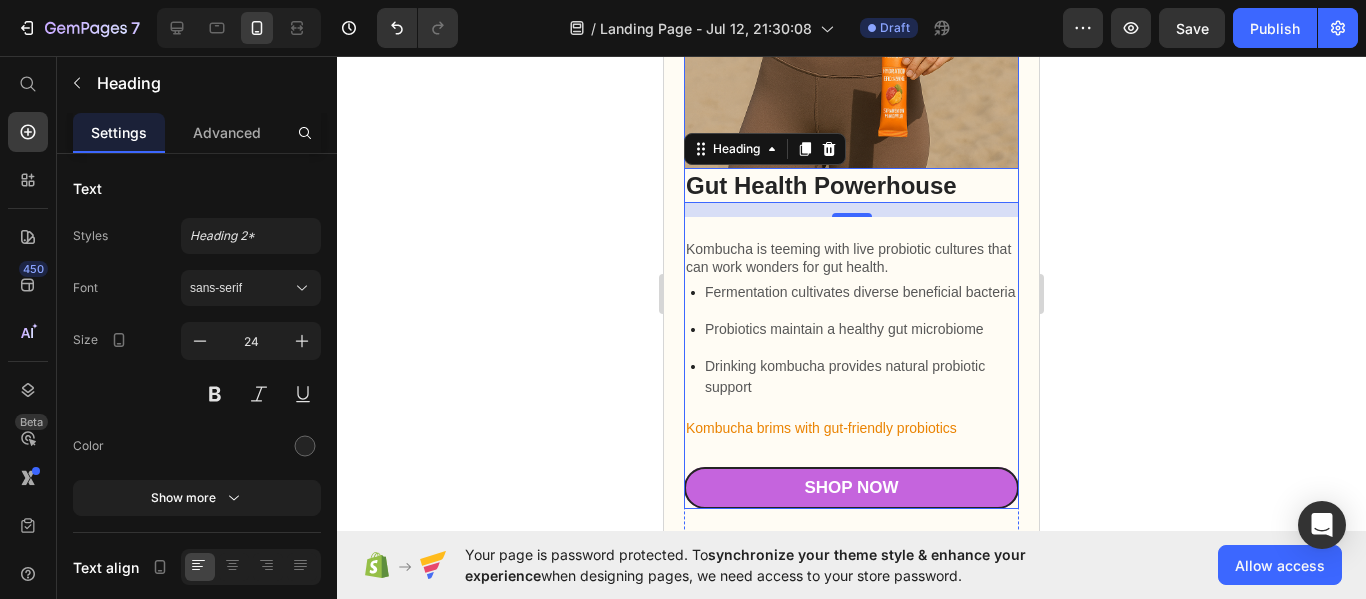 click on "Gut Health Powerhouse Heading   14 Kombucha is teeming with live probiotic cultures that can work wonders for gut health. Text Block
Fermentation cultivates diverse beneficial bacteria
Probiotics maintain a healthy gut microbiome
Drinking kombucha provides natural probiotic support Item List Kombucha brims with gut-friendly probiotics Text Block Shop Now Button Row" at bounding box center [851, 338] 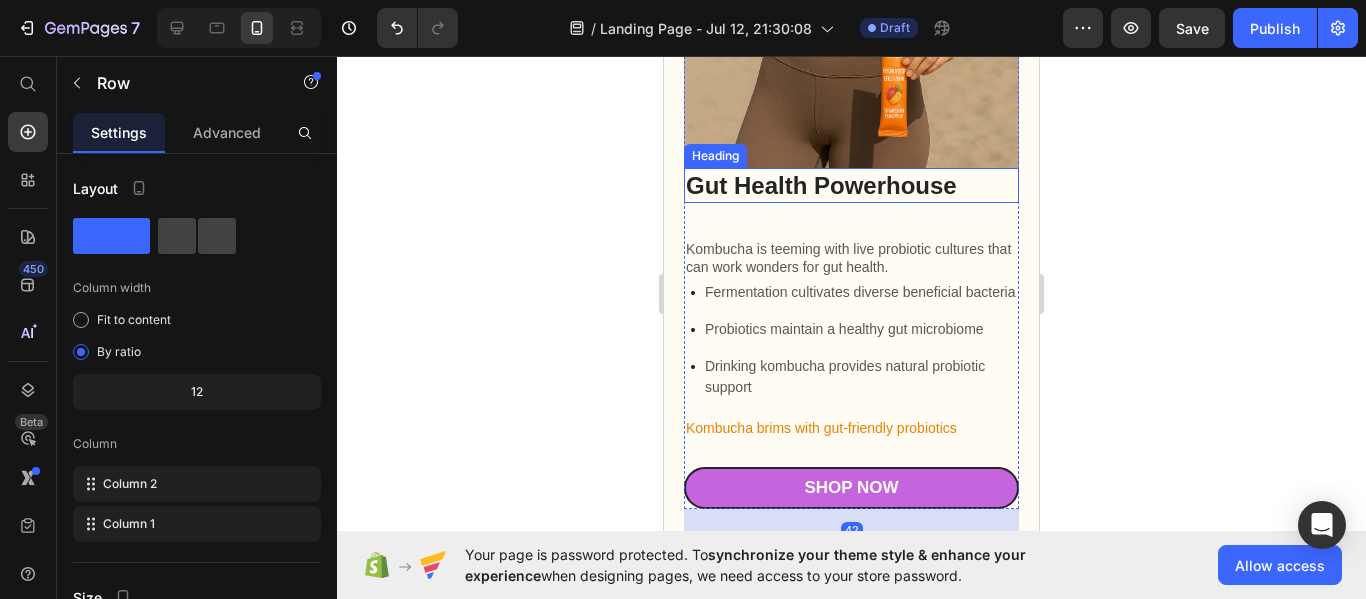 click on "Gut Health Powerhouse" at bounding box center (851, 185) 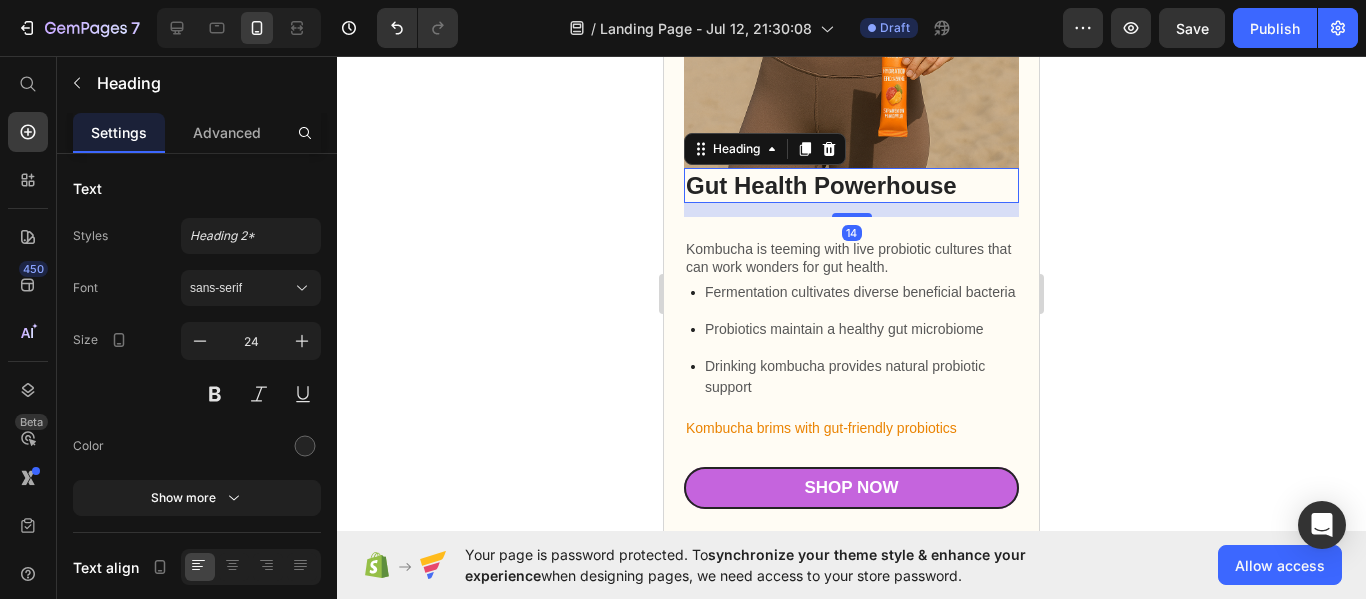 click on "Gut Health Powerhouse" at bounding box center [851, 185] 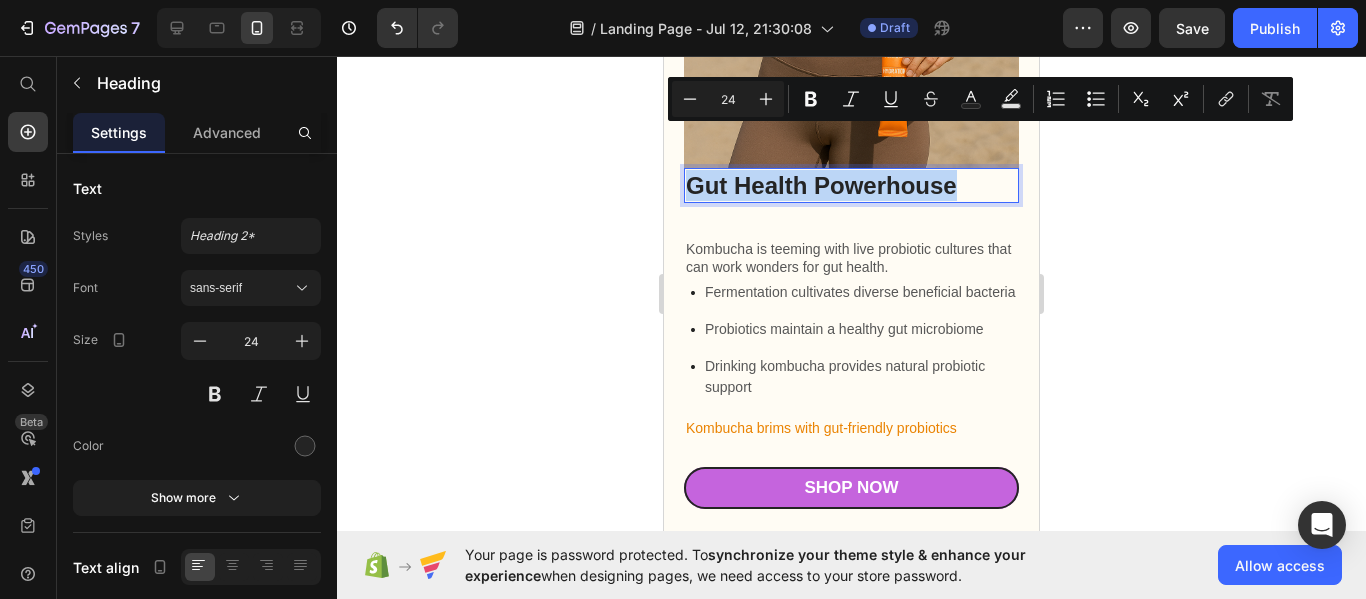 drag, startPoint x: 960, startPoint y: 146, endPoint x: 689, endPoint y: 146, distance: 271 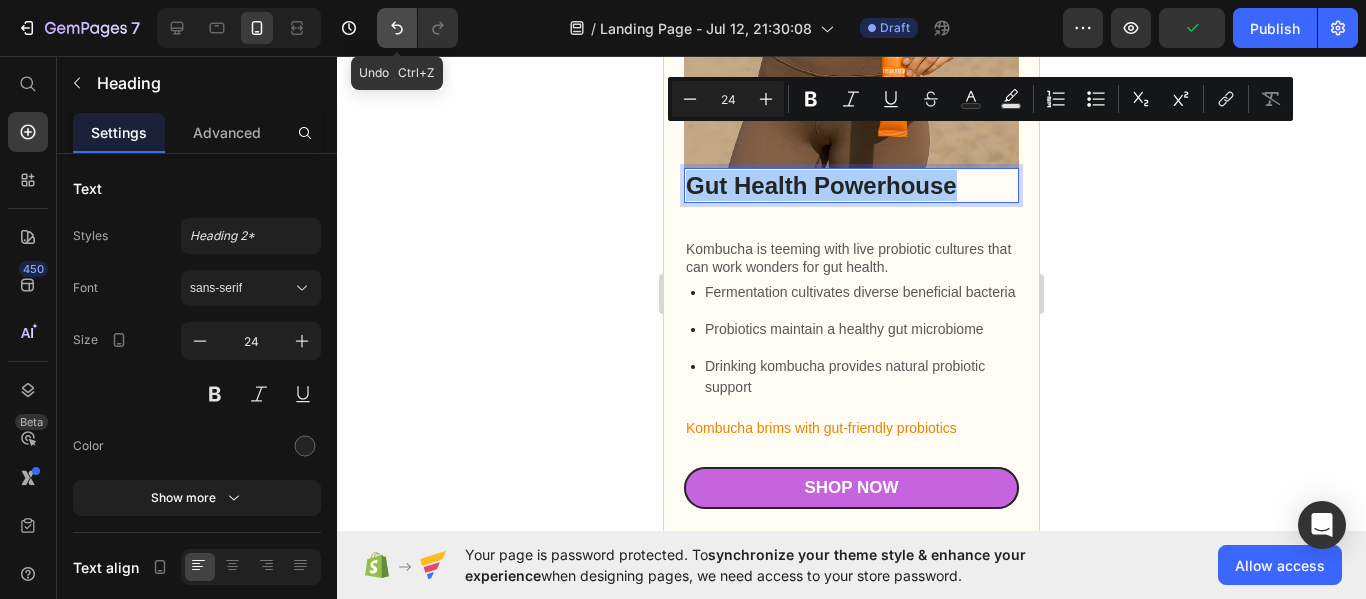 click 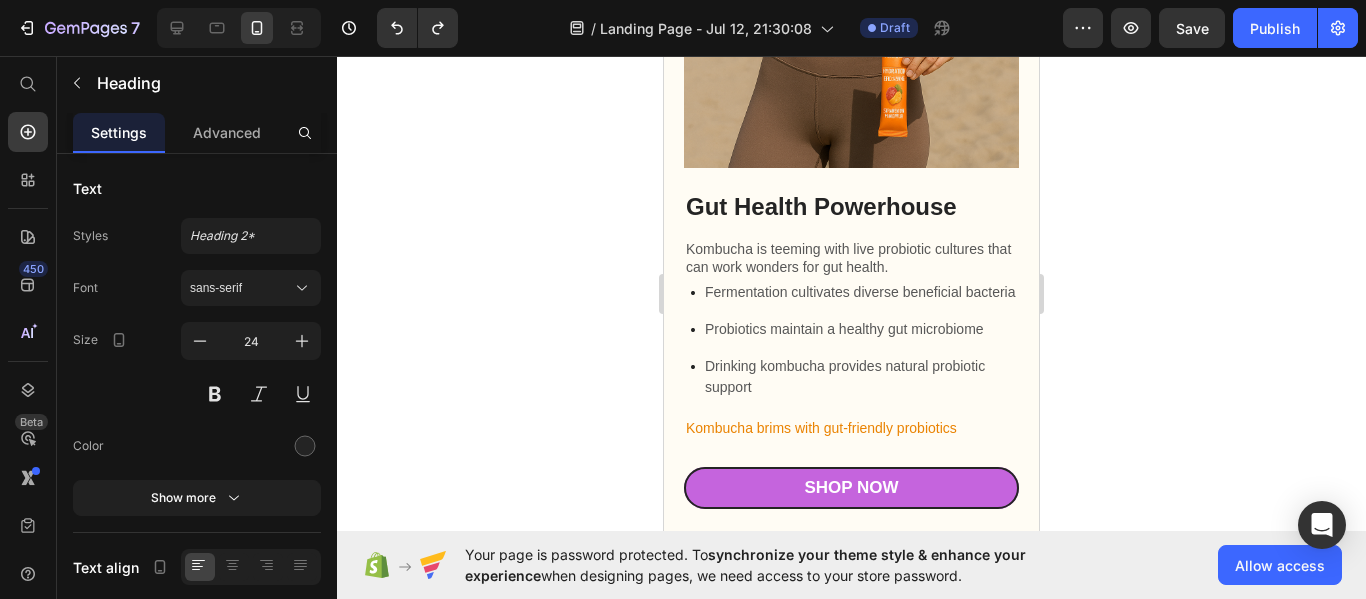 click on "Gut Health Powerhouse" at bounding box center (851, 206) 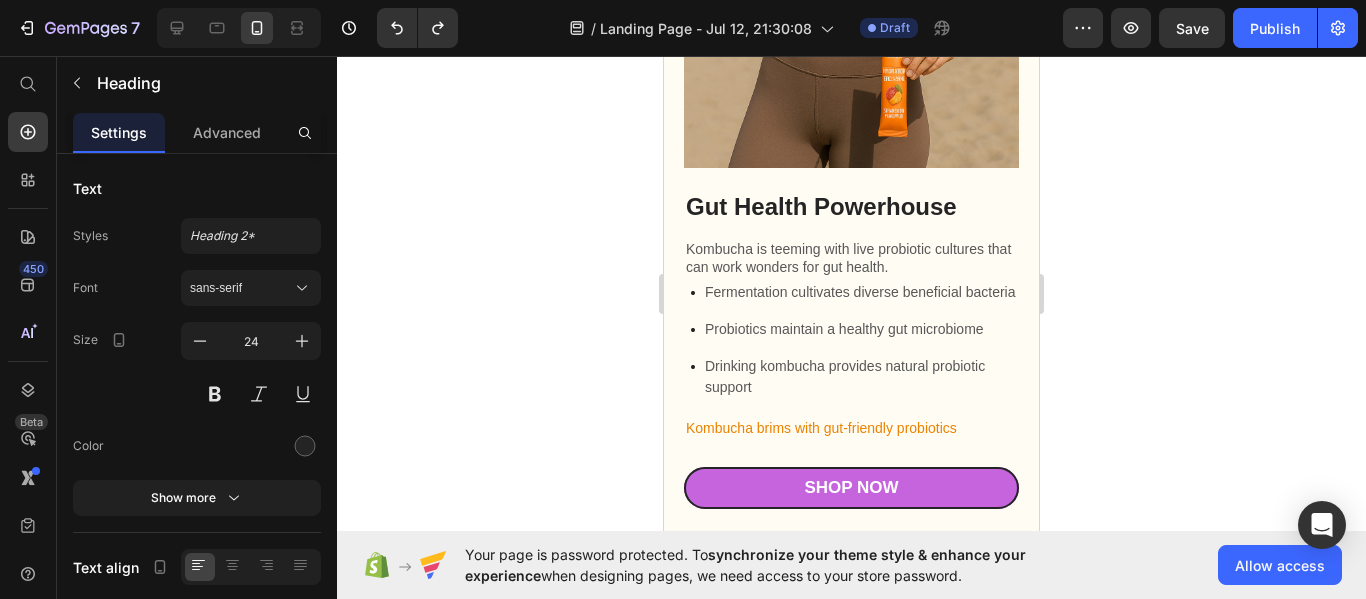 click on "Gut Health Powerhouse" at bounding box center [851, 206] 